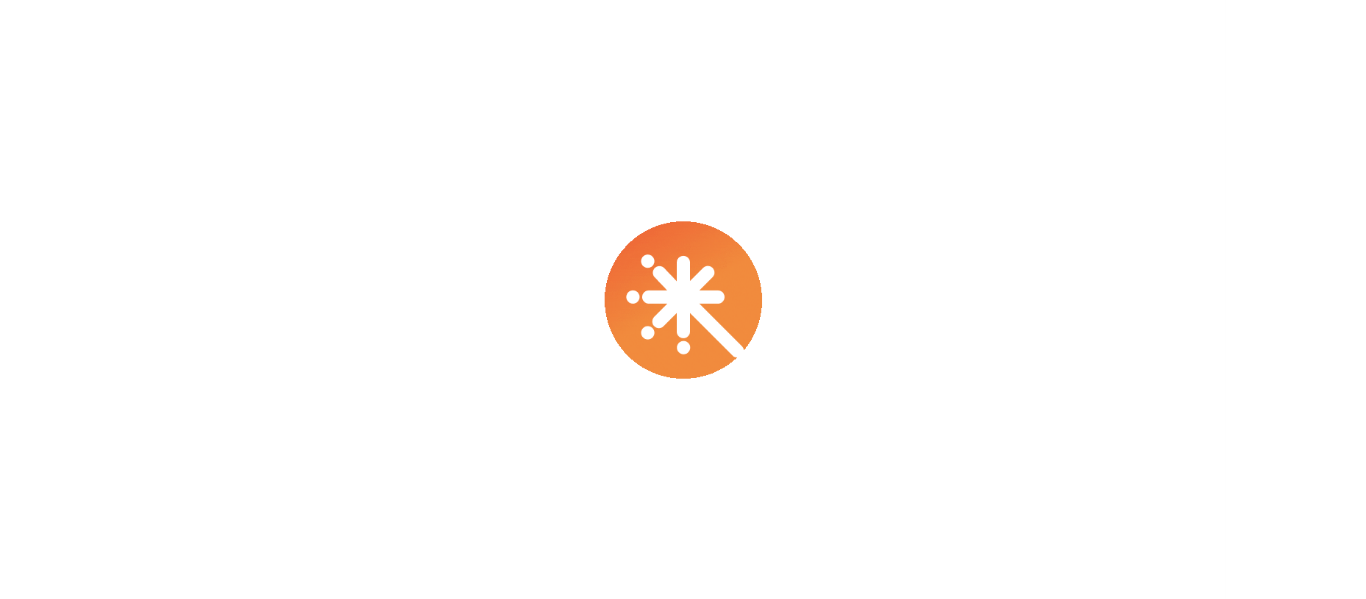 scroll, scrollTop: 0, scrollLeft: 0, axis: both 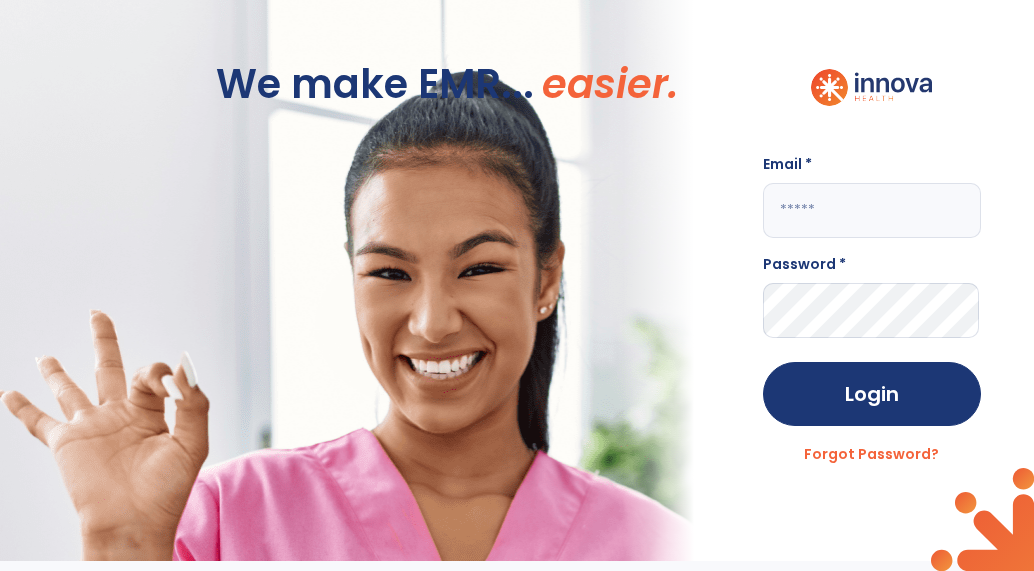 click 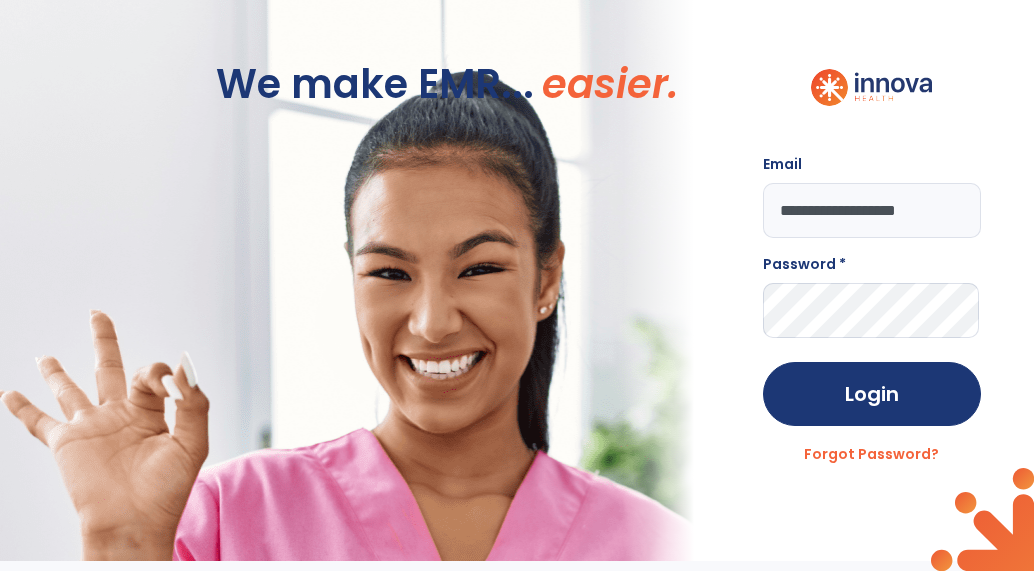 type on "**********" 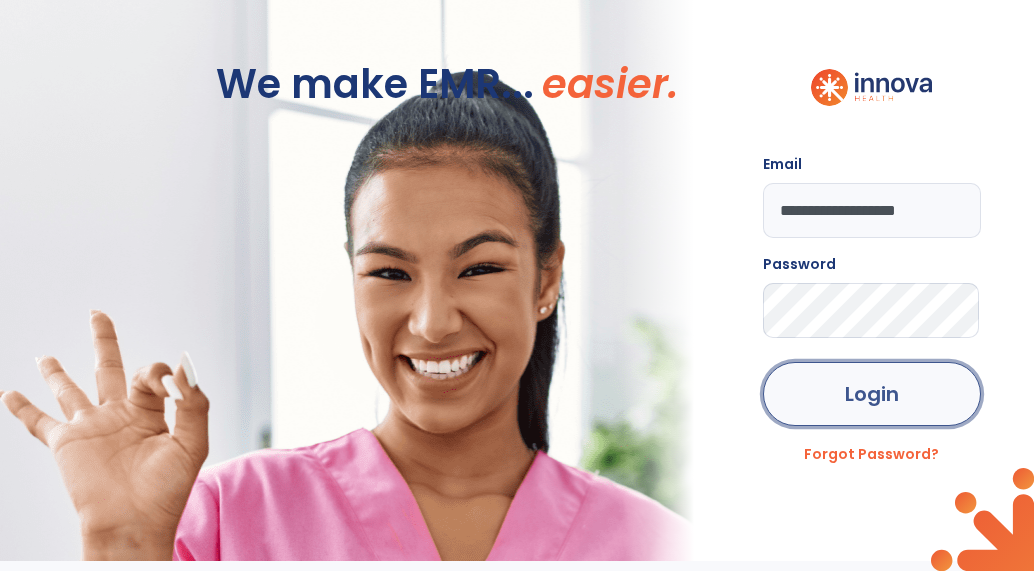 click on "Login" 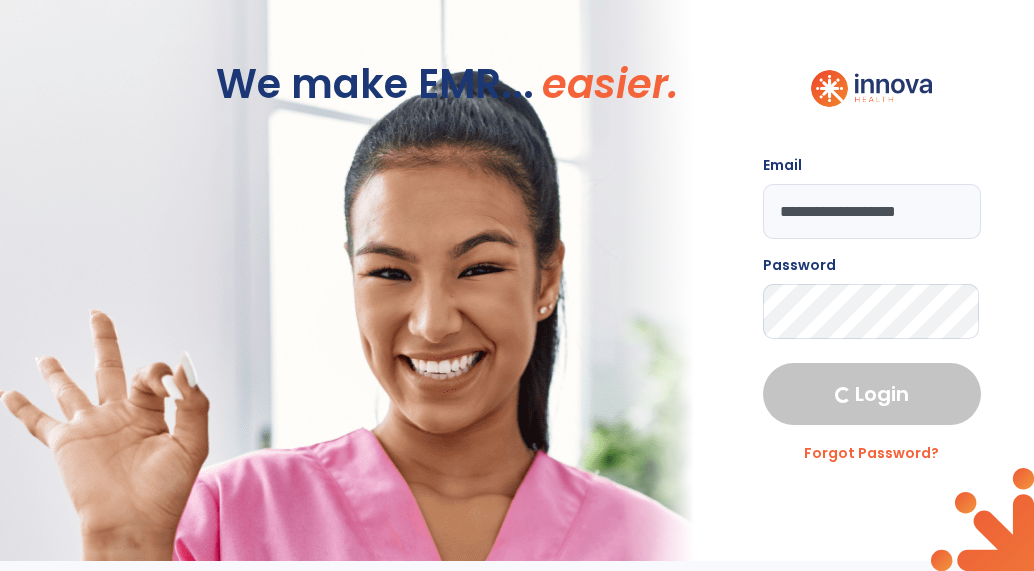 select on "****" 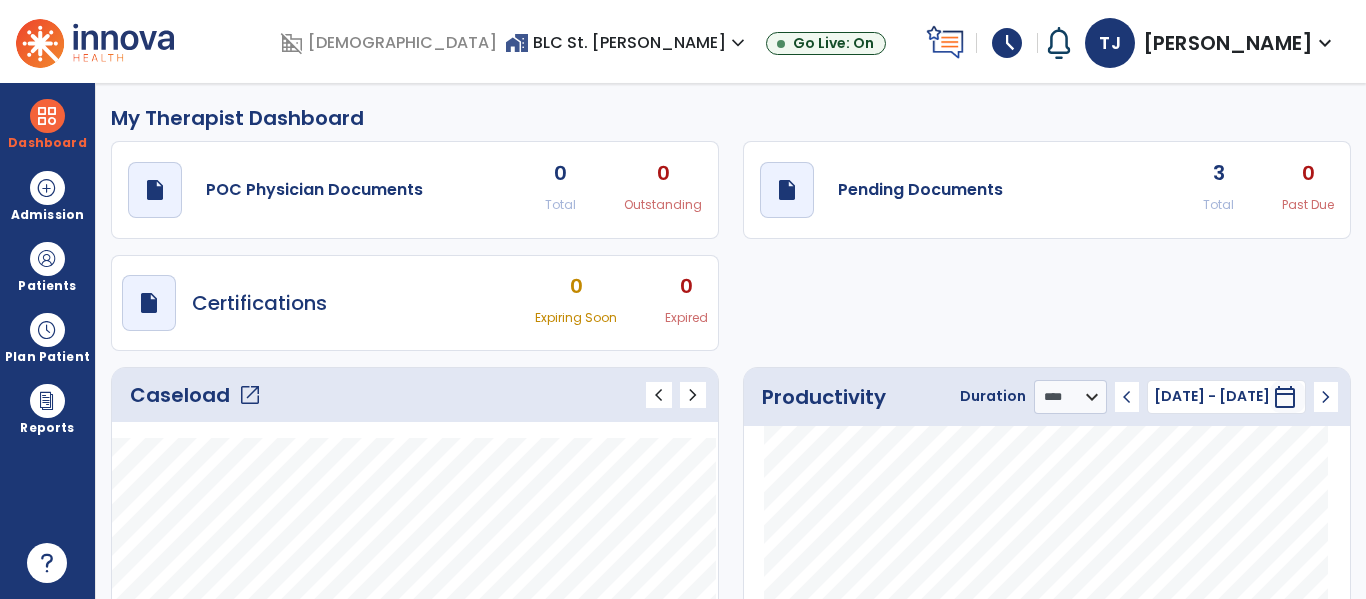 click on "Caseload   open_in_new" 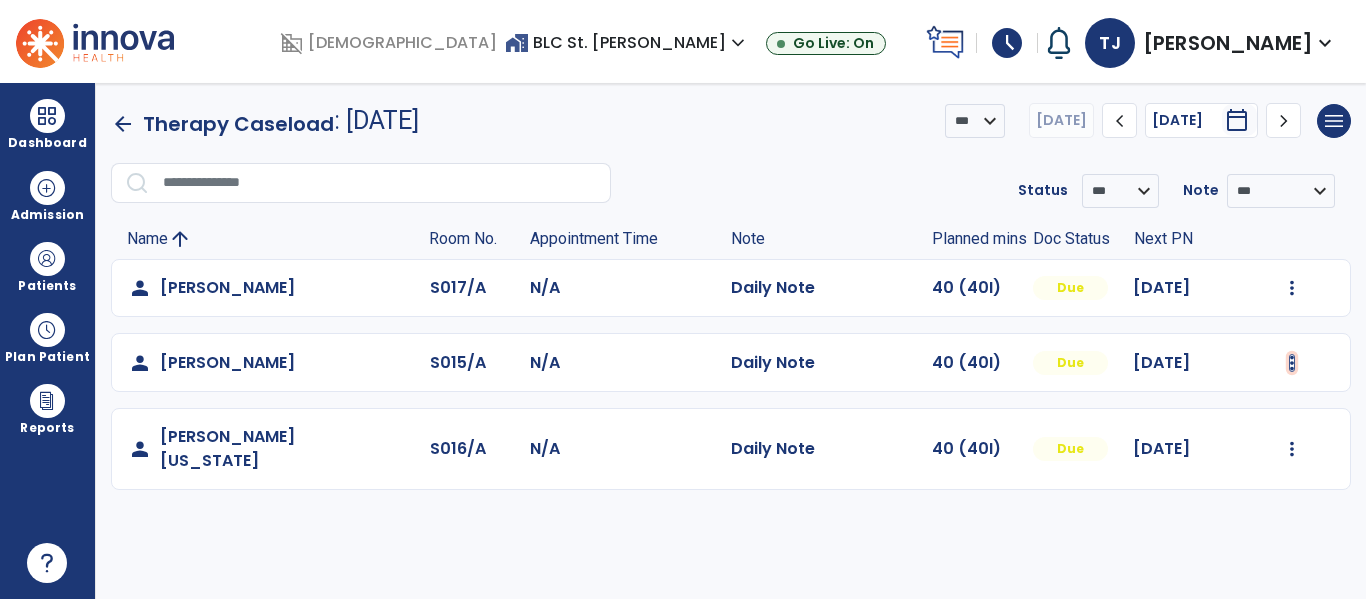 click at bounding box center (1292, 288) 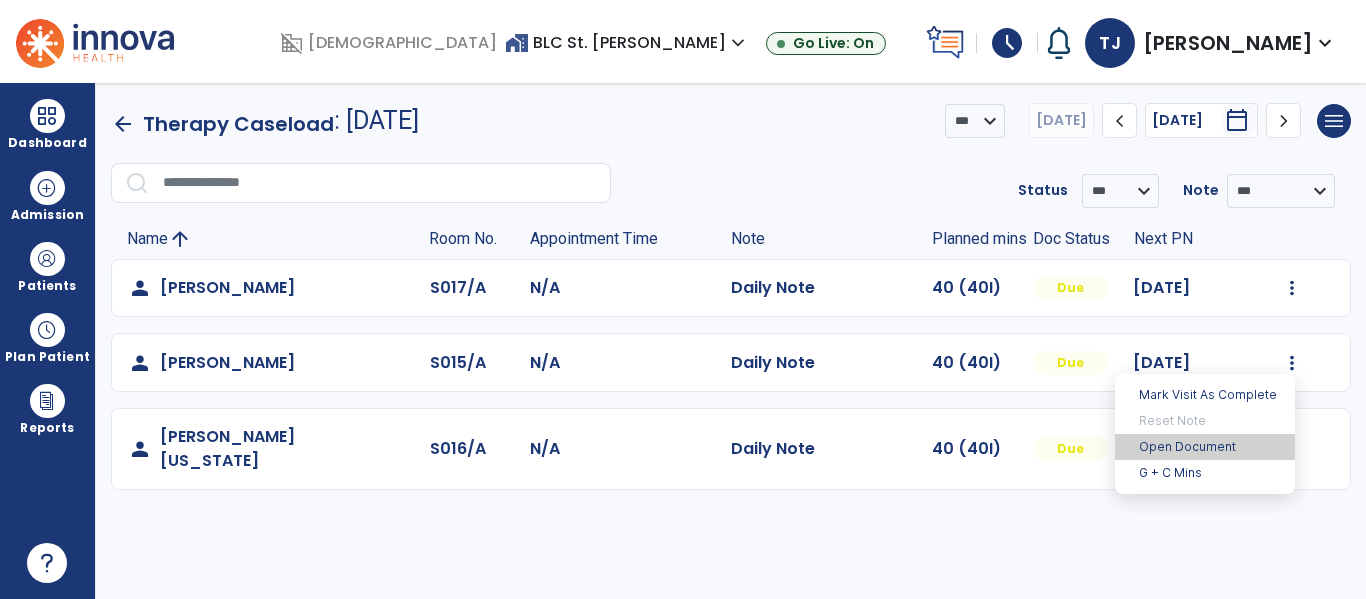 click on "Open Document" at bounding box center (1205, 447) 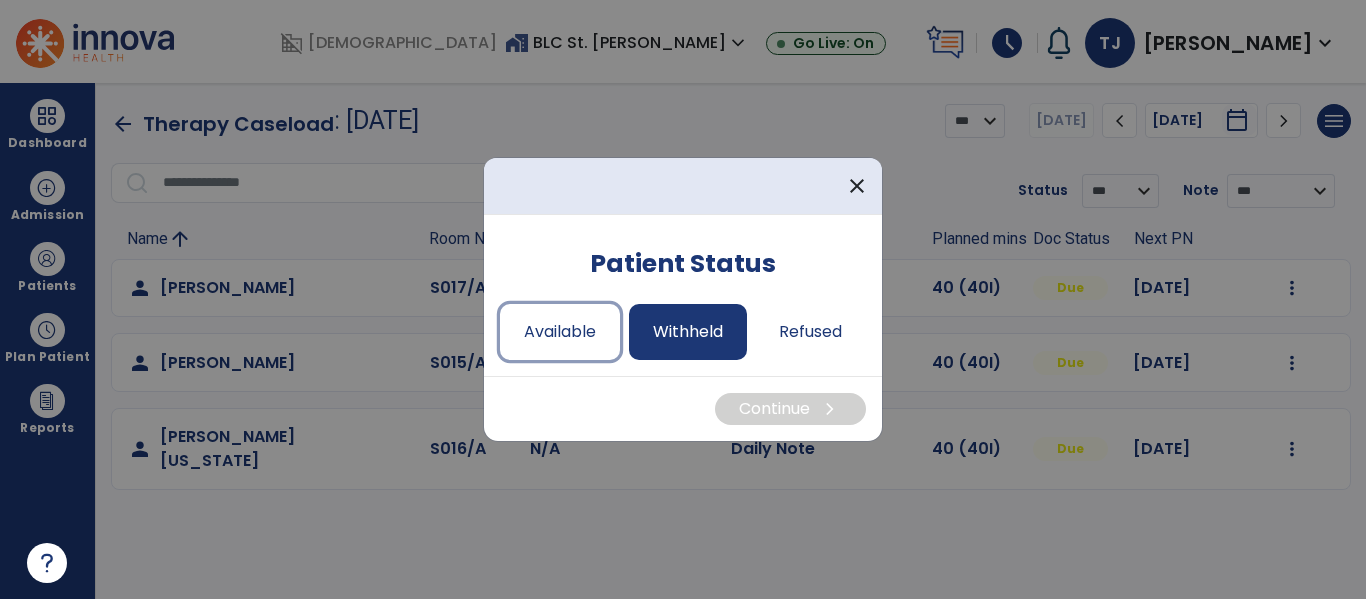 drag, startPoint x: 536, startPoint y: 329, endPoint x: 639, endPoint y: 341, distance: 103.69667 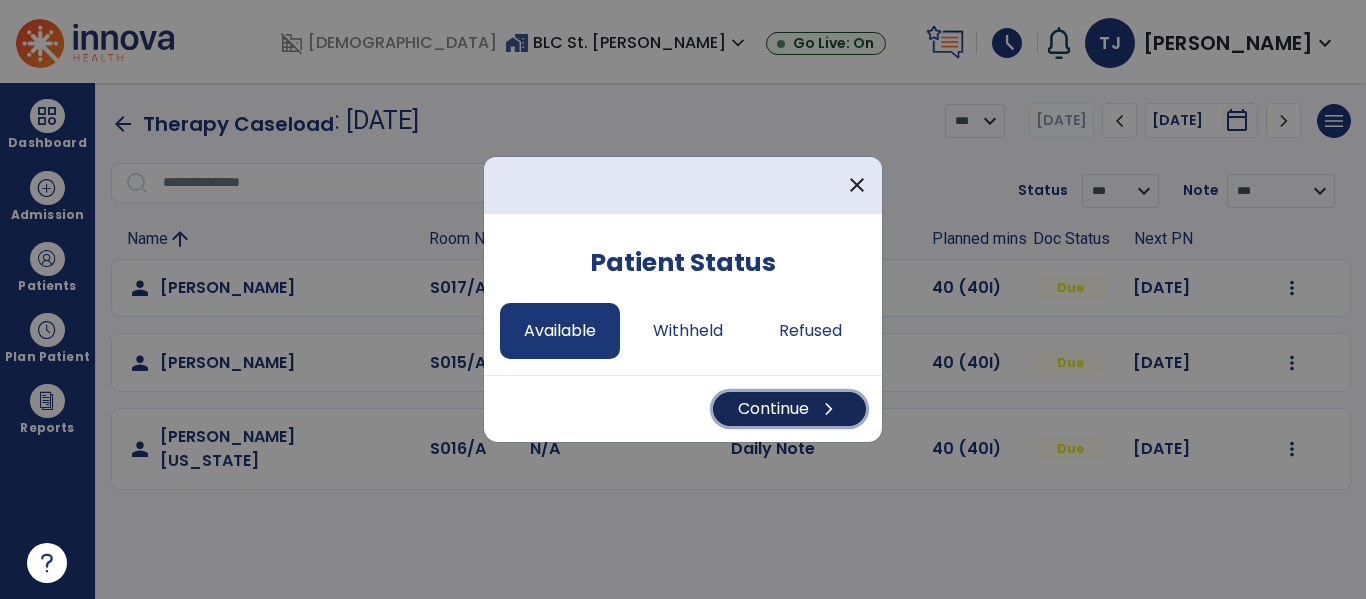 click on "Continue   chevron_right" at bounding box center (789, 409) 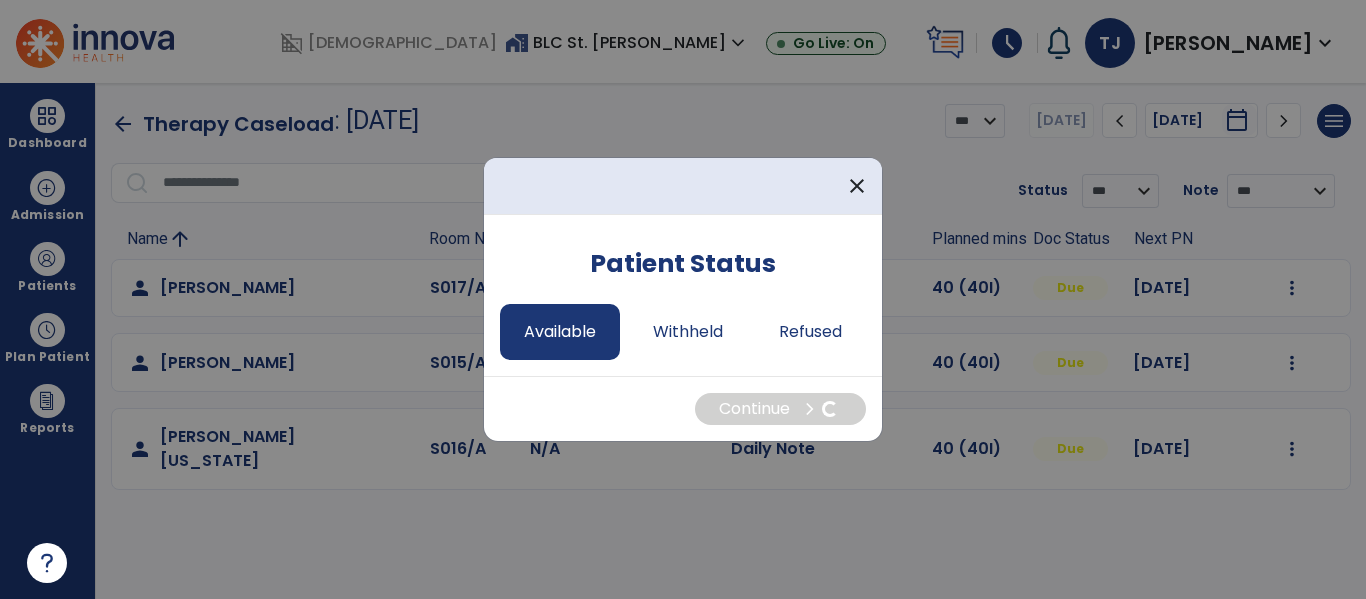 select on "*" 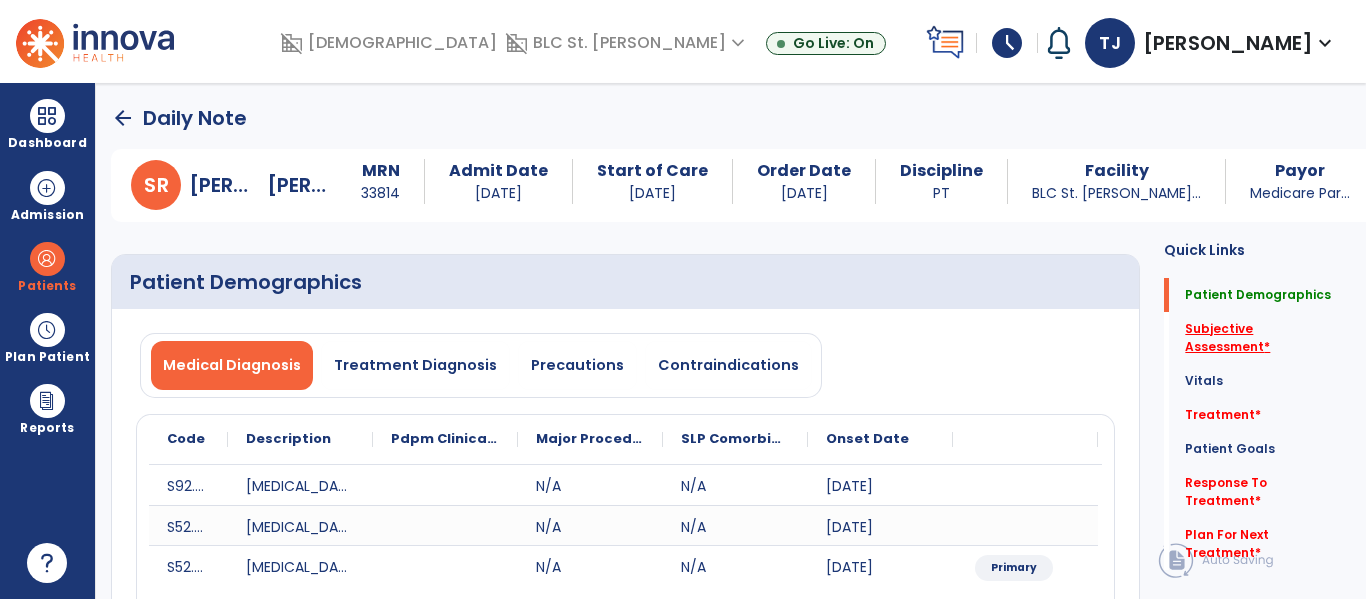 click on "Subjective Assessment   *" 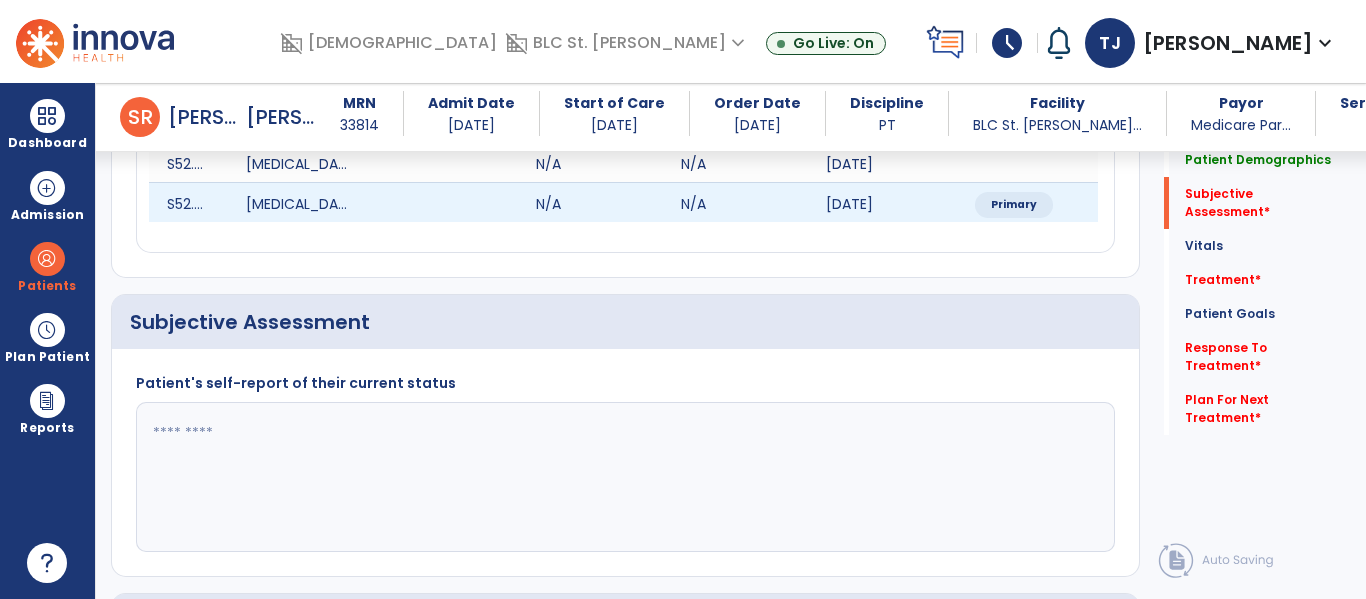 scroll, scrollTop: 457, scrollLeft: 0, axis: vertical 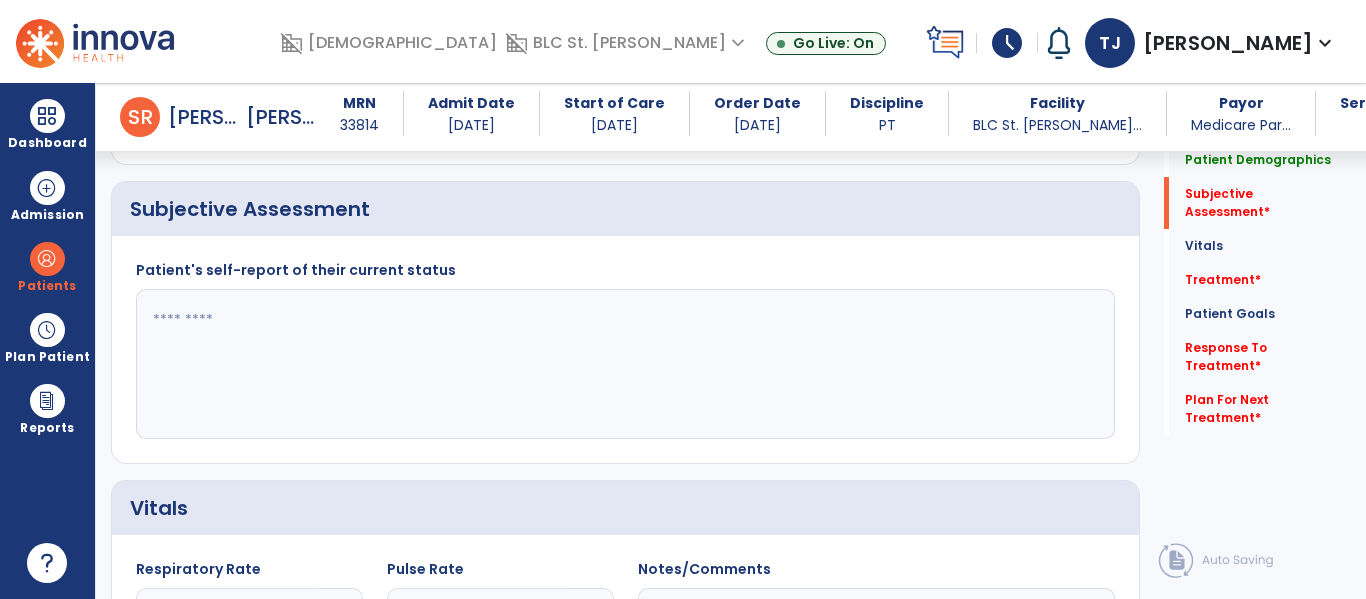 click 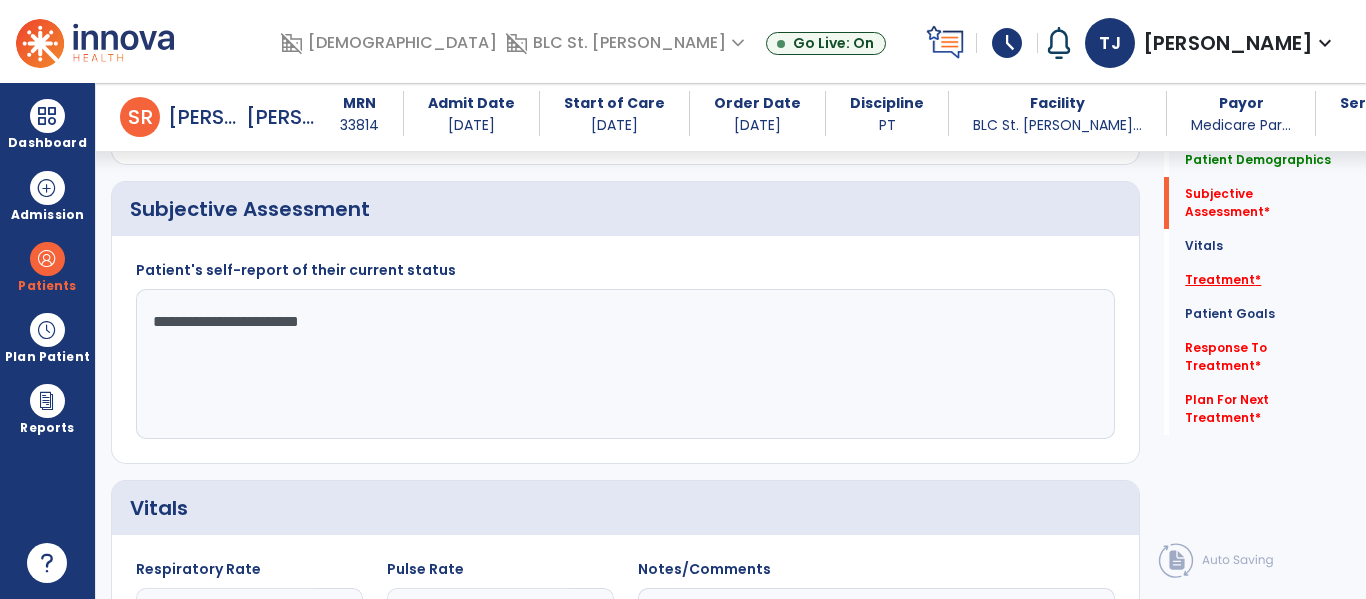 type on "**********" 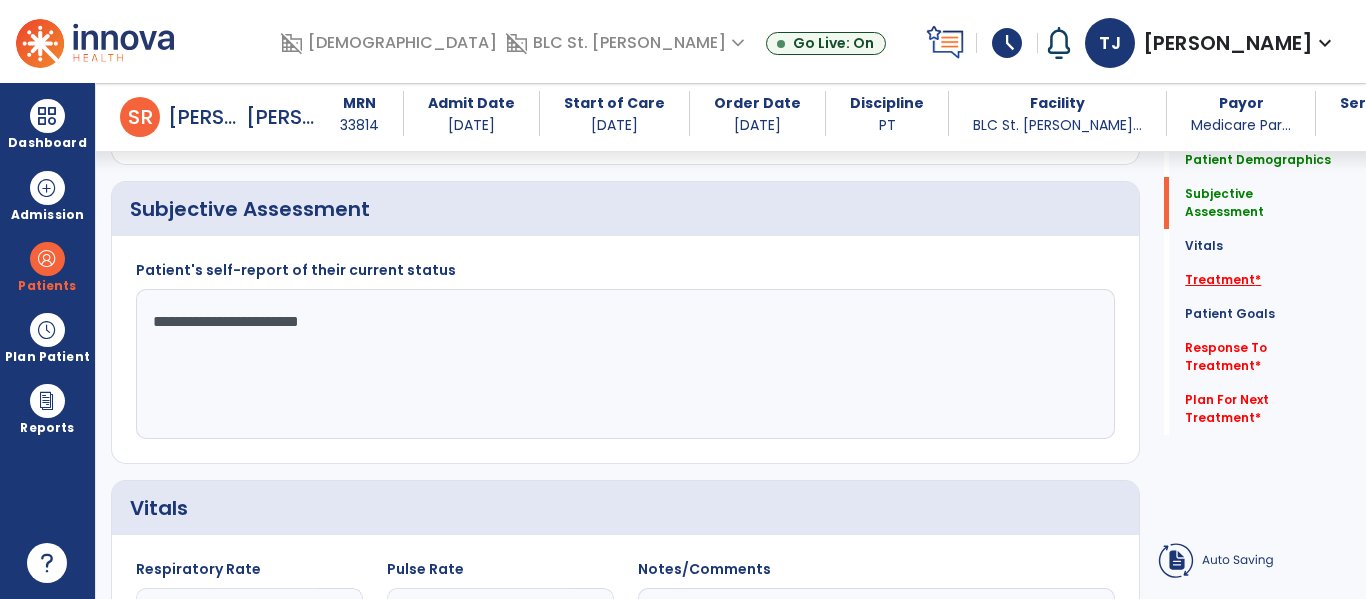 click on "Treatment   *  Treatment   *" 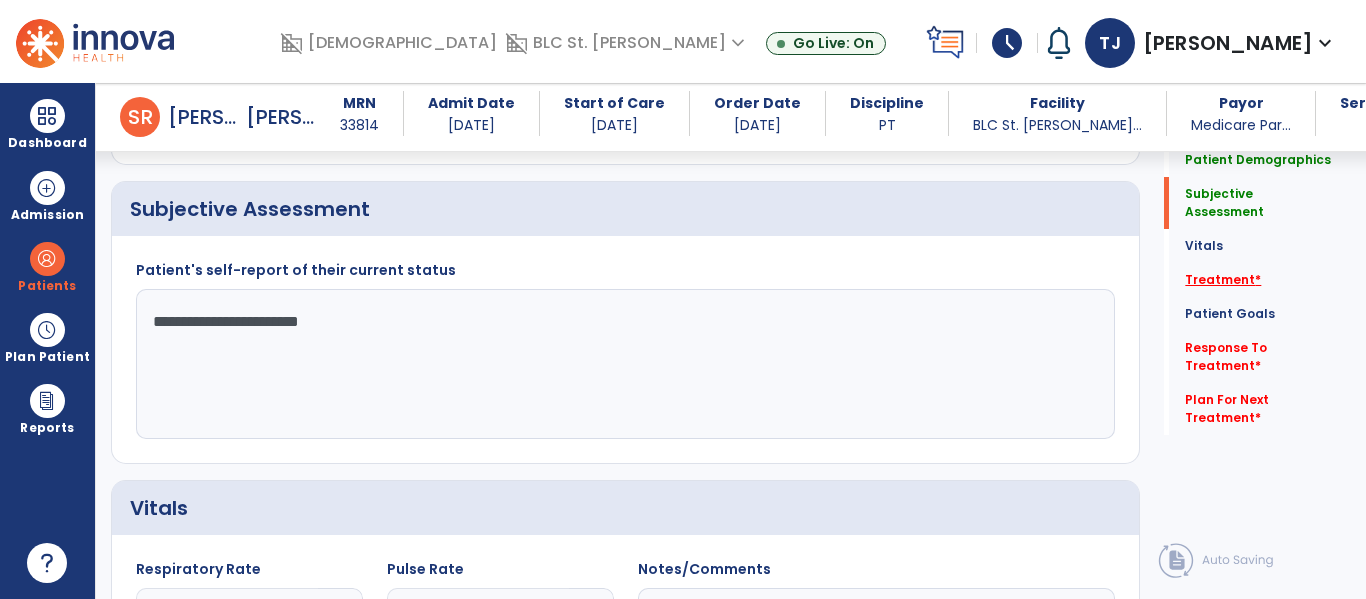 click on "Treatment   *" 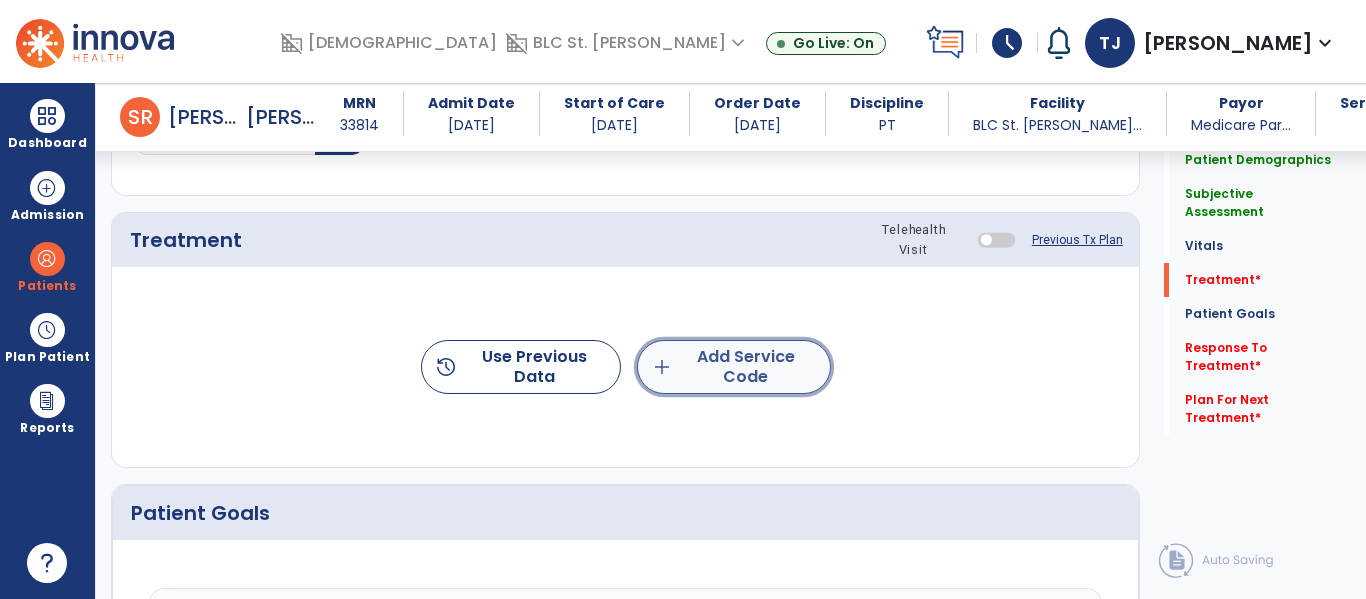 click on "add  Add Service Code" 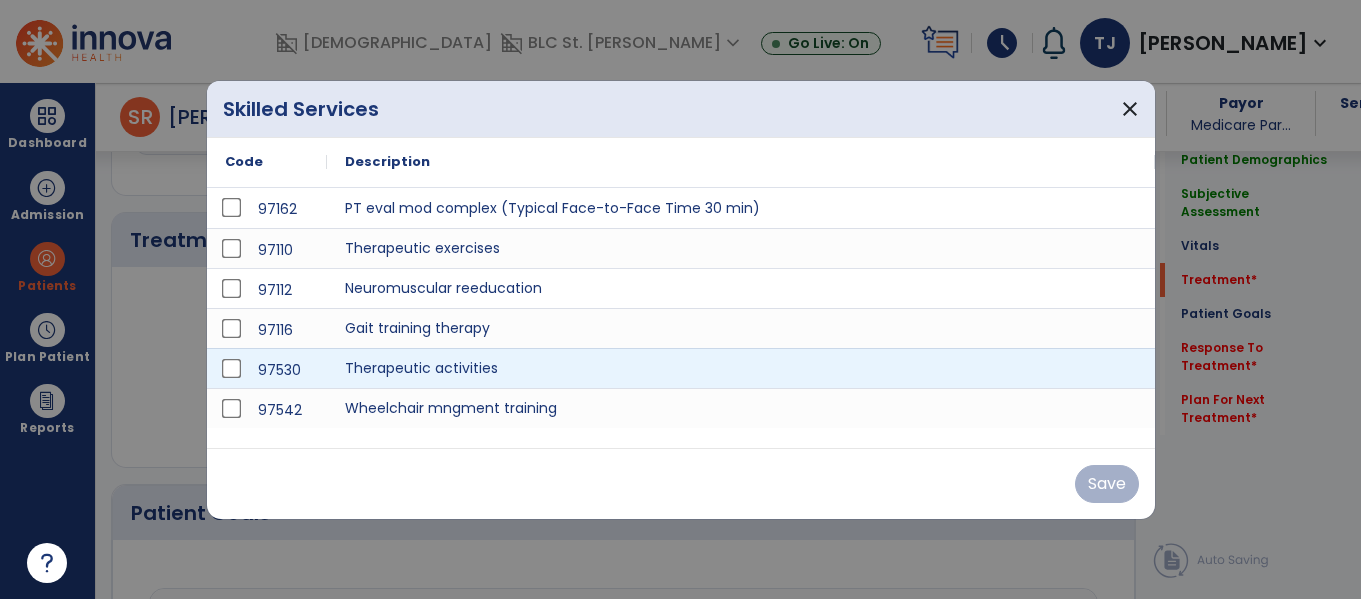 scroll, scrollTop: 1147, scrollLeft: 0, axis: vertical 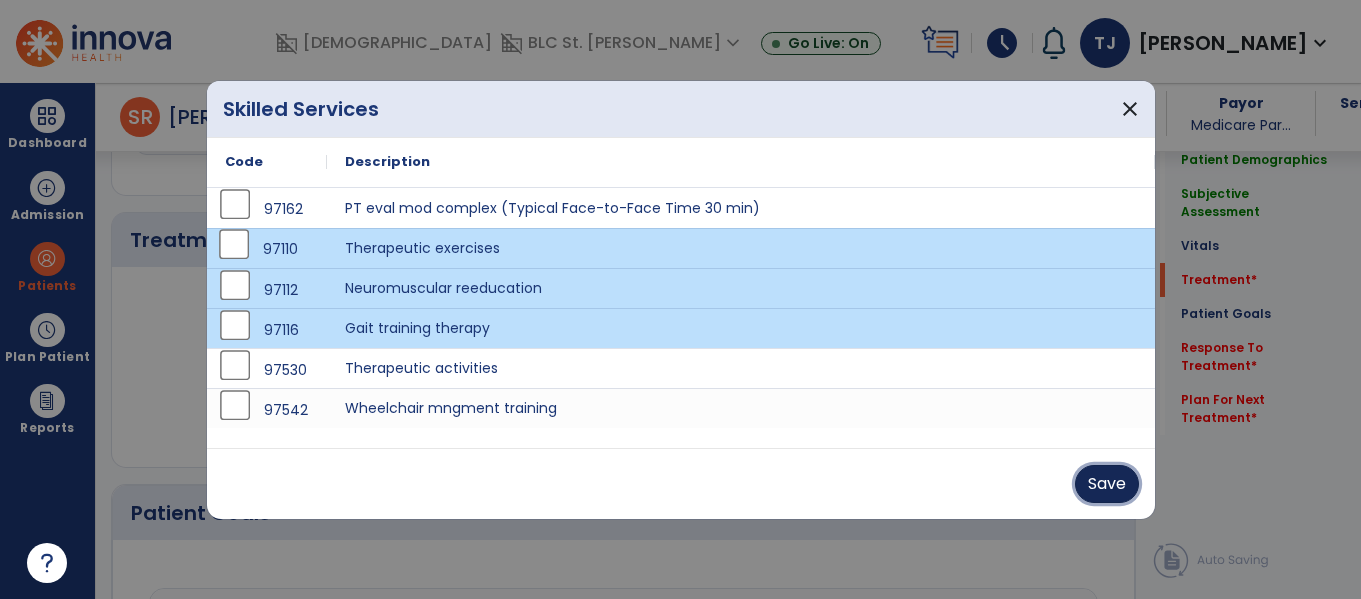 click on "Save" at bounding box center (1107, 484) 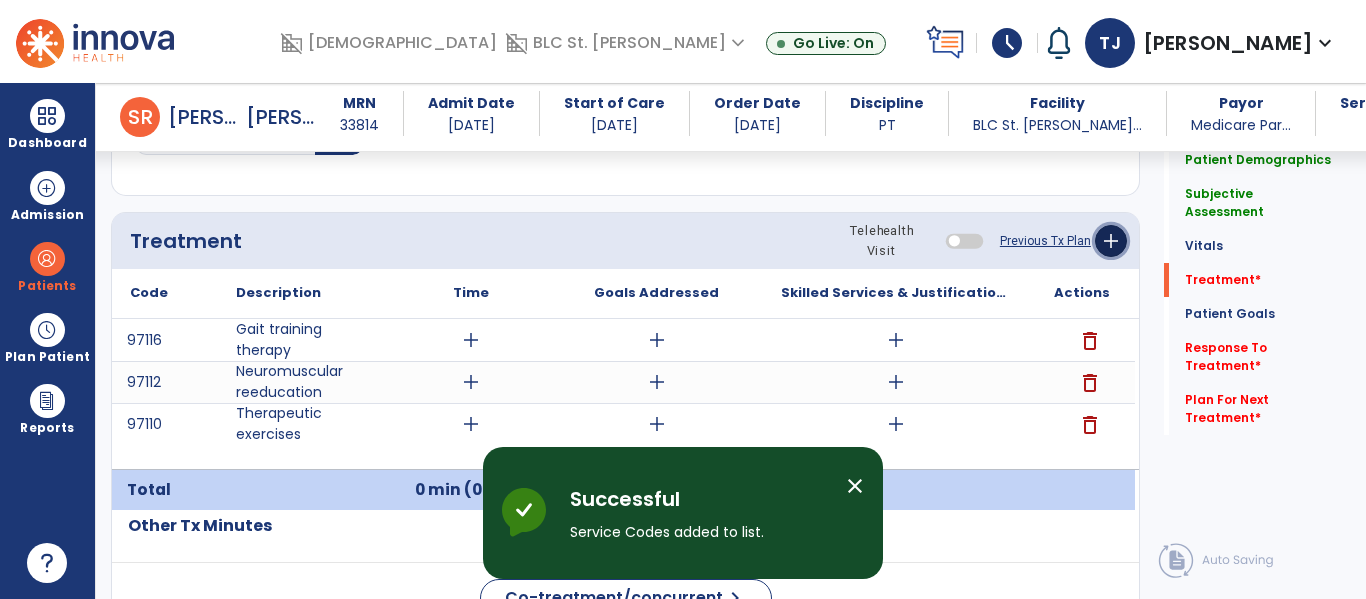 click on "add" 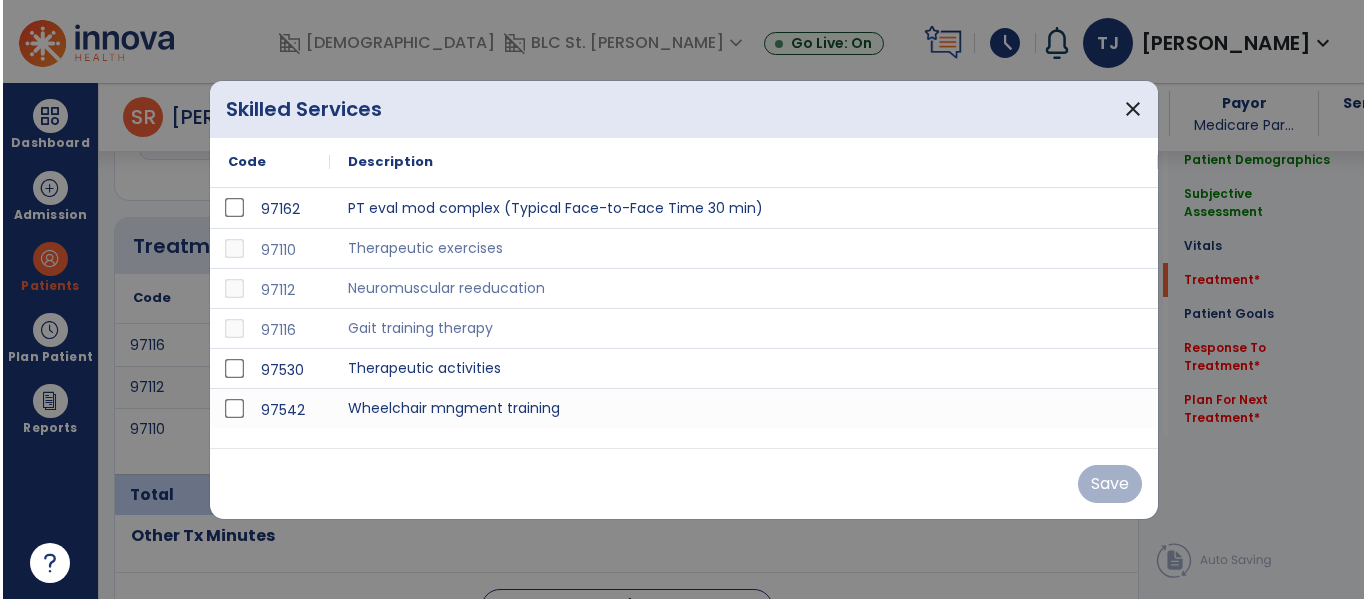 scroll, scrollTop: 1147, scrollLeft: 0, axis: vertical 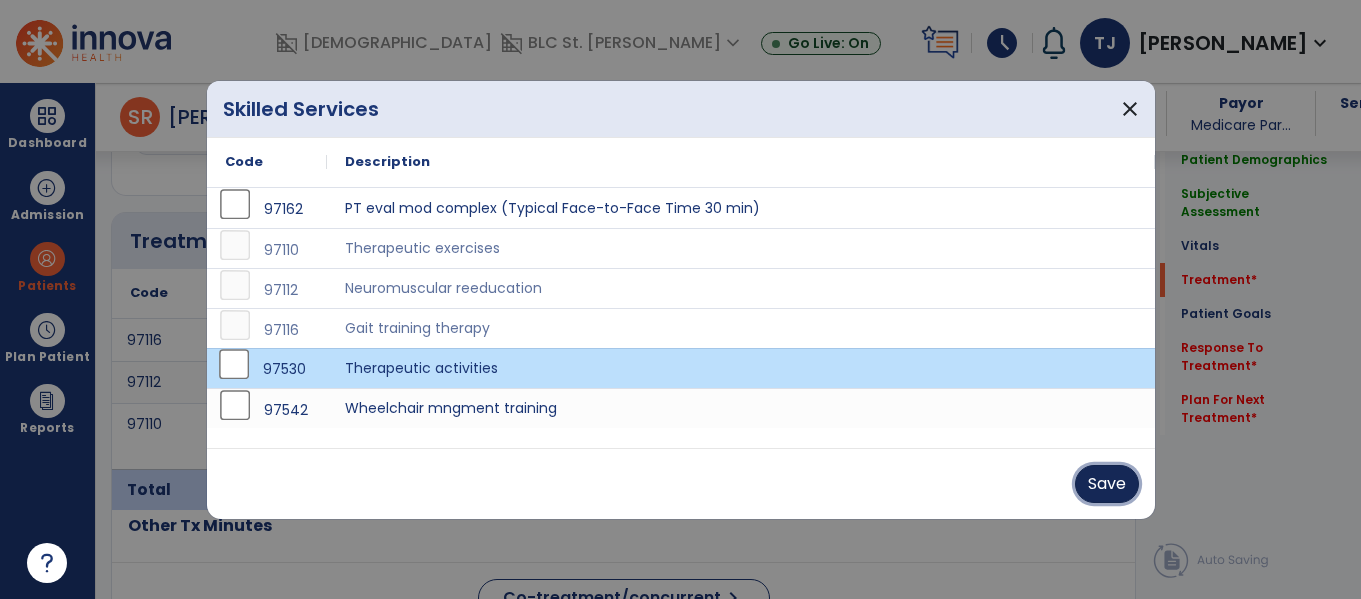 click on "Save" at bounding box center (1107, 484) 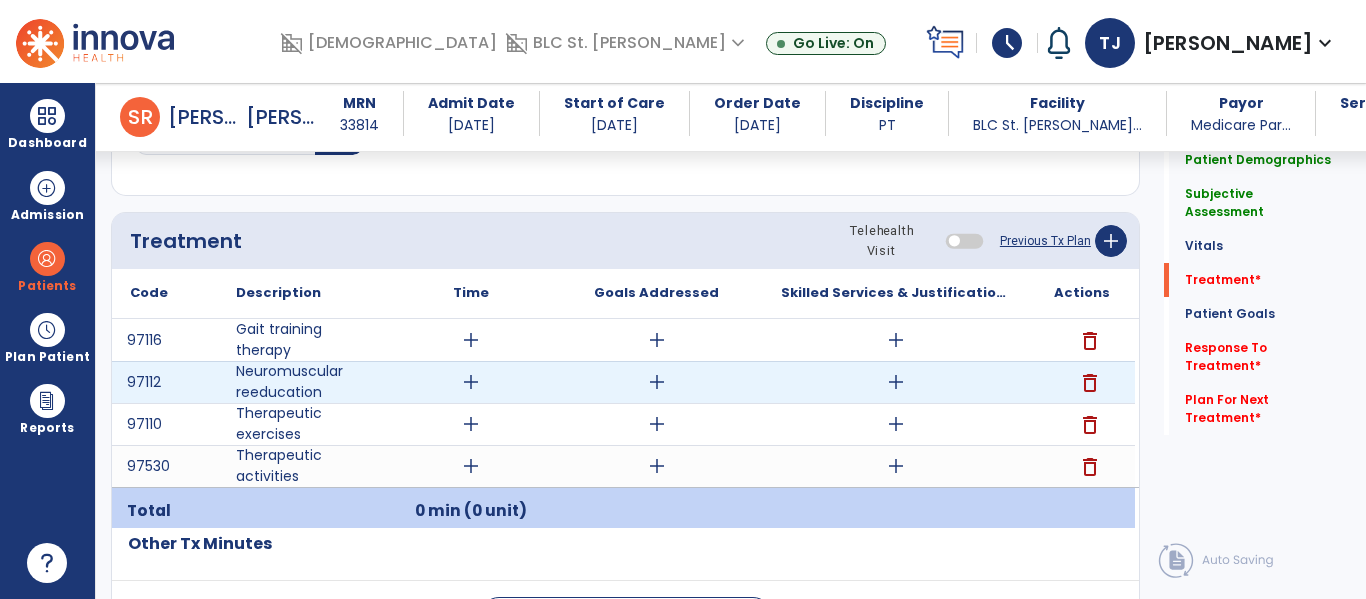 click on "delete" at bounding box center (1090, 383) 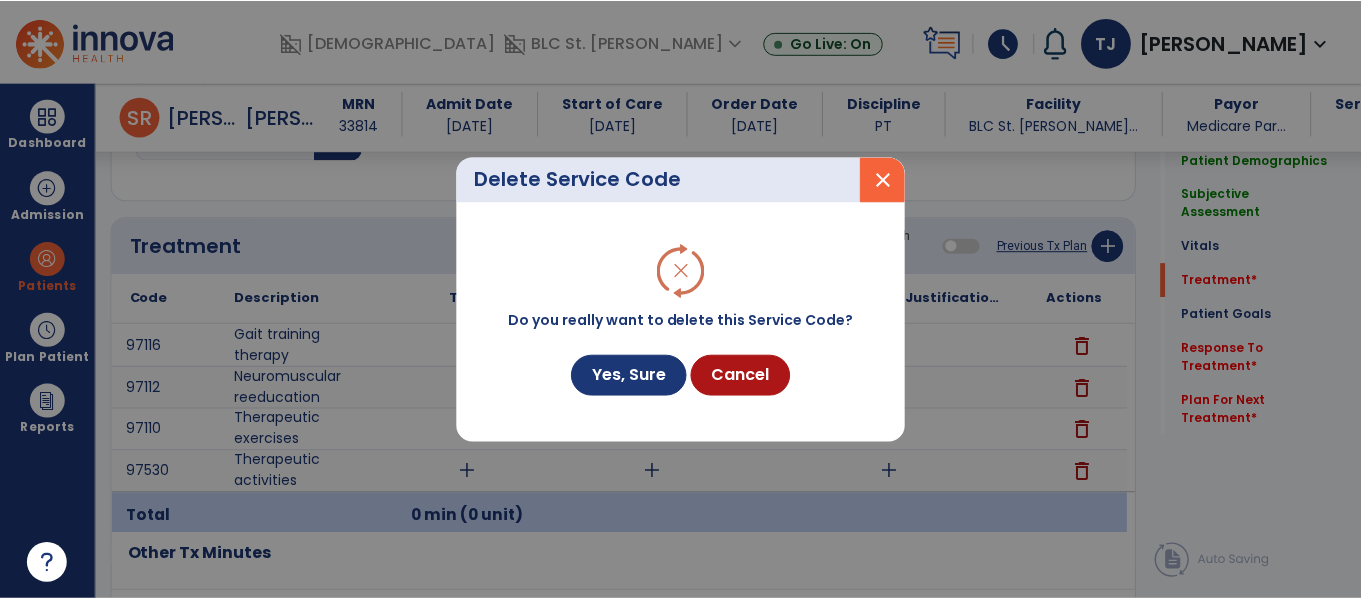 scroll, scrollTop: 1147, scrollLeft: 0, axis: vertical 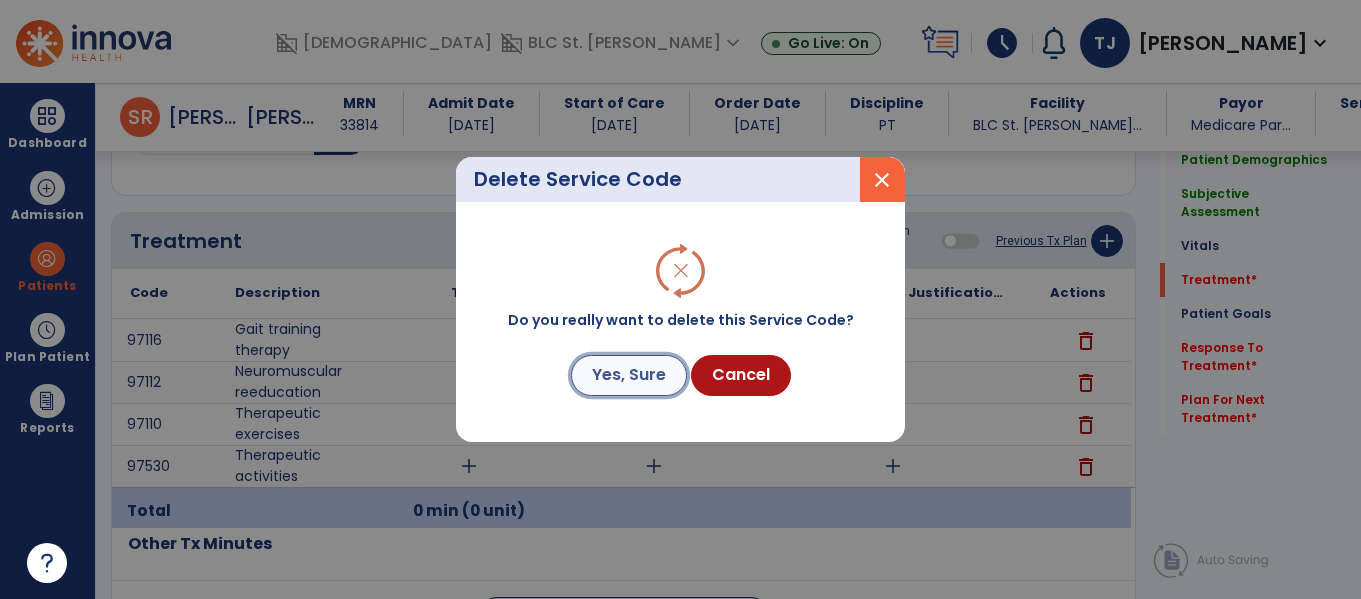 click on "Yes, Sure" at bounding box center [629, 375] 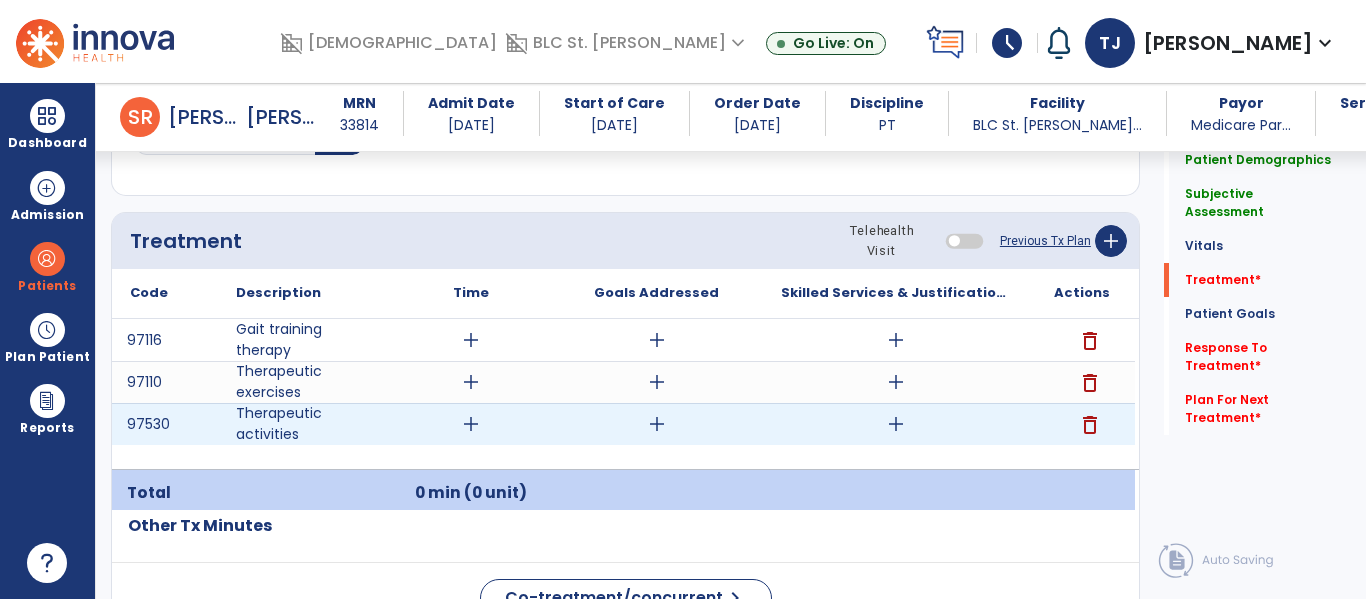 click on "delete" at bounding box center [1090, 425] 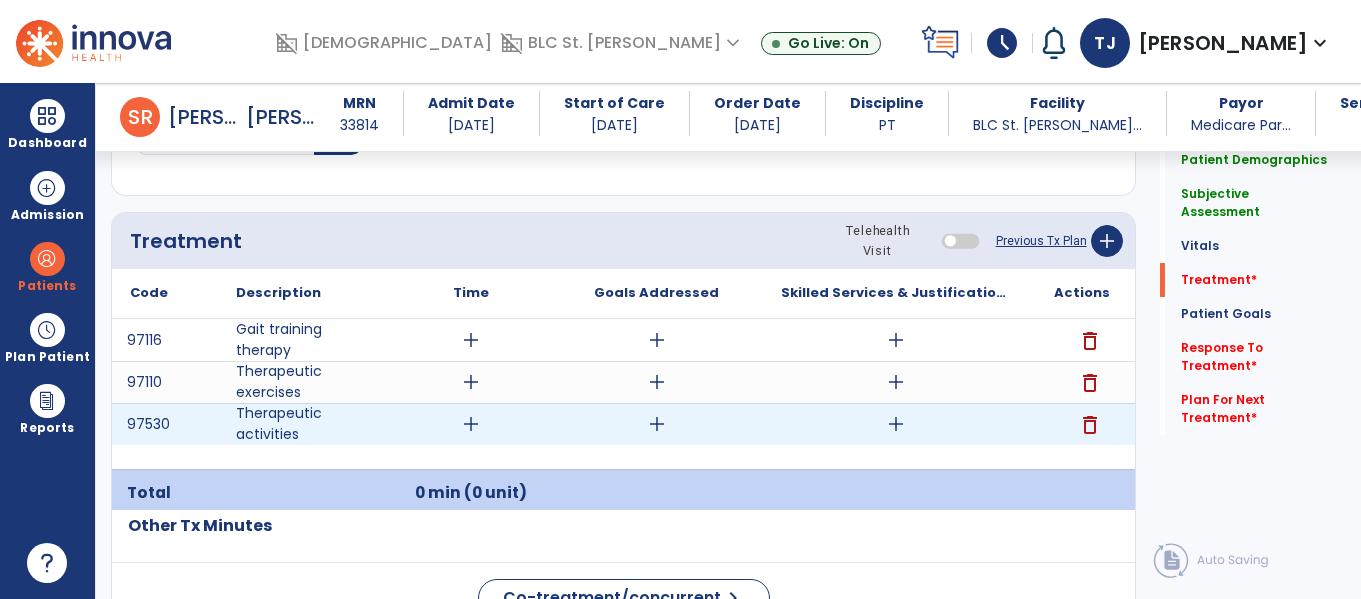 scroll, scrollTop: 1147, scrollLeft: 0, axis: vertical 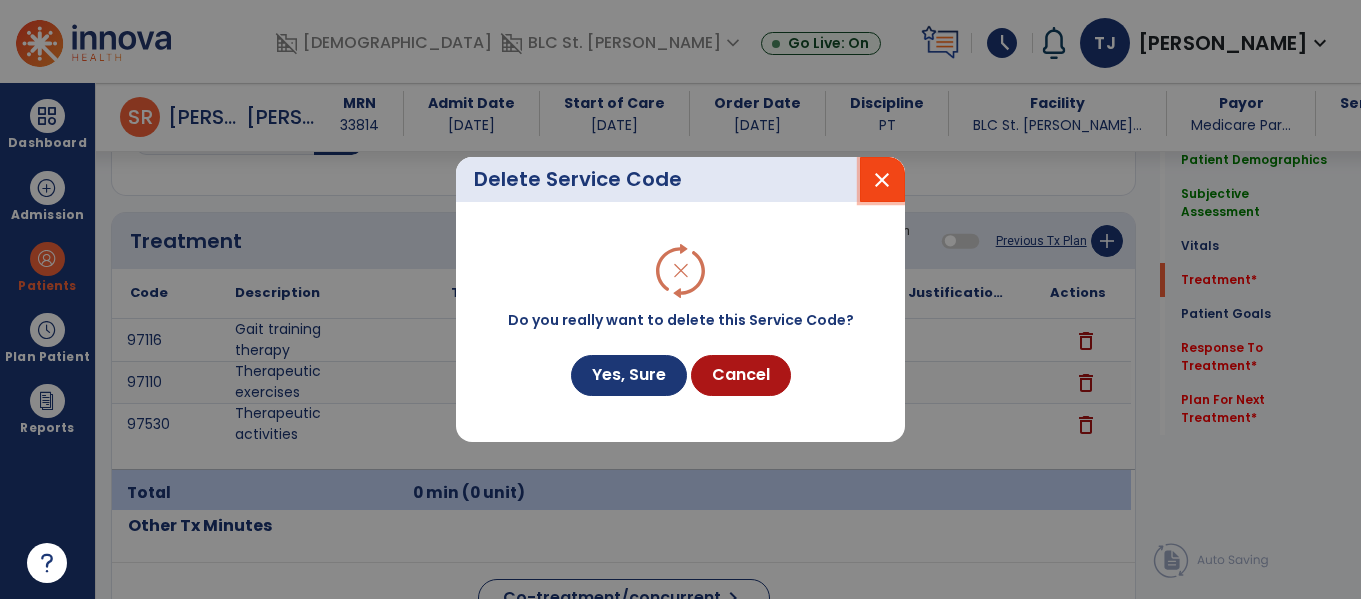 click on "close" at bounding box center (882, 180) 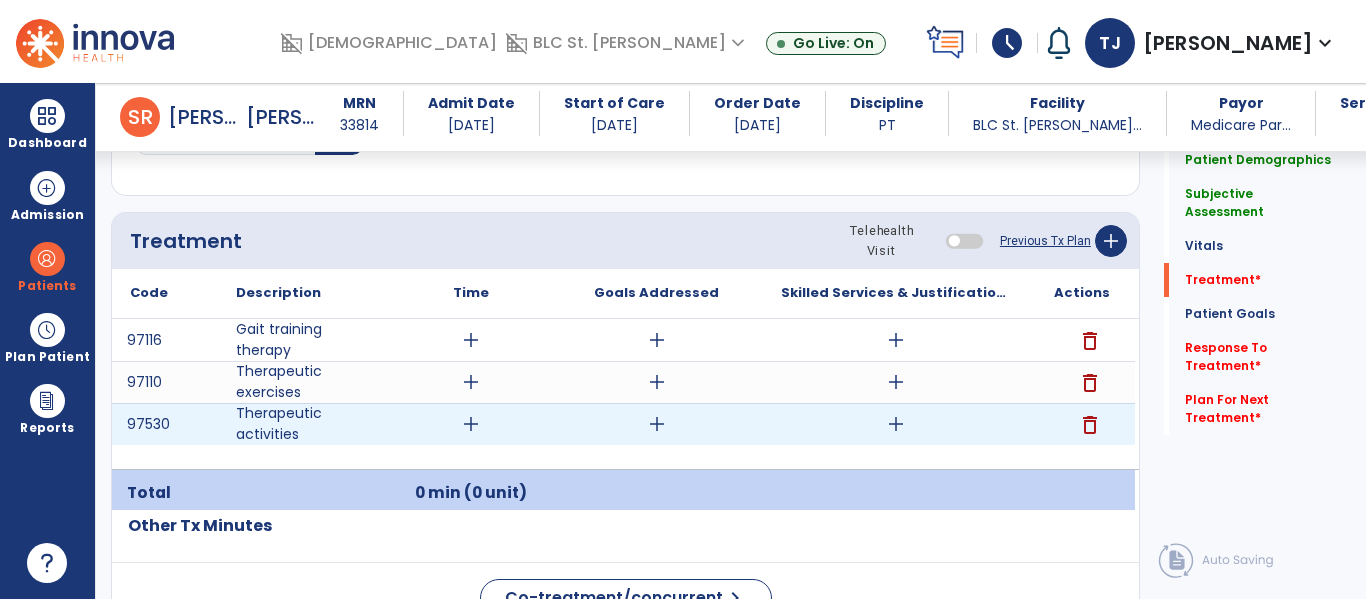click on "add" at bounding box center (471, 424) 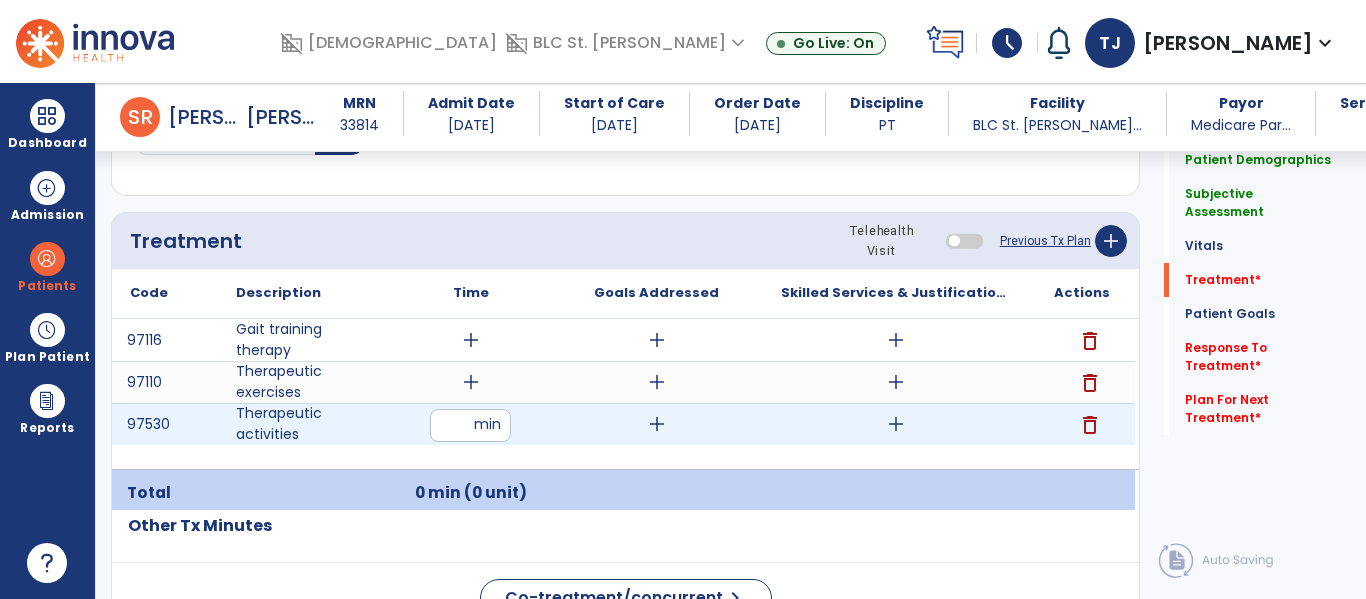 type on "**" 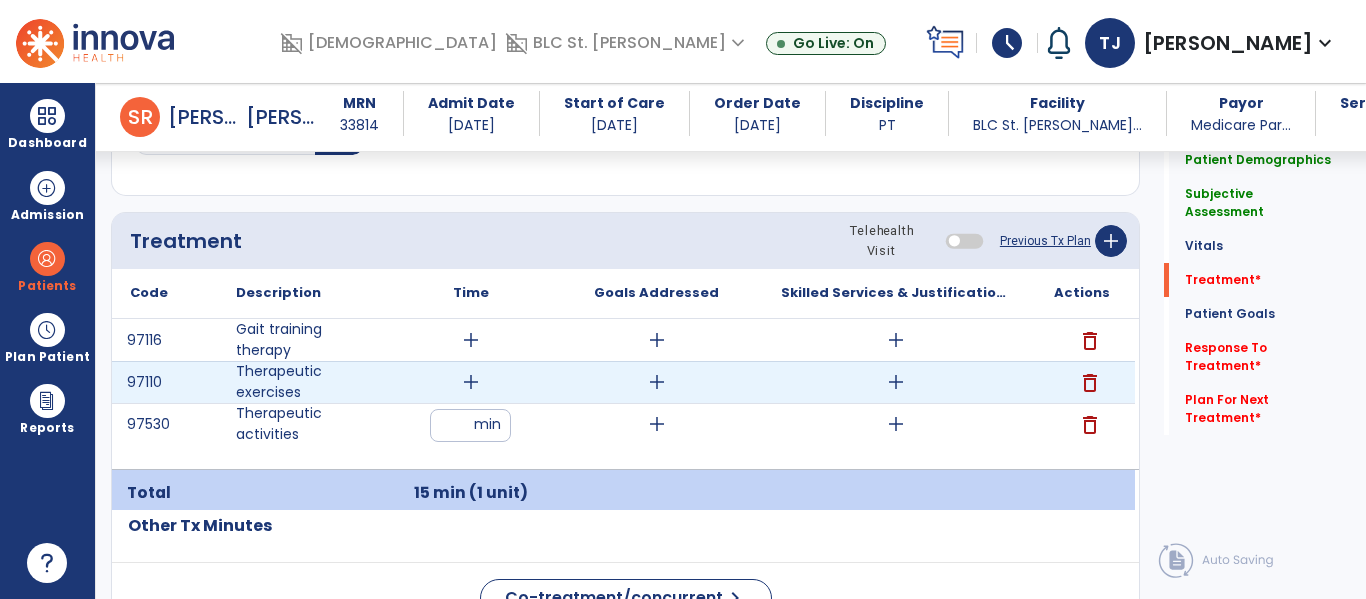 click on "add" at bounding box center (471, 382) 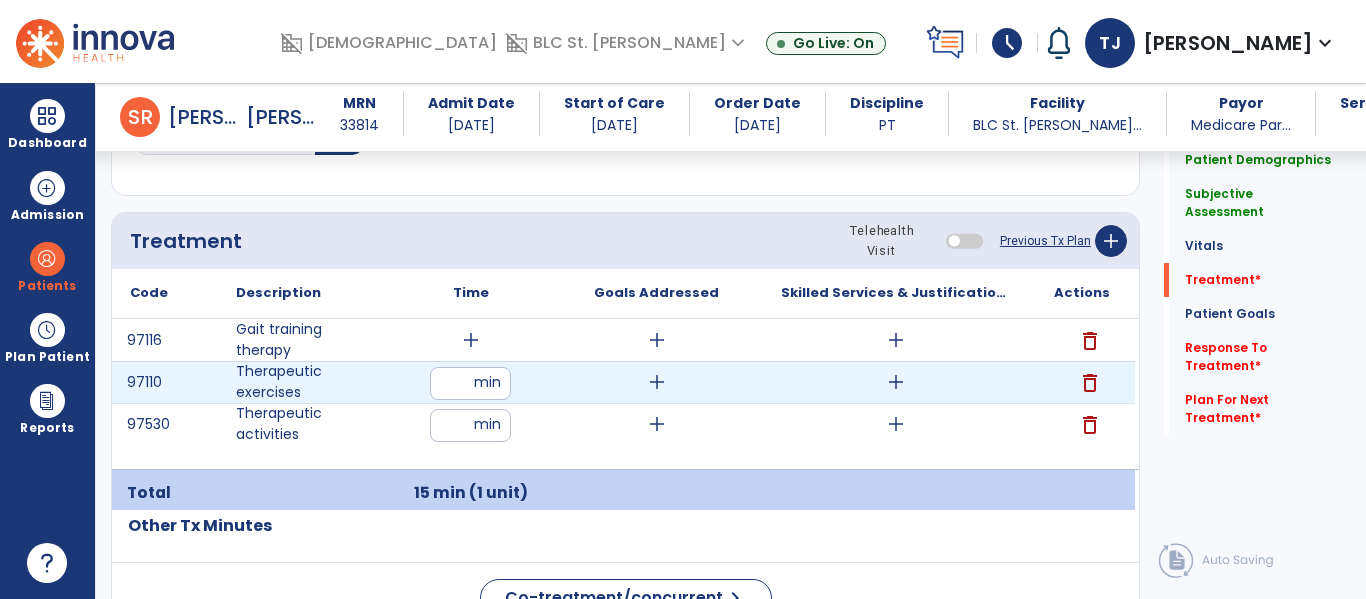 type on "**" 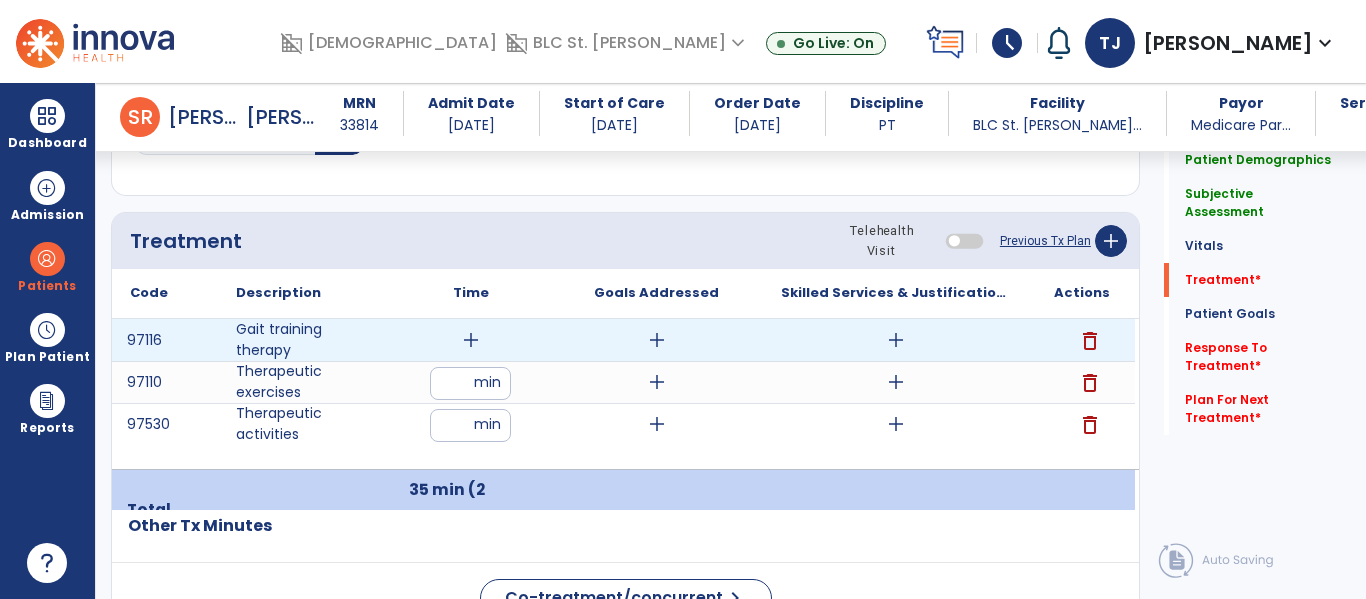 click on "add" at bounding box center (471, 340) 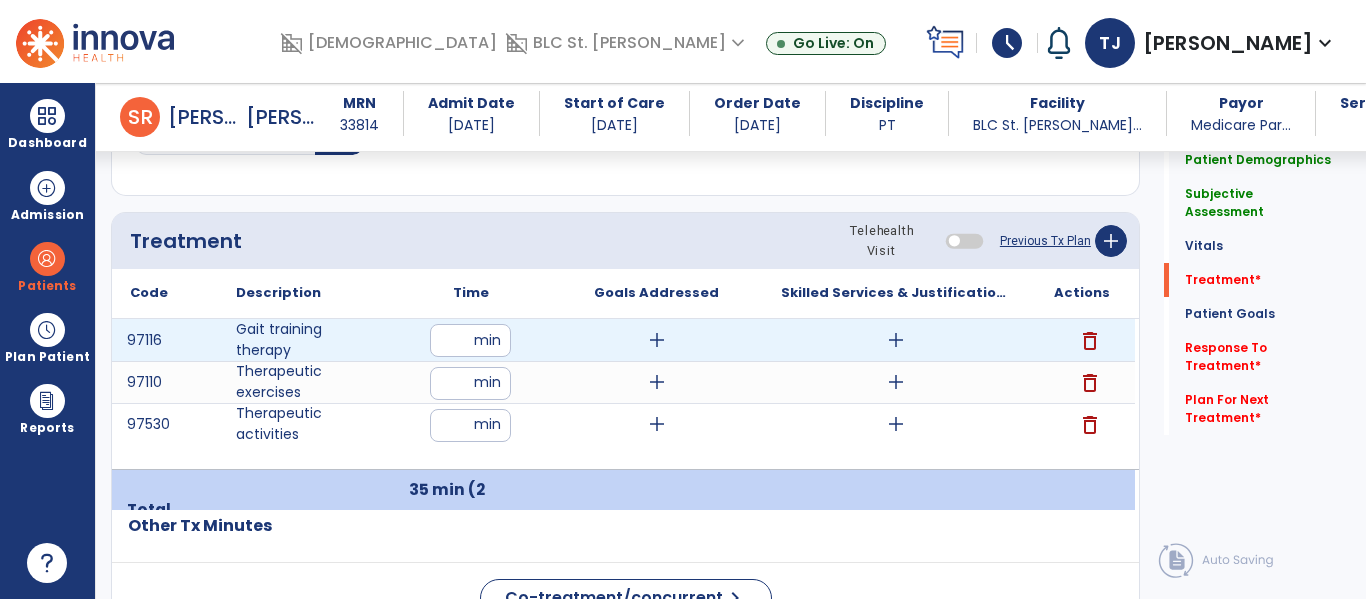 click at bounding box center [470, 340] 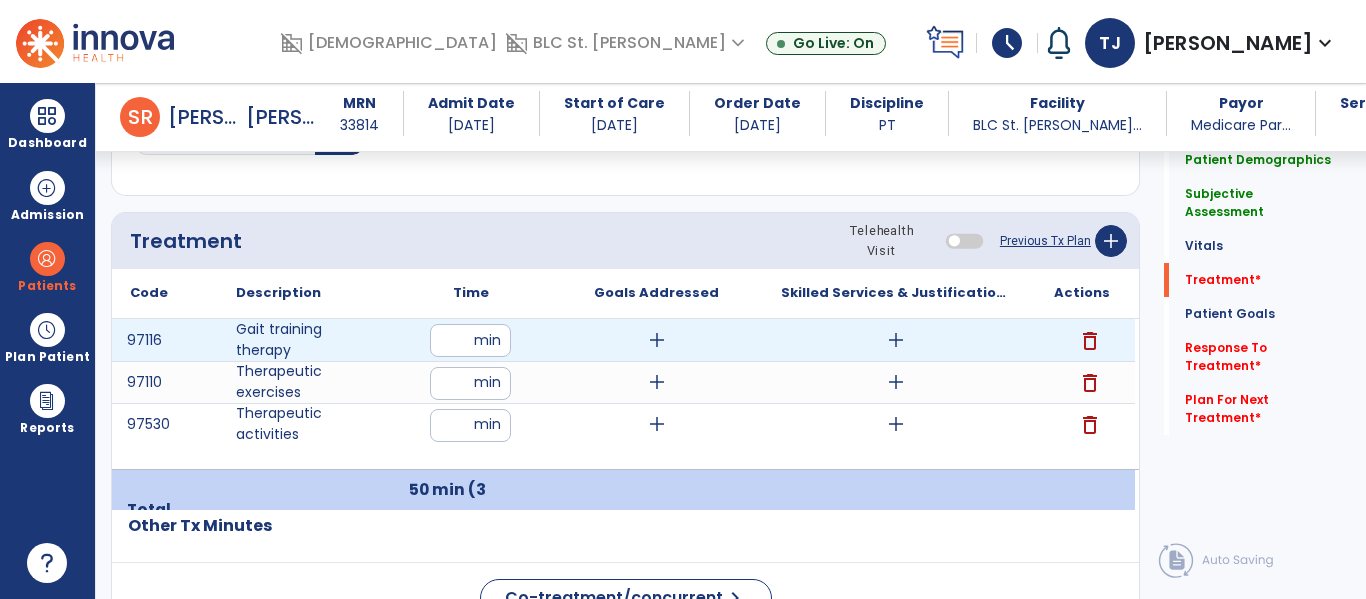 click on "add" at bounding box center (896, 340) 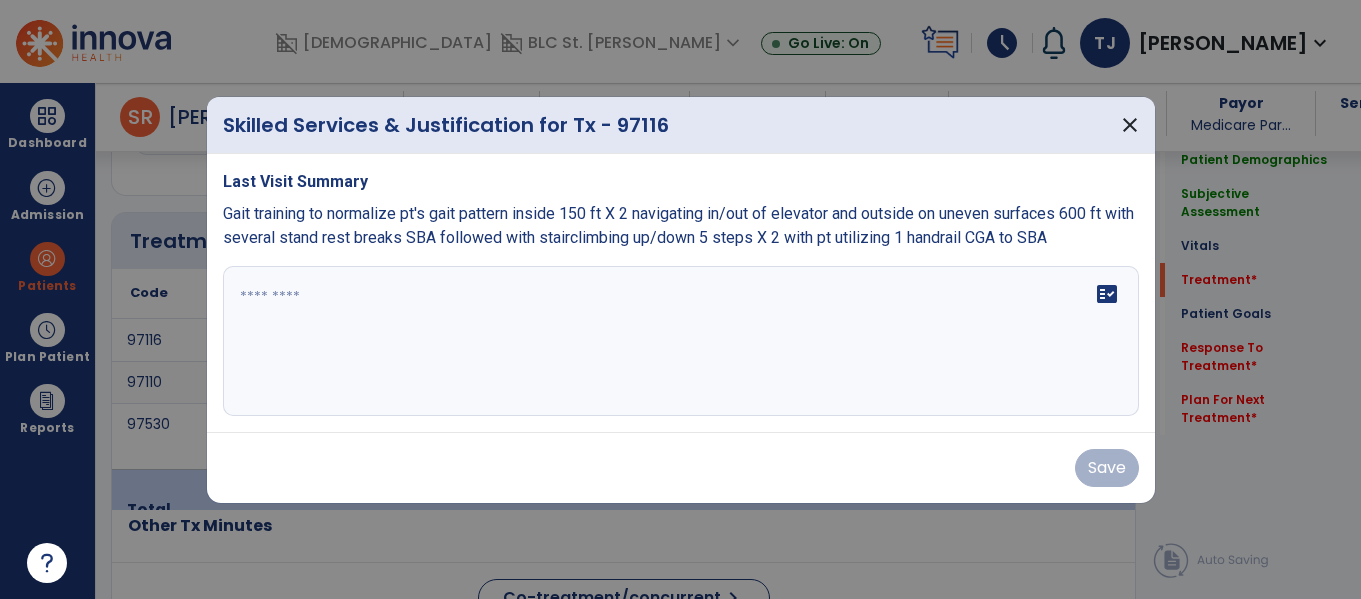 scroll, scrollTop: 1147, scrollLeft: 0, axis: vertical 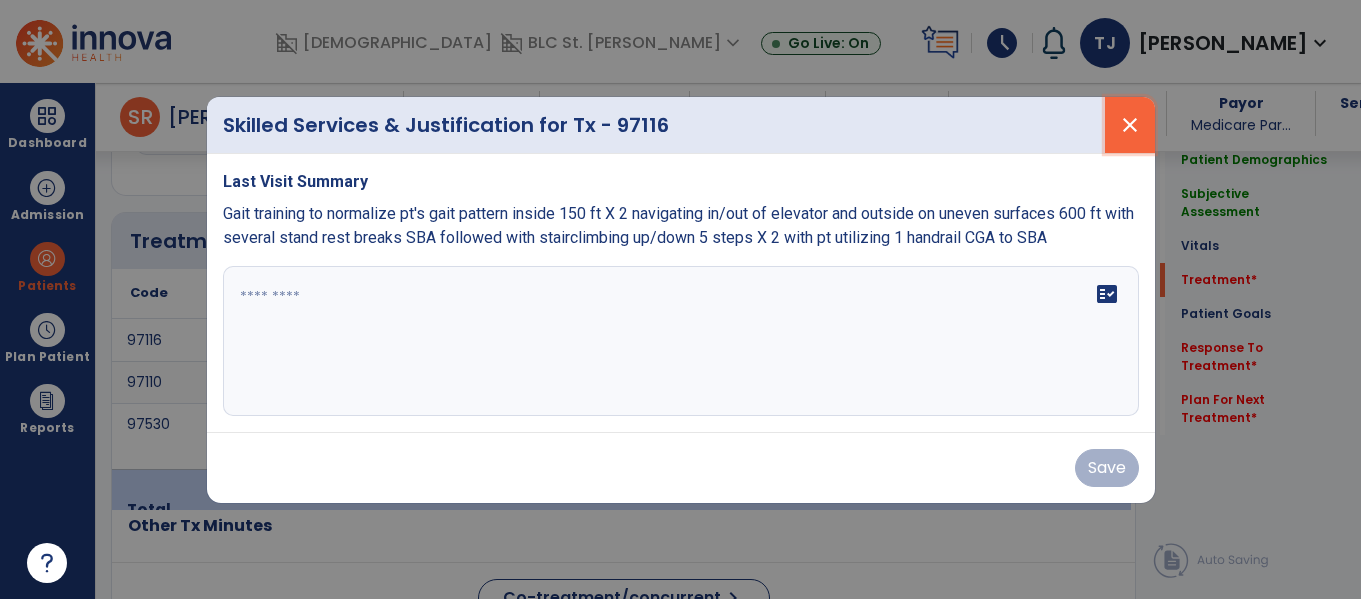 click on "close" at bounding box center (1130, 125) 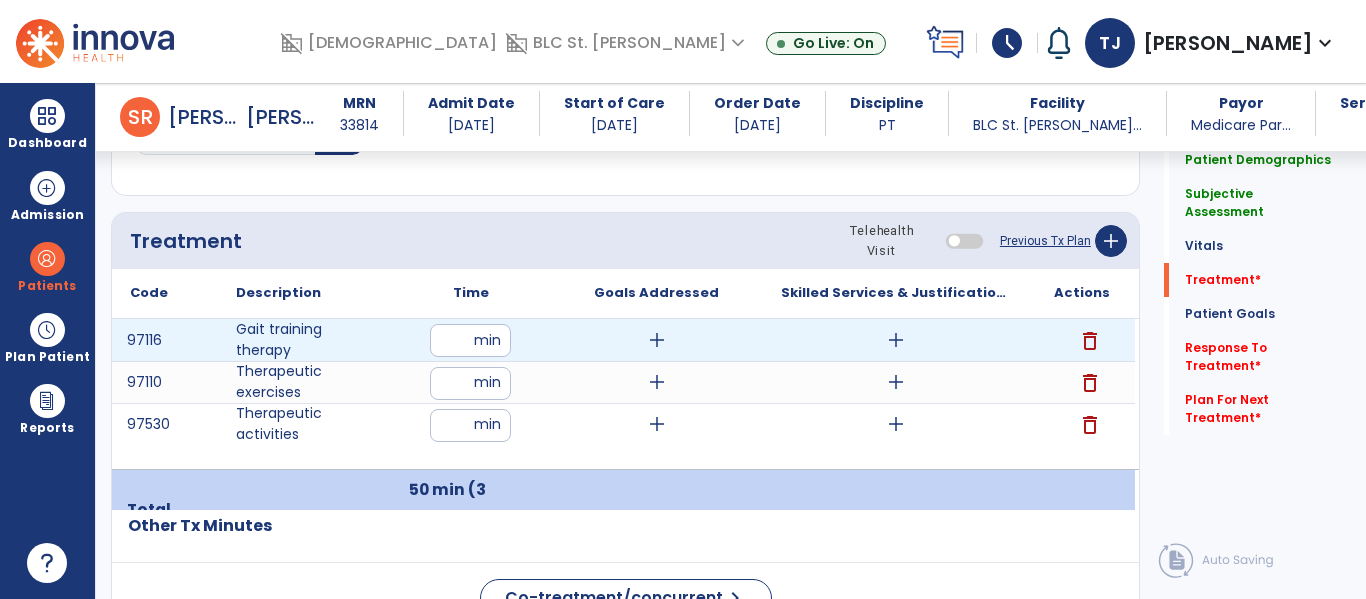 click on "**" at bounding box center (470, 340) 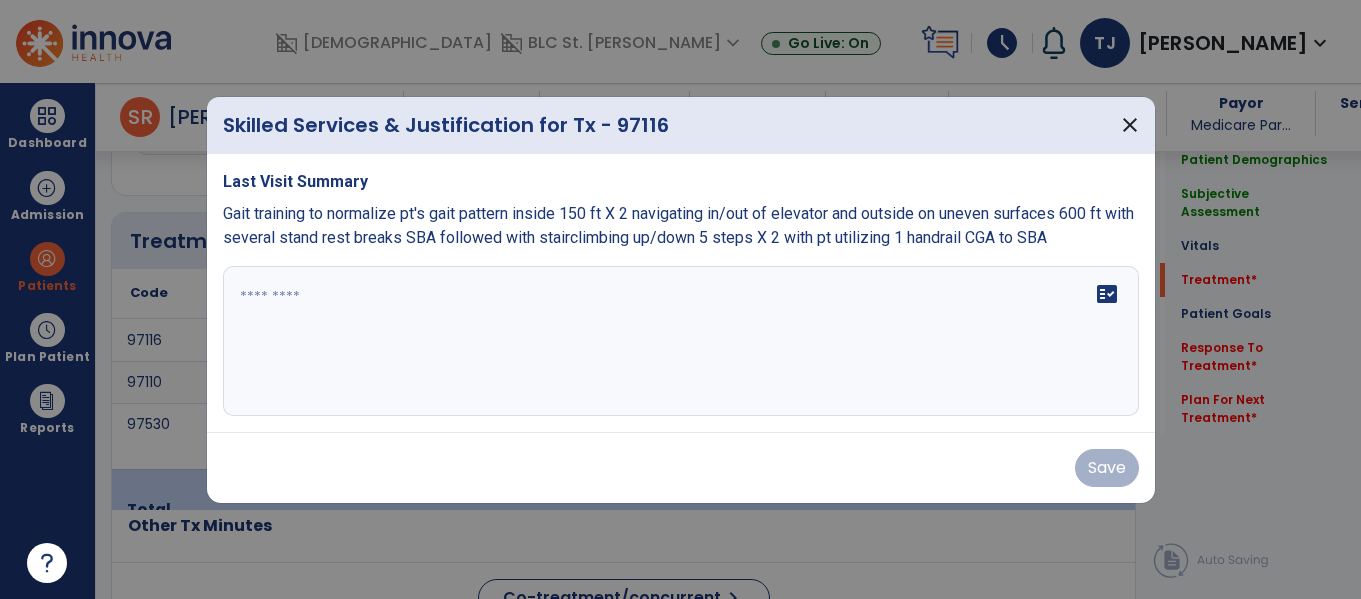 scroll, scrollTop: 1147, scrollLeft: 0, axis: vertical 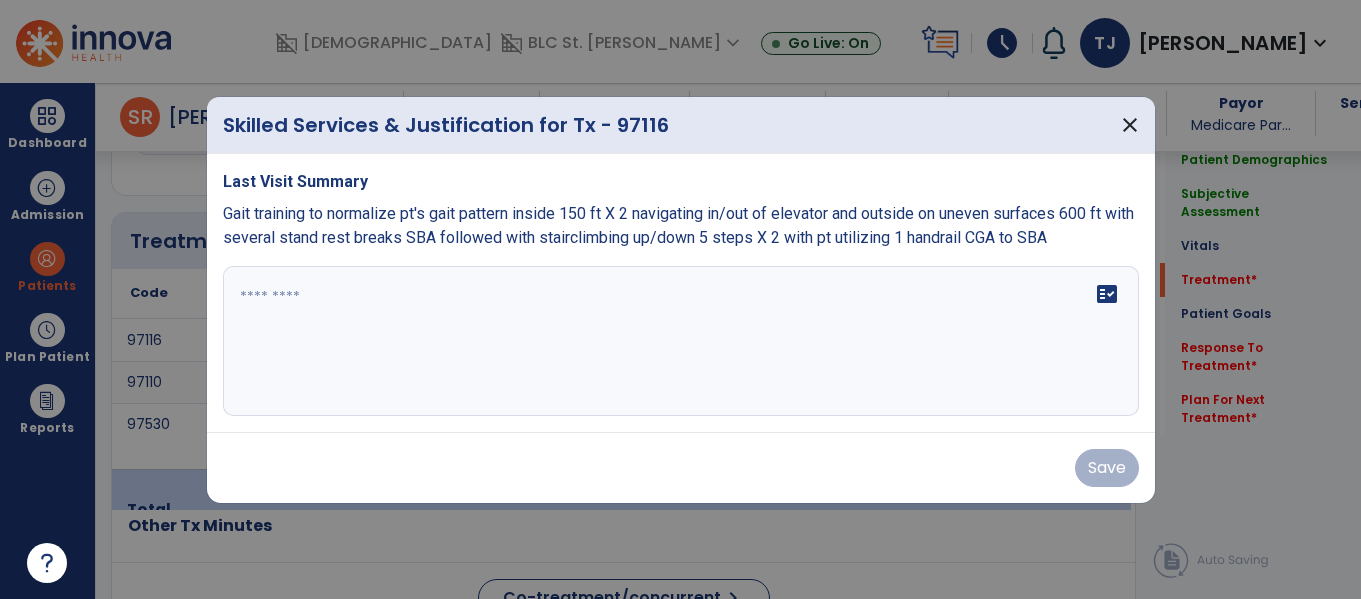 drag, startPoint x: 284, startPoint y: 296, endPoint x: 399, endPoint y: 274, distance: 117.08544 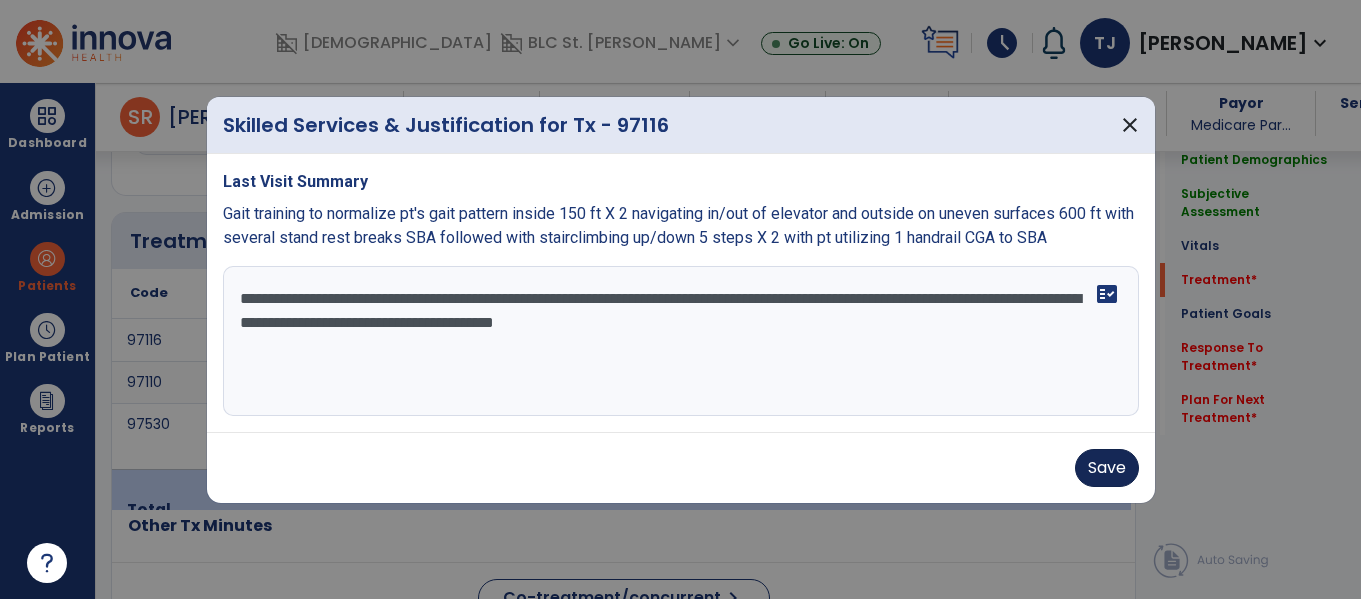type on "**********" 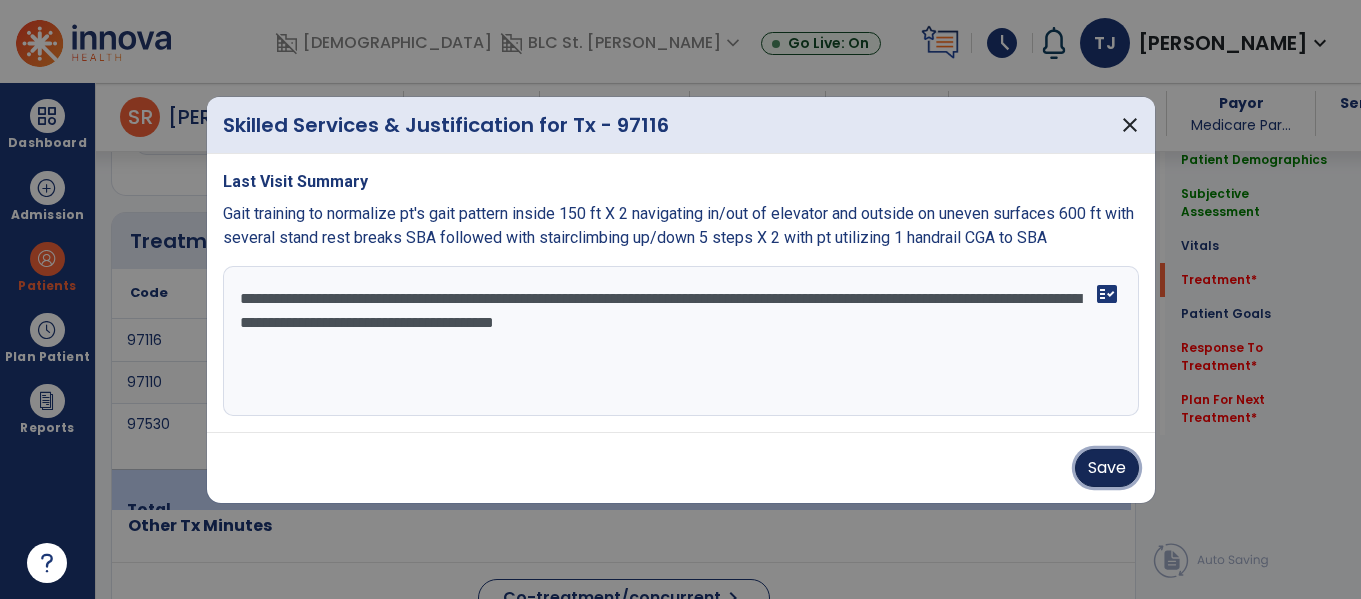 click on "Save" at bounding box center [1107, 468] 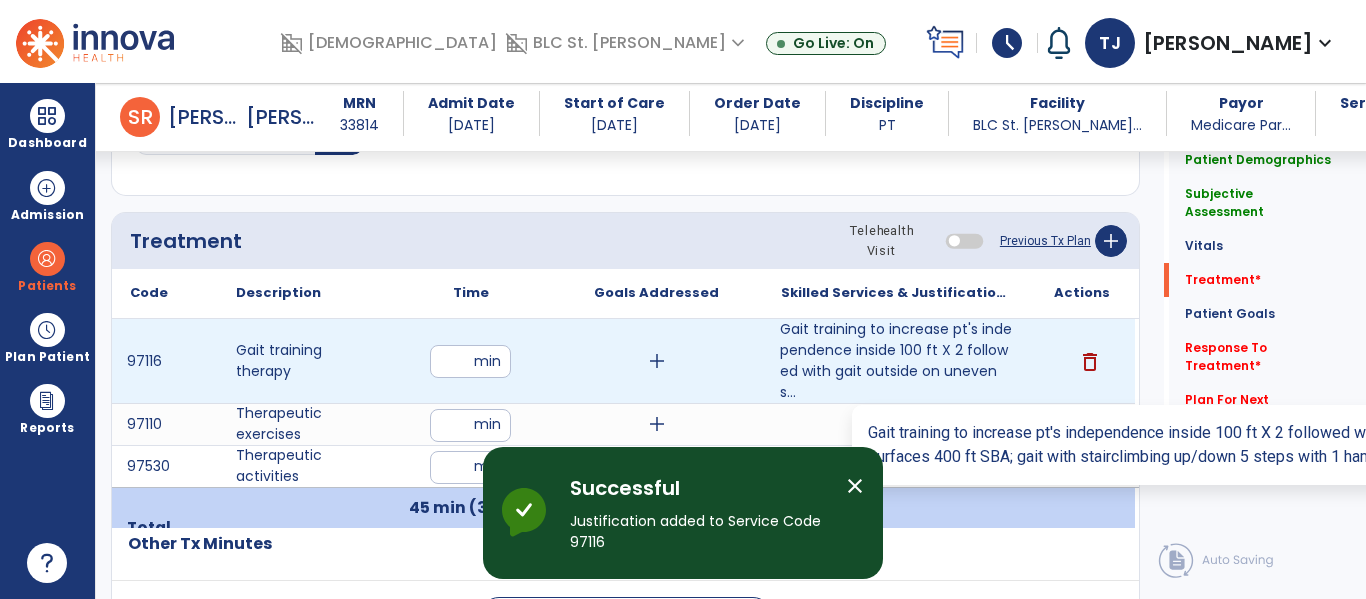 click on "Gait training to increase pt's independence inside 100 ft X 2 followed with gait outside on uneven s..." at bounding box center (896, 361) 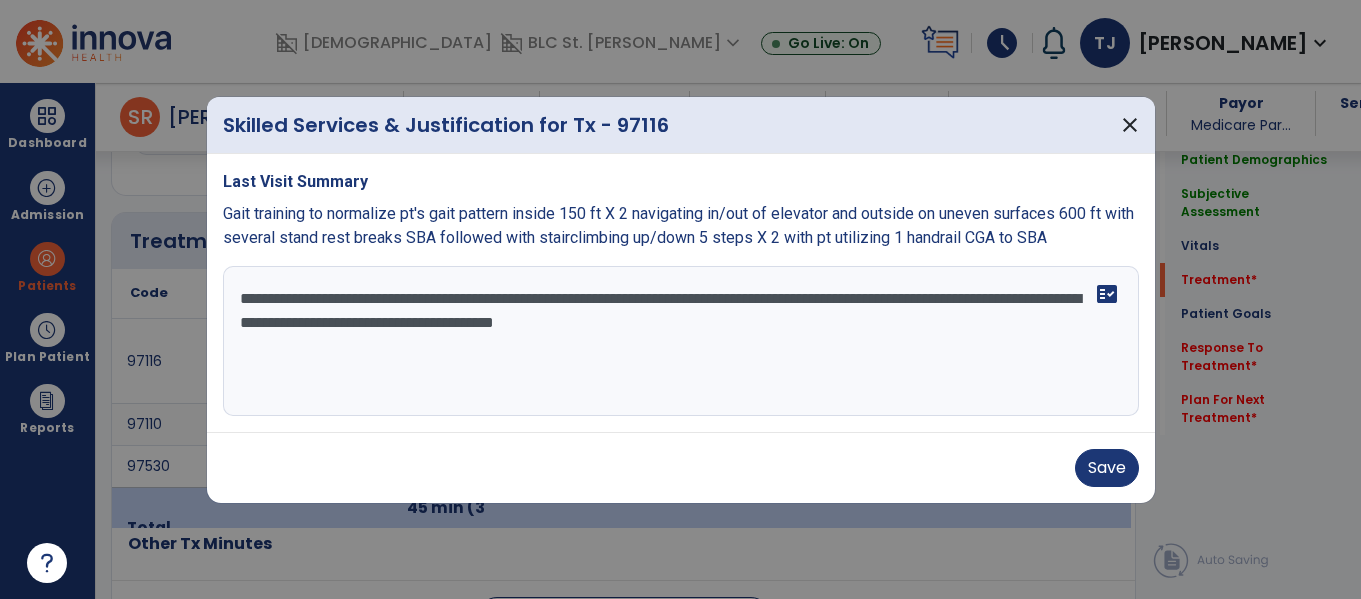 scroll, scrollTop: 1147, scrollLeft: 0, axis: vertical 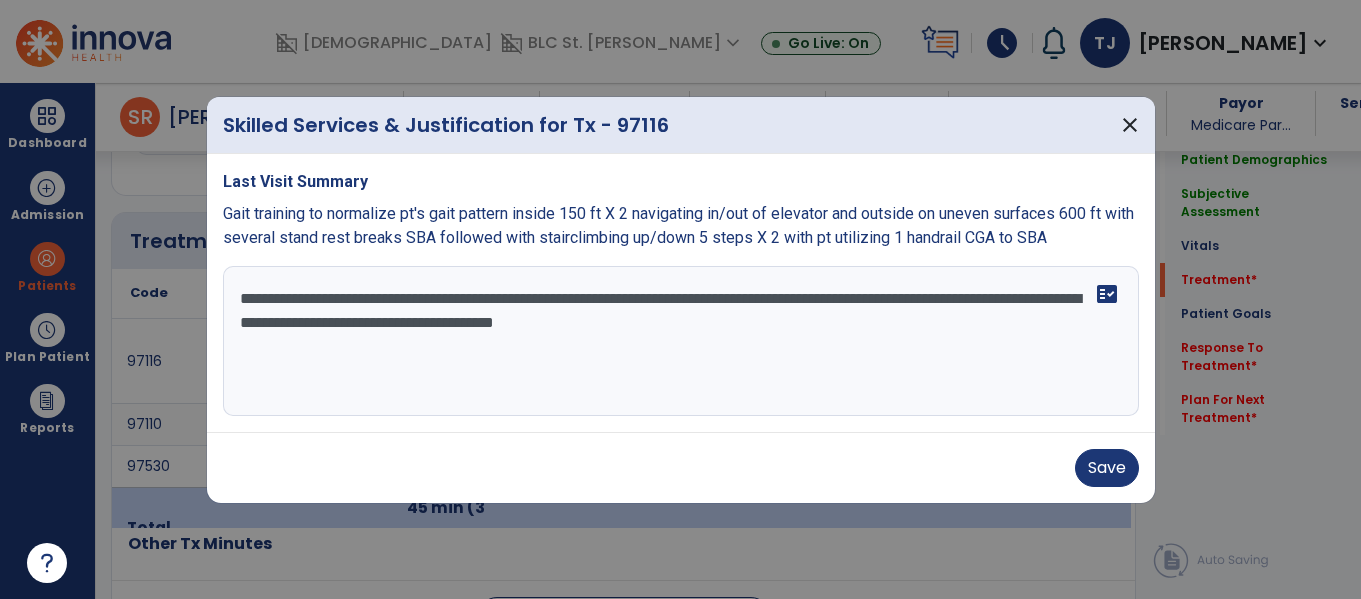 click on "**********" at bounding box center [681, 341] 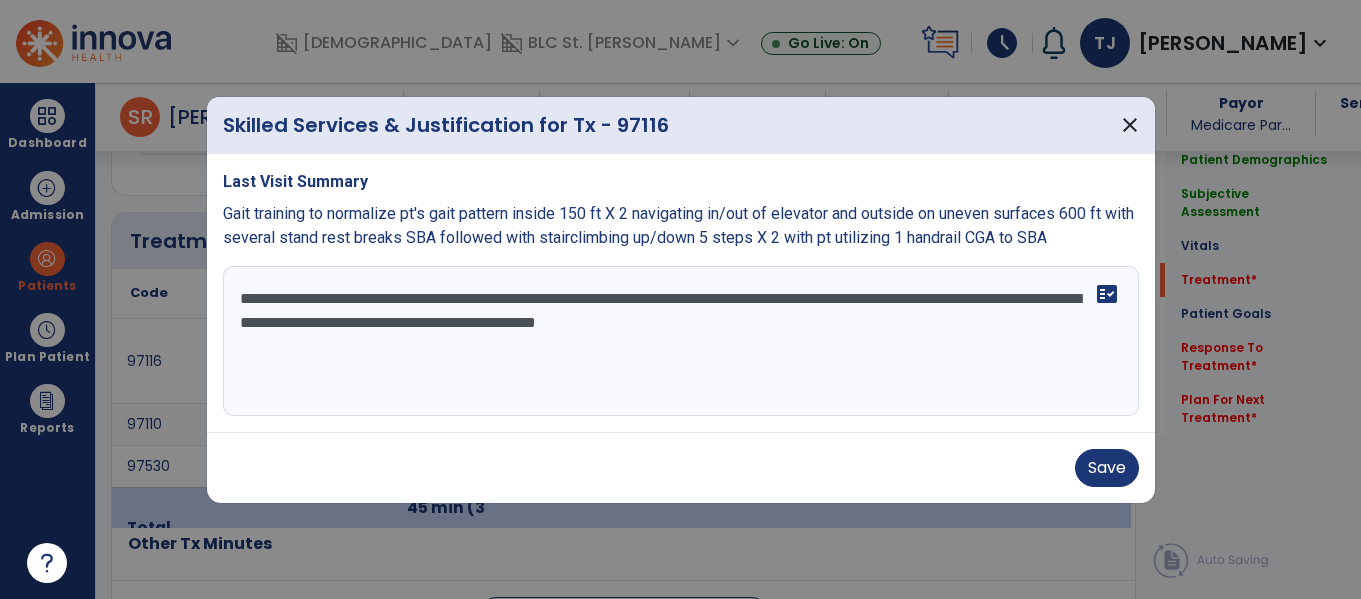 type on "**********" 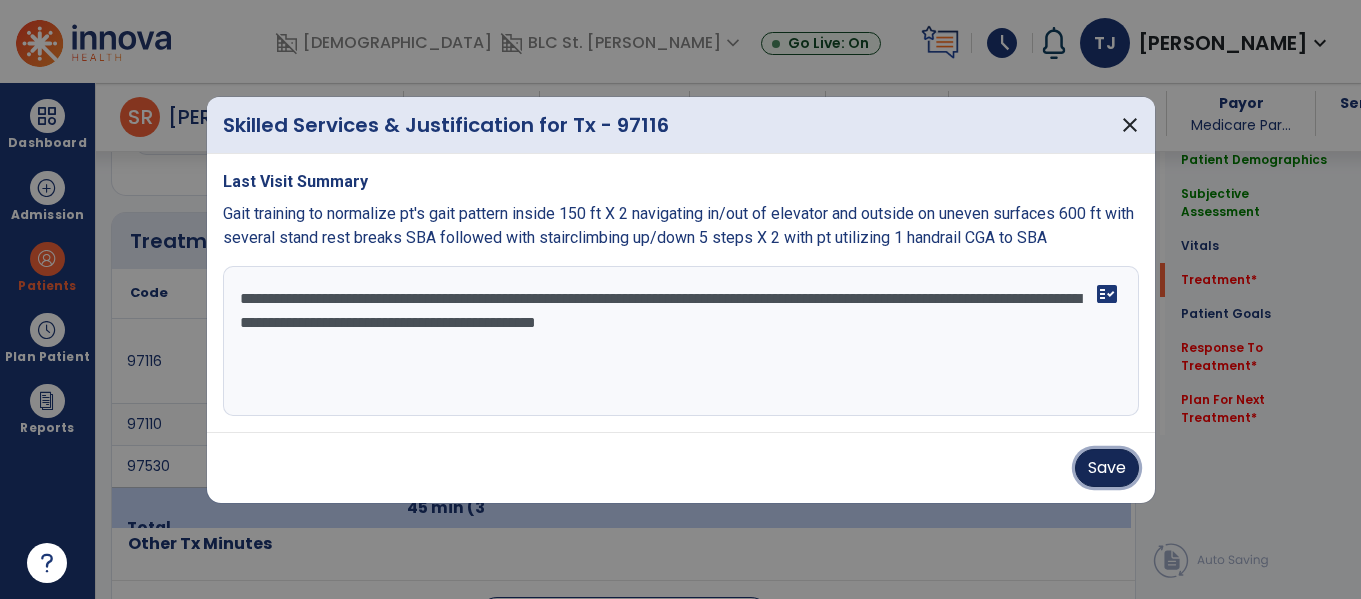 click on "Save" at bounding box center [1107, 468] 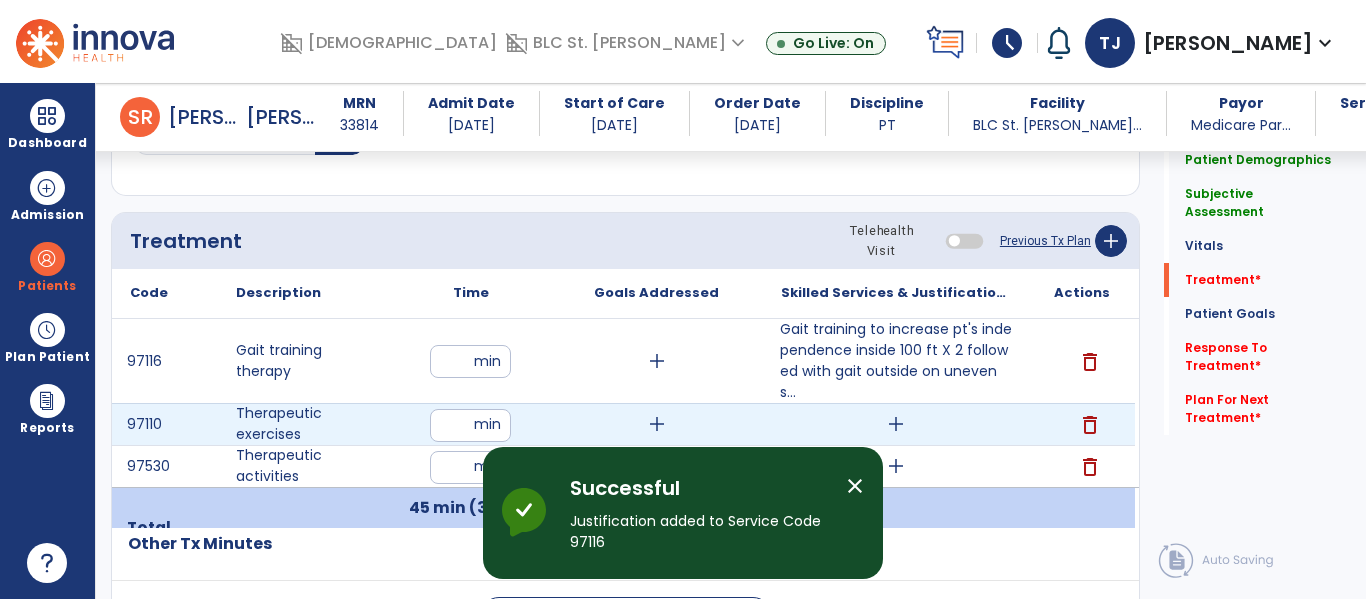 click on "add" at bounding box center [896, 424] 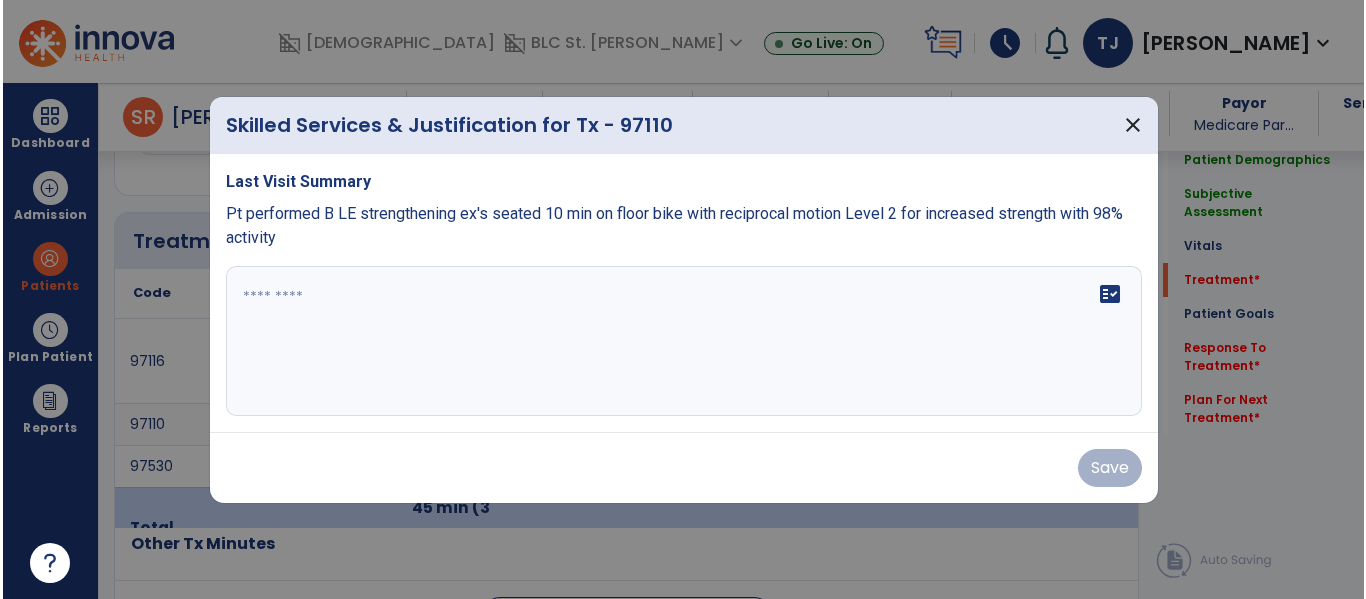 scroll, scrollTop: 1147, scrollLeft: 0, axis: vertical 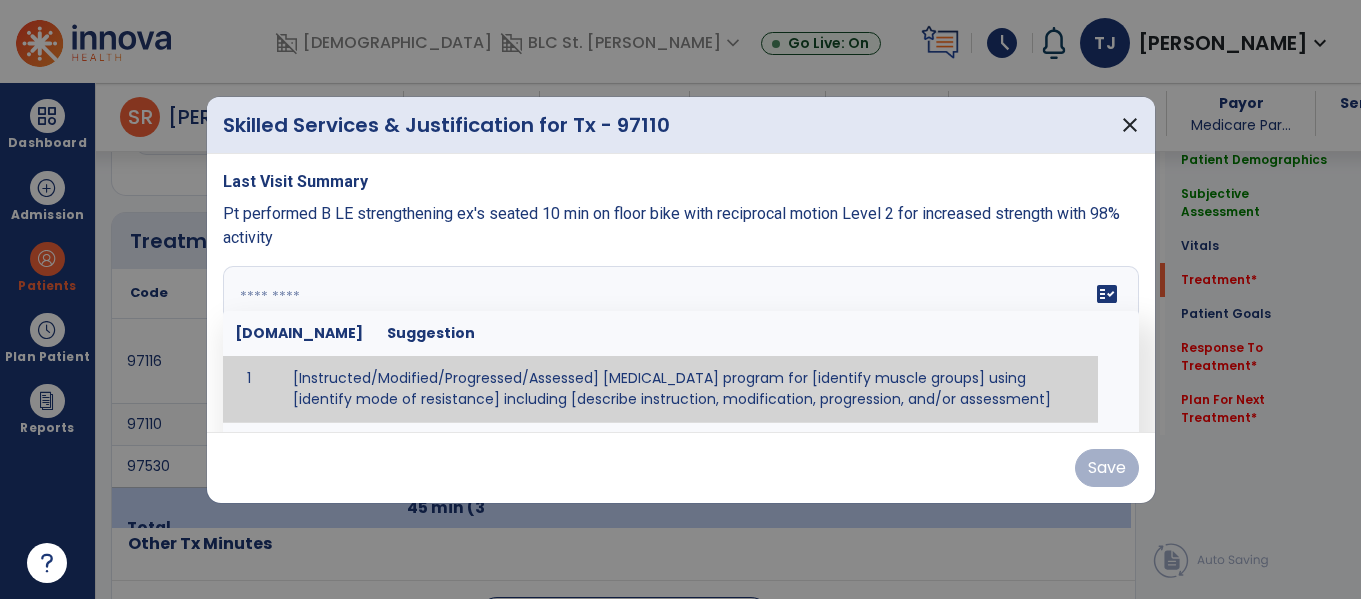 drag, startPoint x: 287, startPoint y: 305, endPoint x: 345, endPoint y: 293, distance: 59.22837 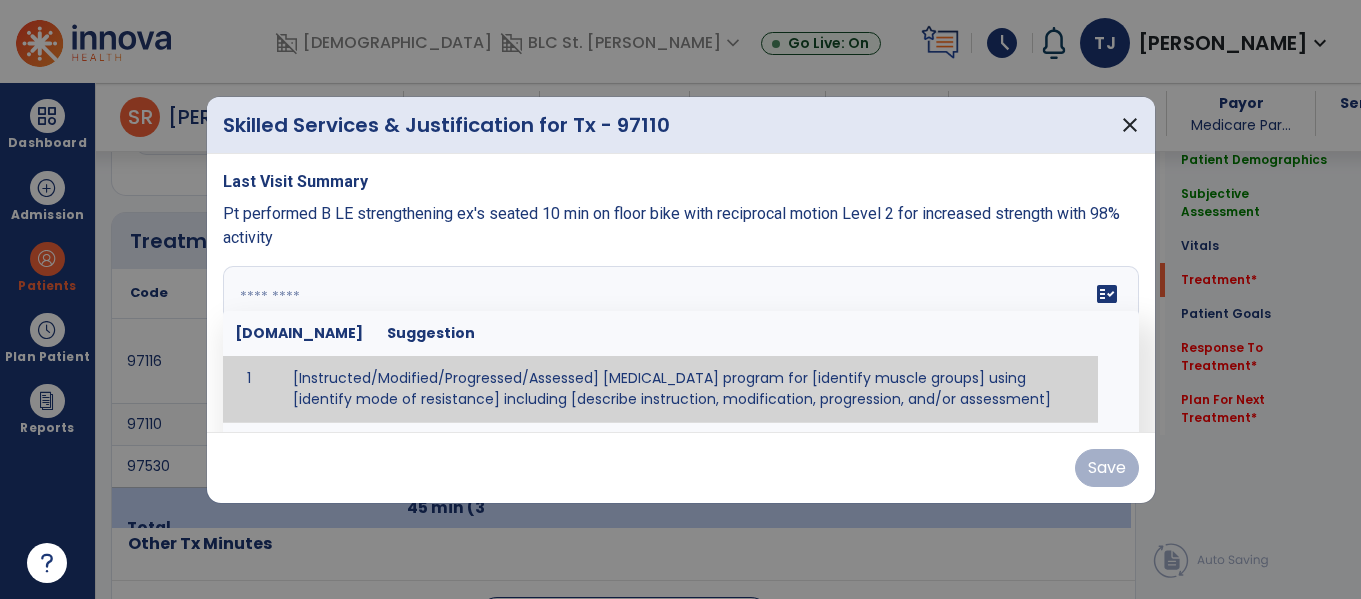 click at bounding box center (678, 341) 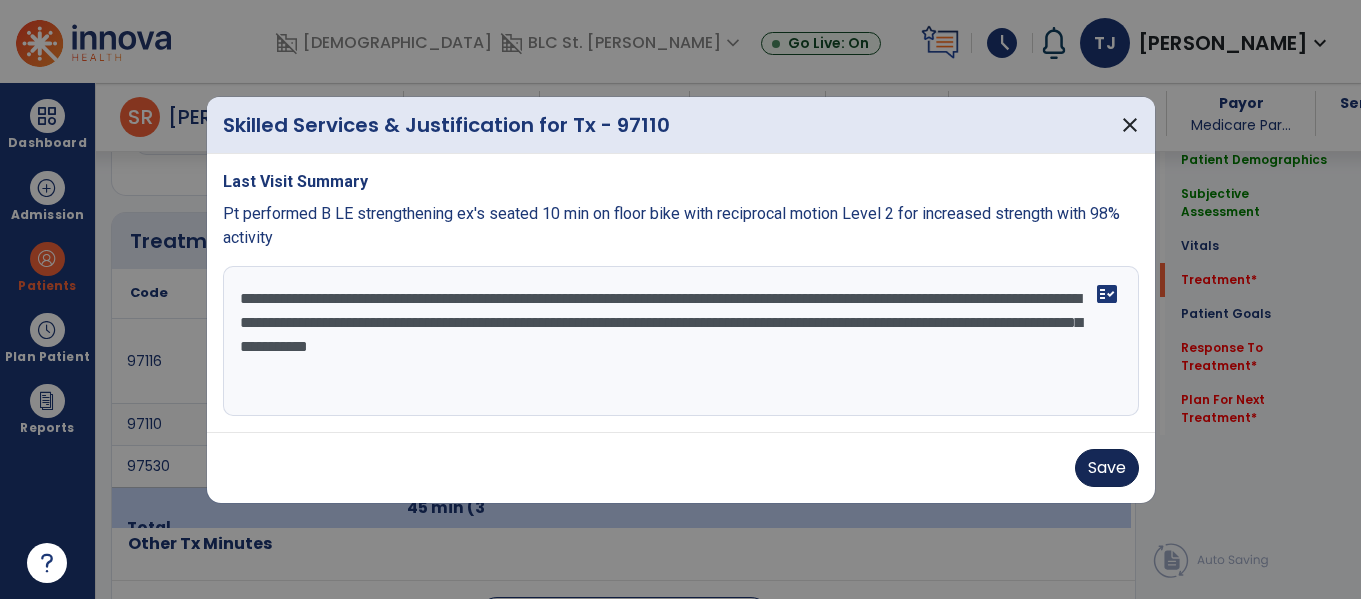 type on "**********" 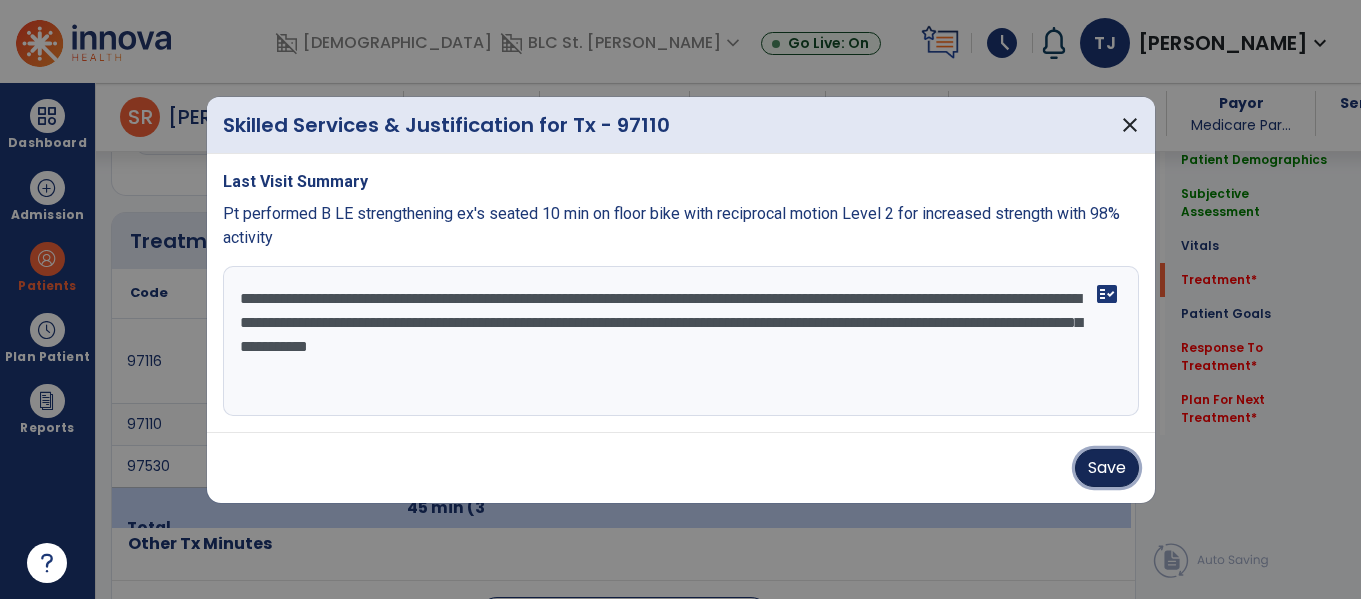 click on "Save" at bounding box center [1107, 468] 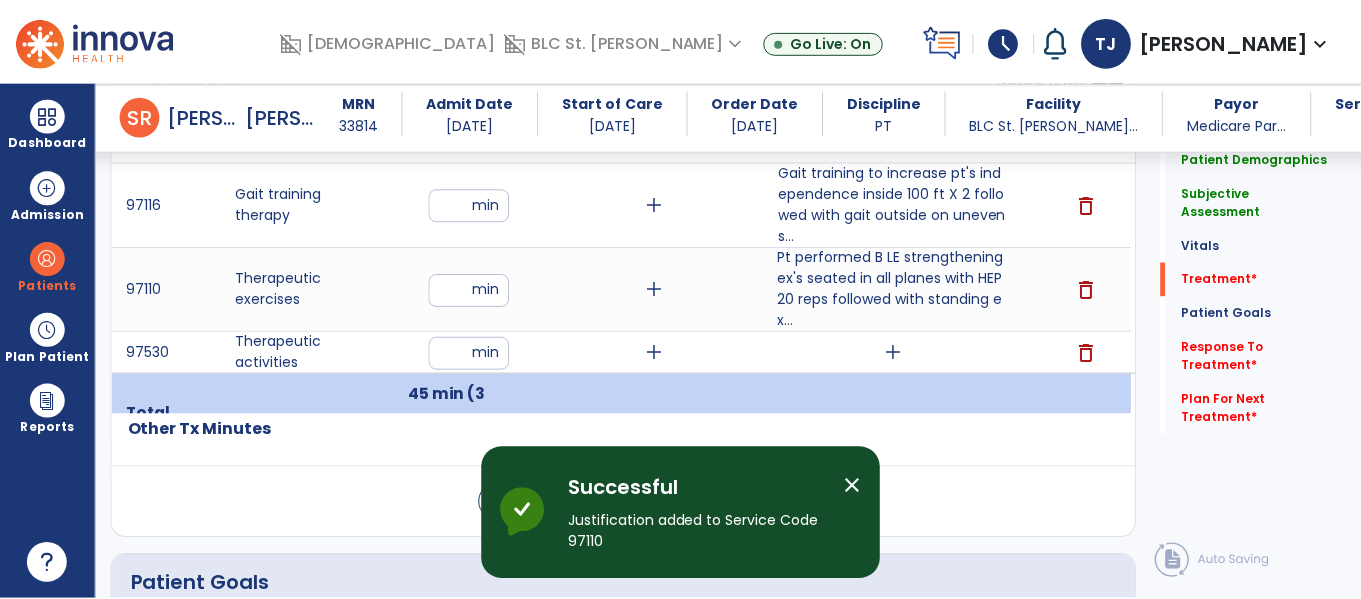 scroll, scrollTop: 1347, scrollLeft: 0, axis: vertical 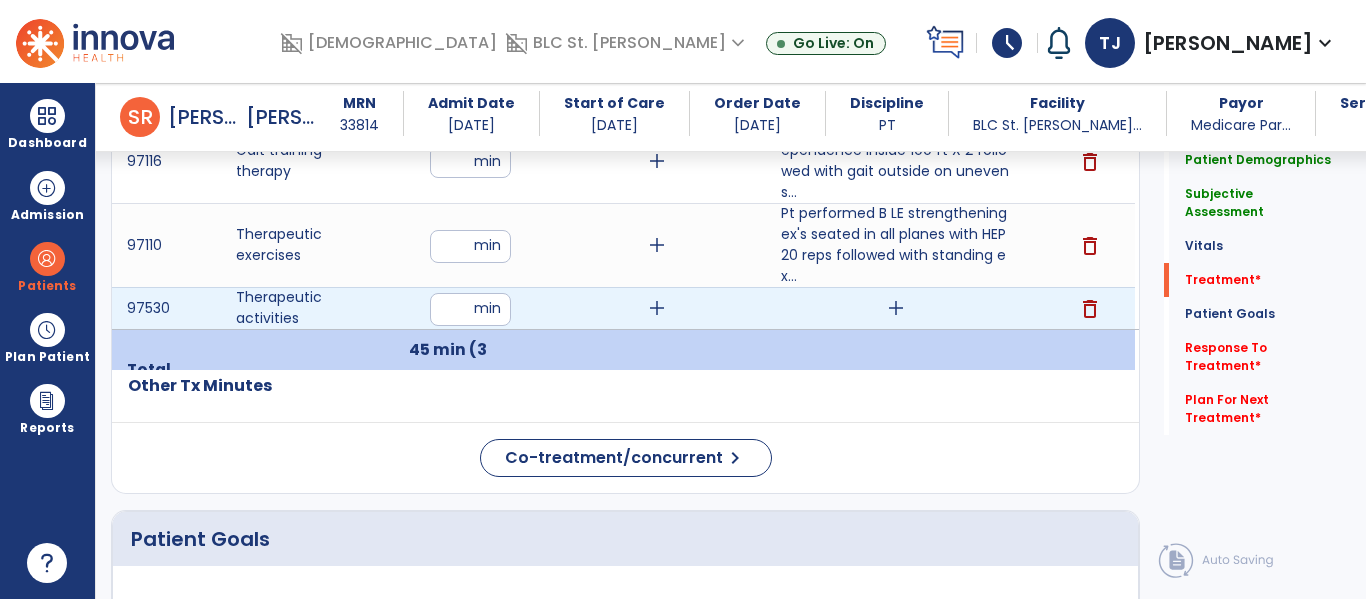 click on "add" at bounding box center [896, 308] 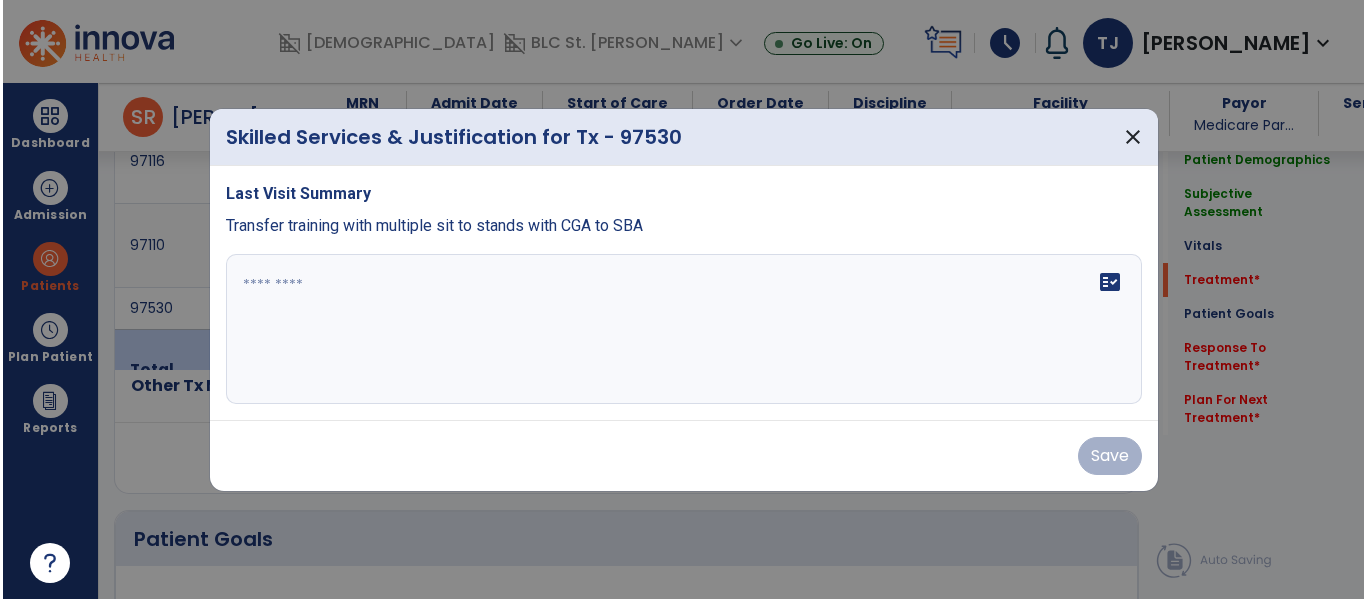 scroll, scrollTop: 1347, scrollLeft: 0, axis: vertical 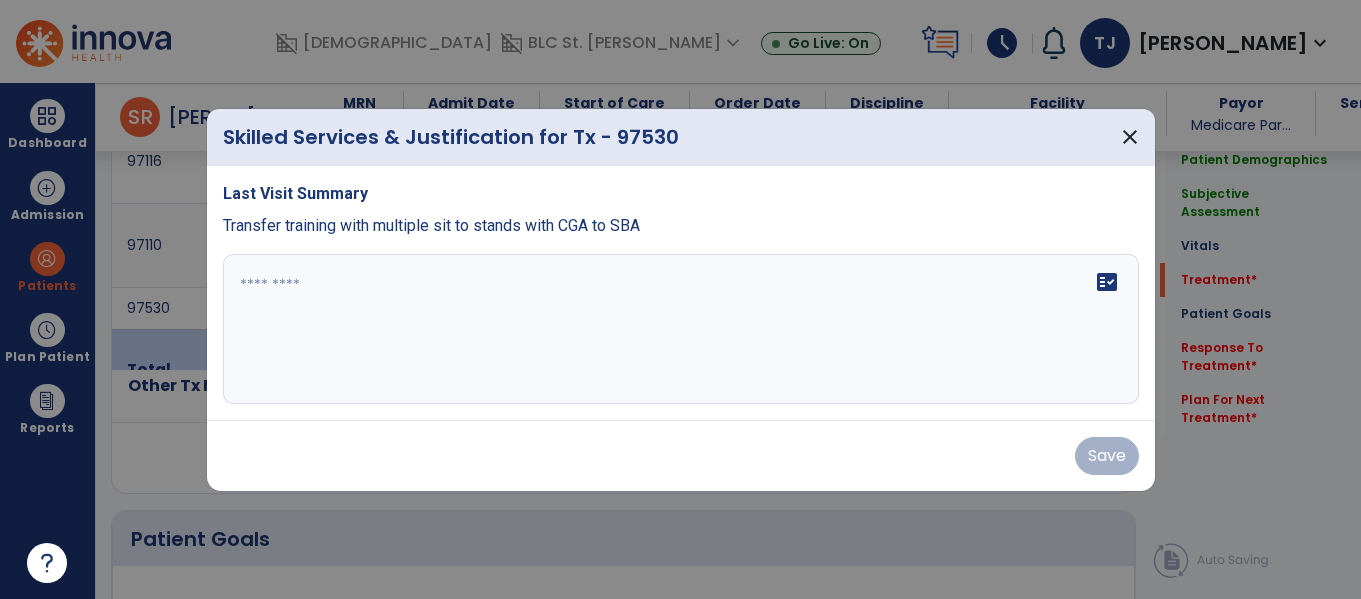 drag, startPoint x: 342, startPoint y: 289, endPoint x: 361, endPoint y: 287, distance: 19.104973 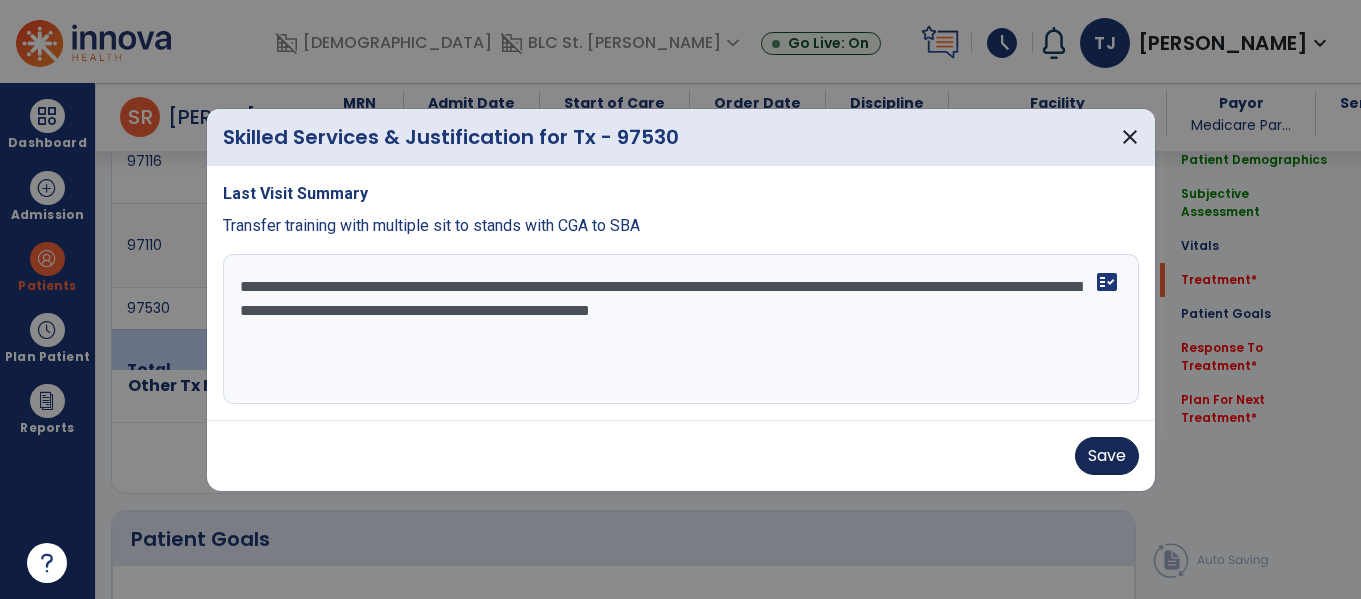 type on "**********" 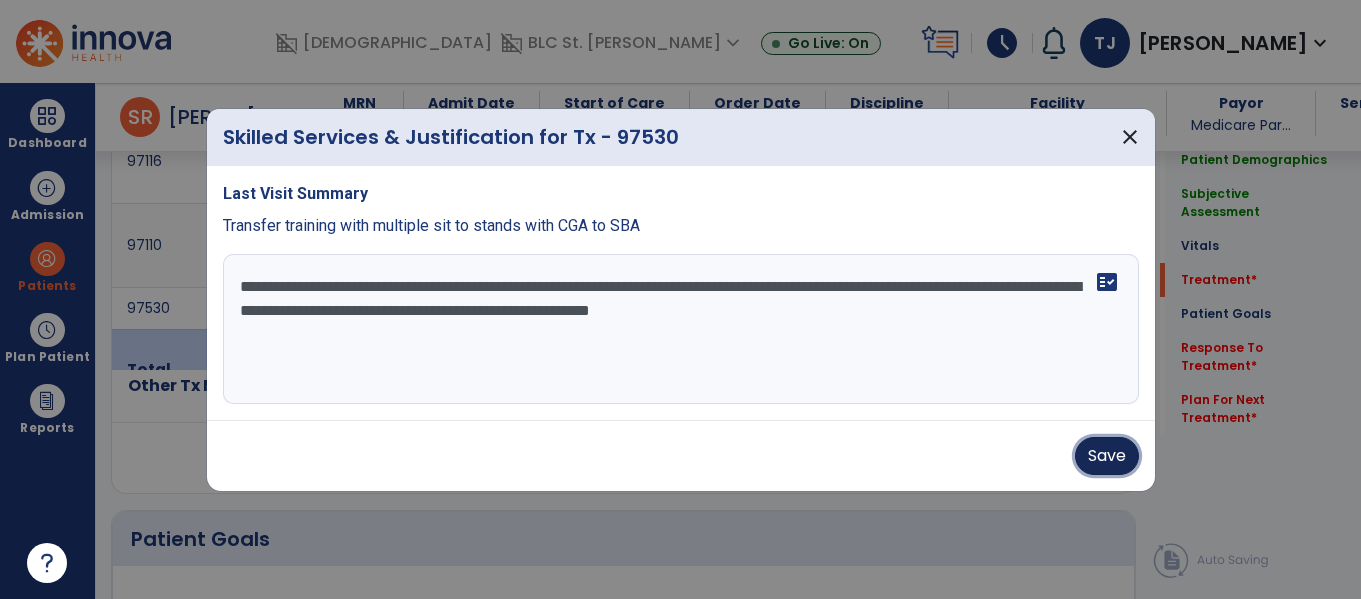 click on "Save" at bounding box center [1107, 456] 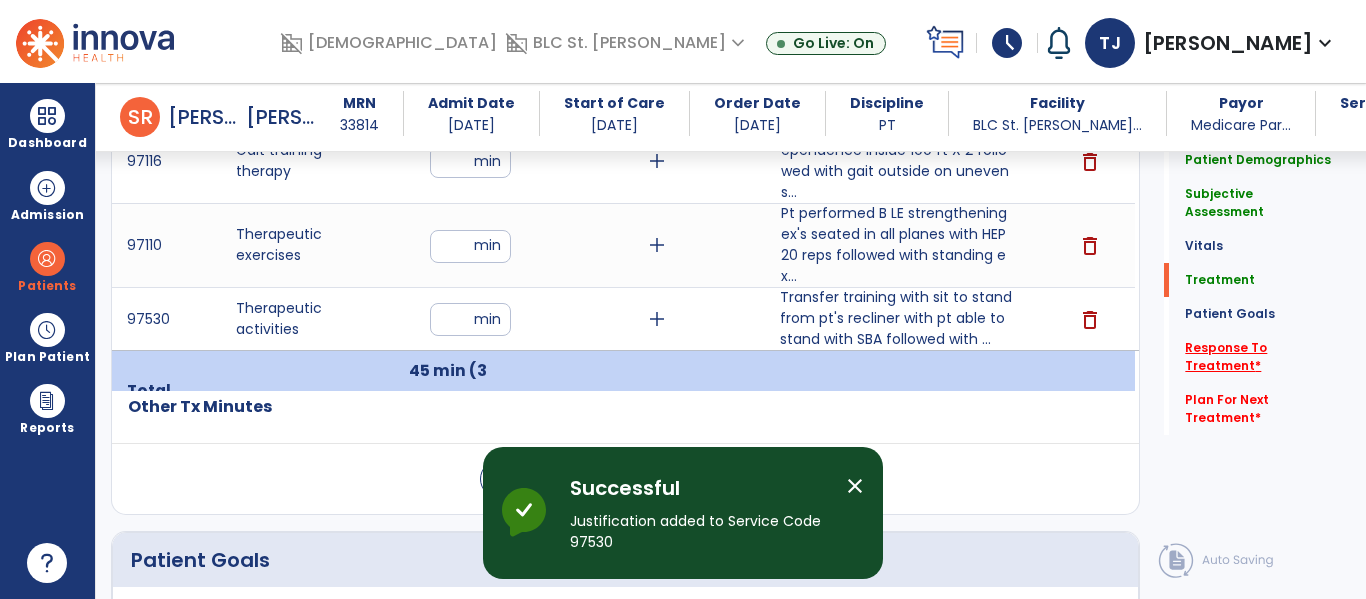 click on "Response To Treatment   *" 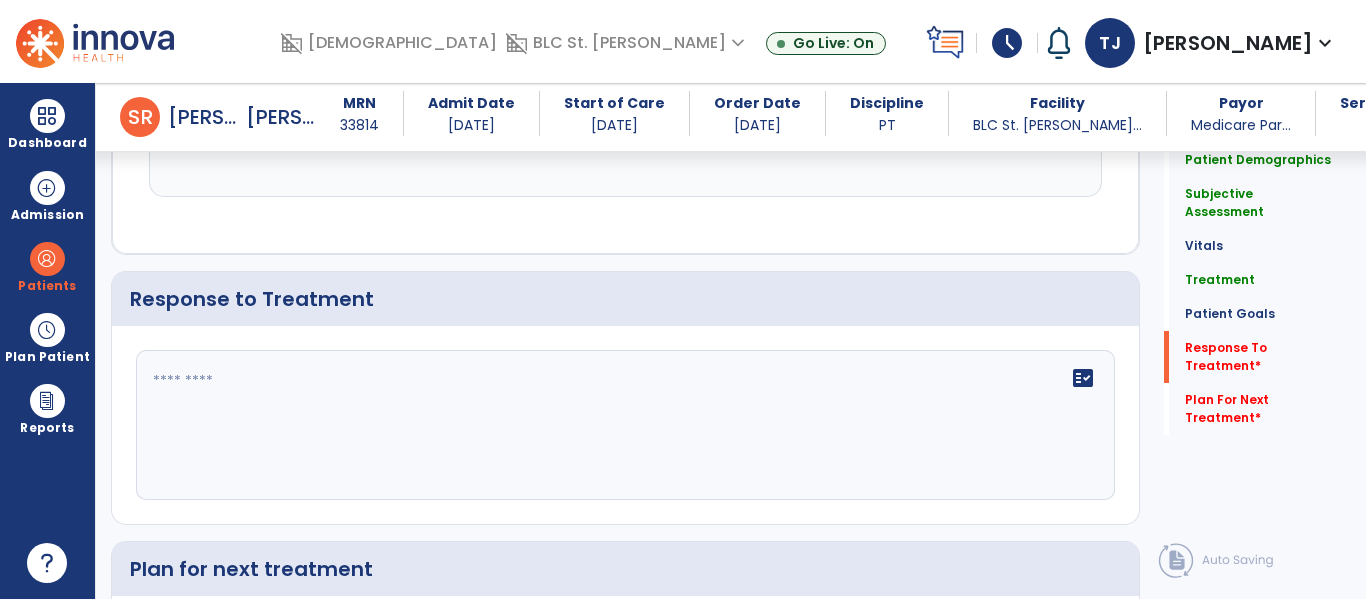 scroll, scrollTop: 2830, scrollLeft: 0, axis: vertical 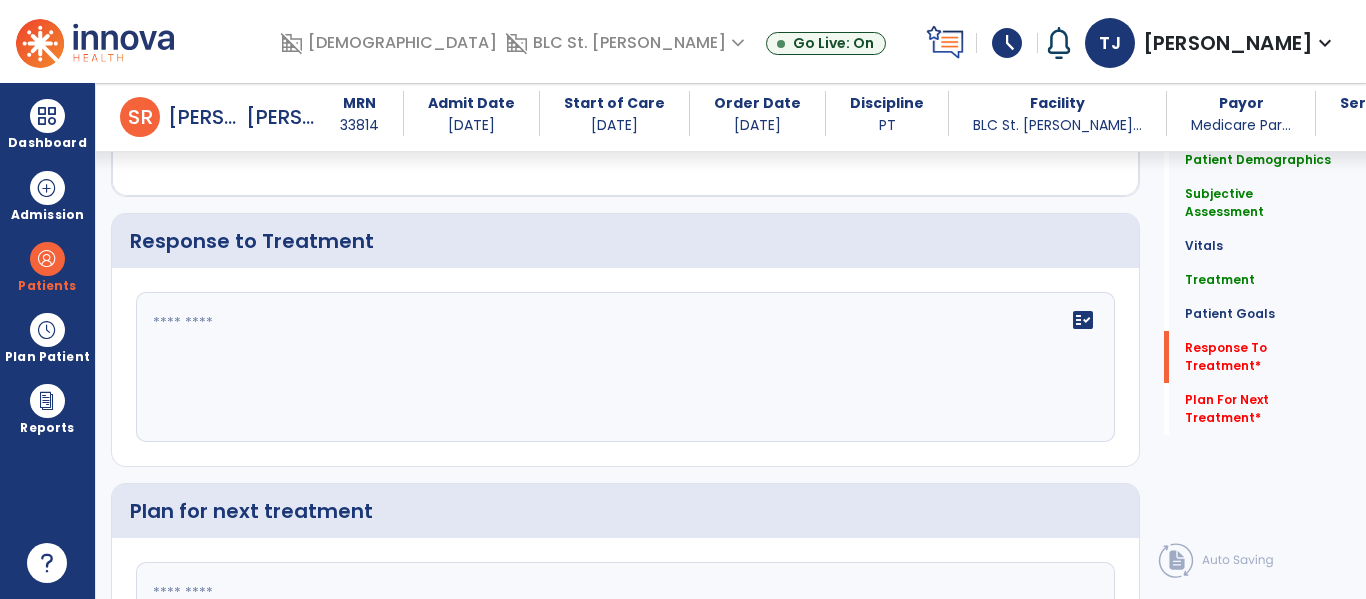 click 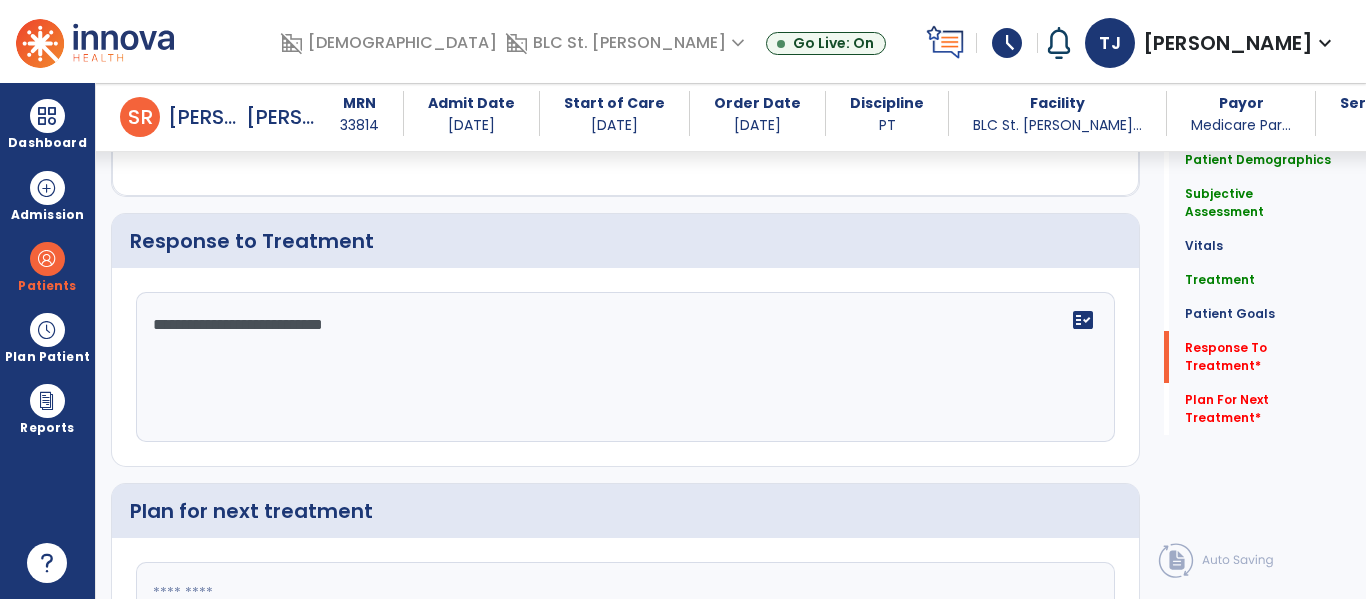 type on "**********" 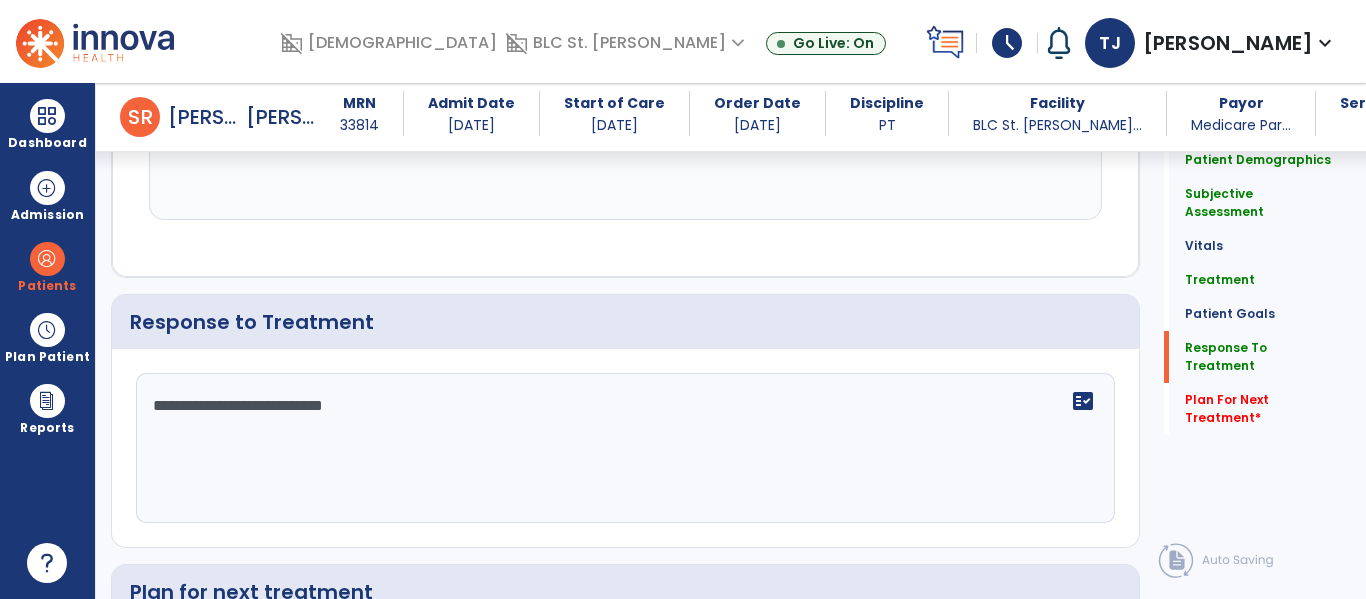 scroll, scrollTop: 2838, scrollLeft: 0, axis: vertical 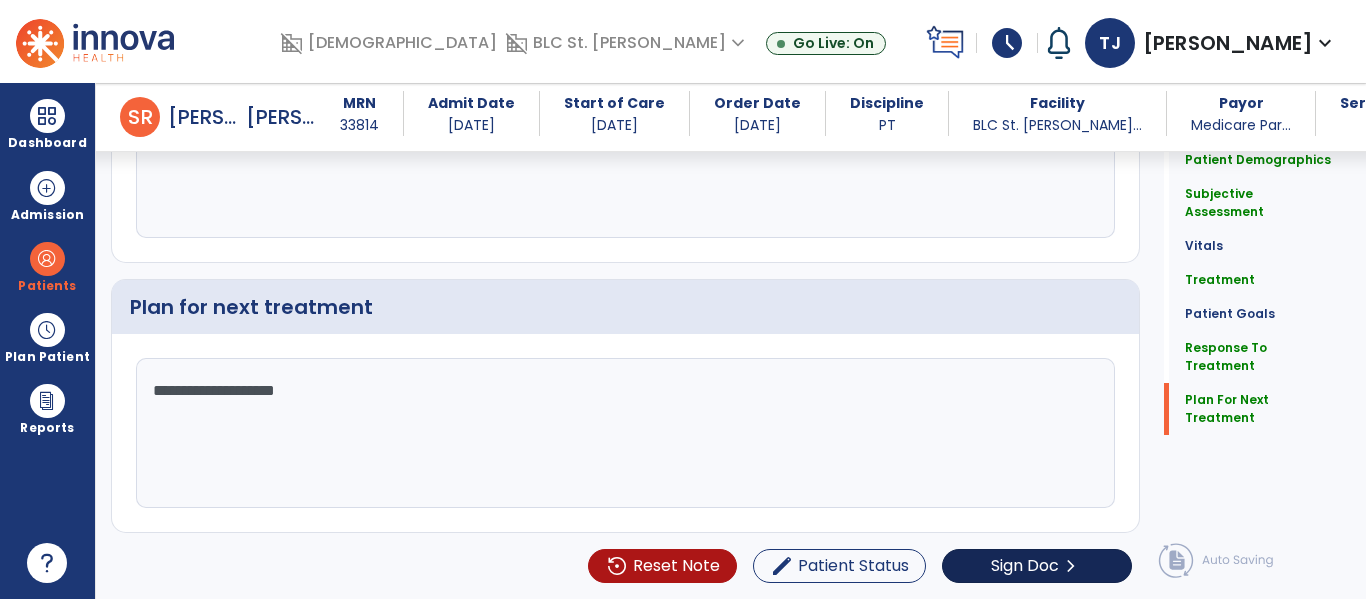 type on "**********" 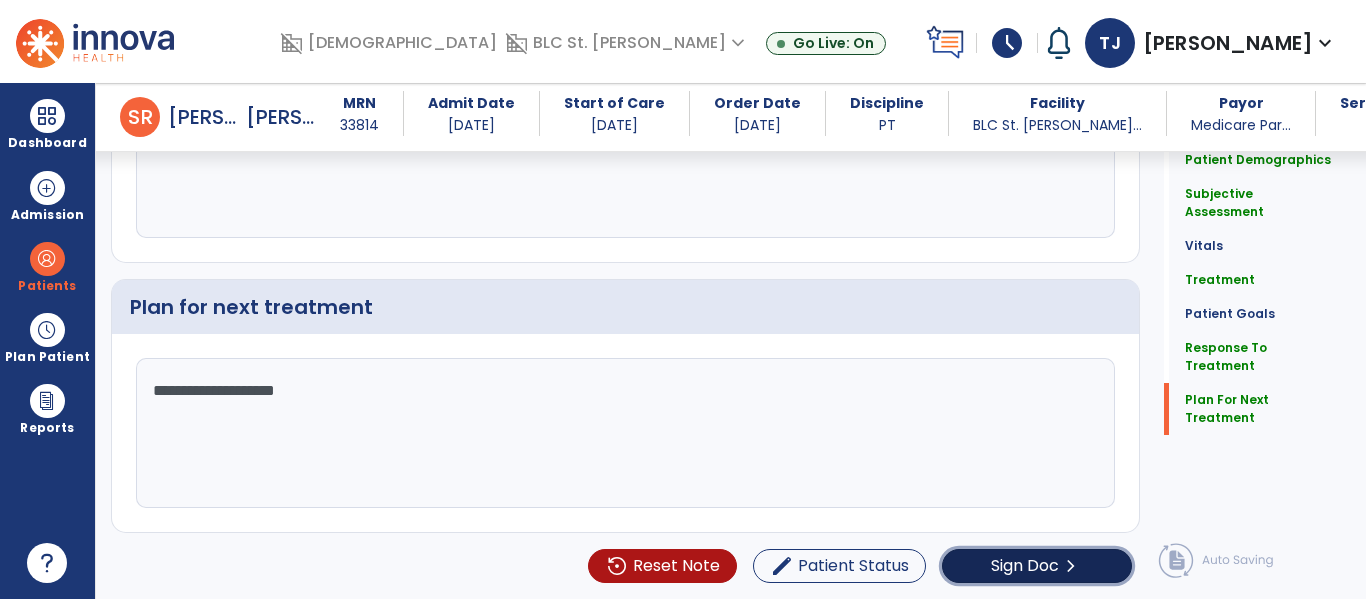 click on "Sign Doc" 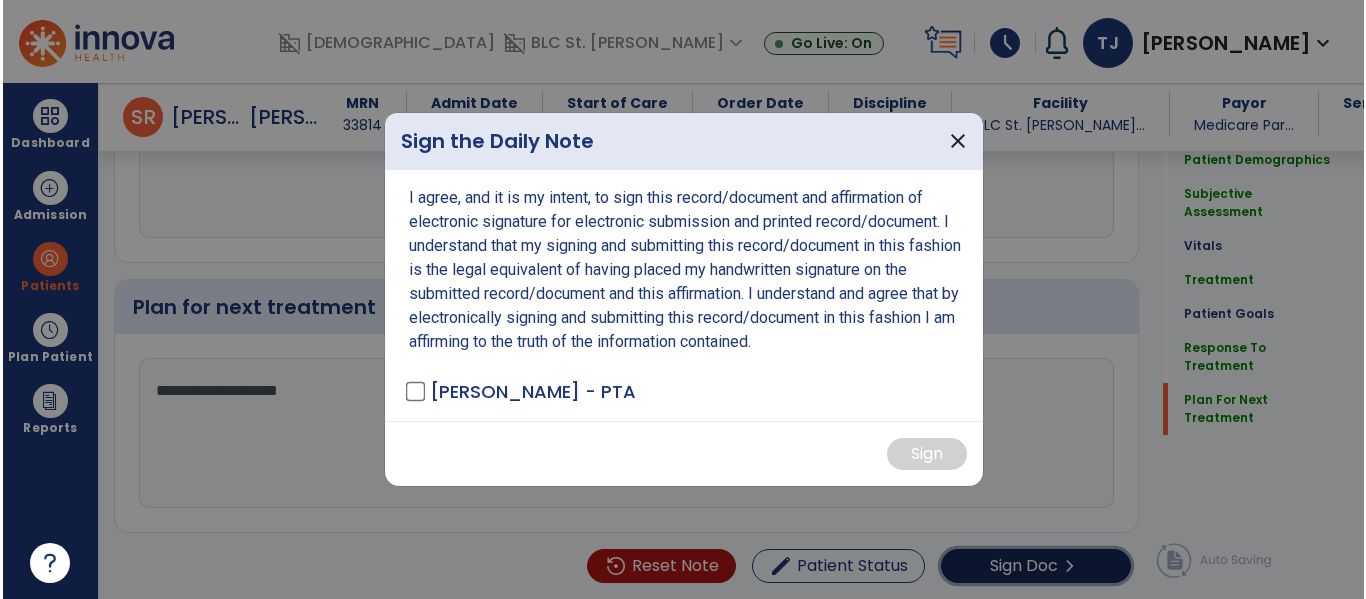 scroll, scrollTop: 3035, scrollLeft: 0, axis: vertical 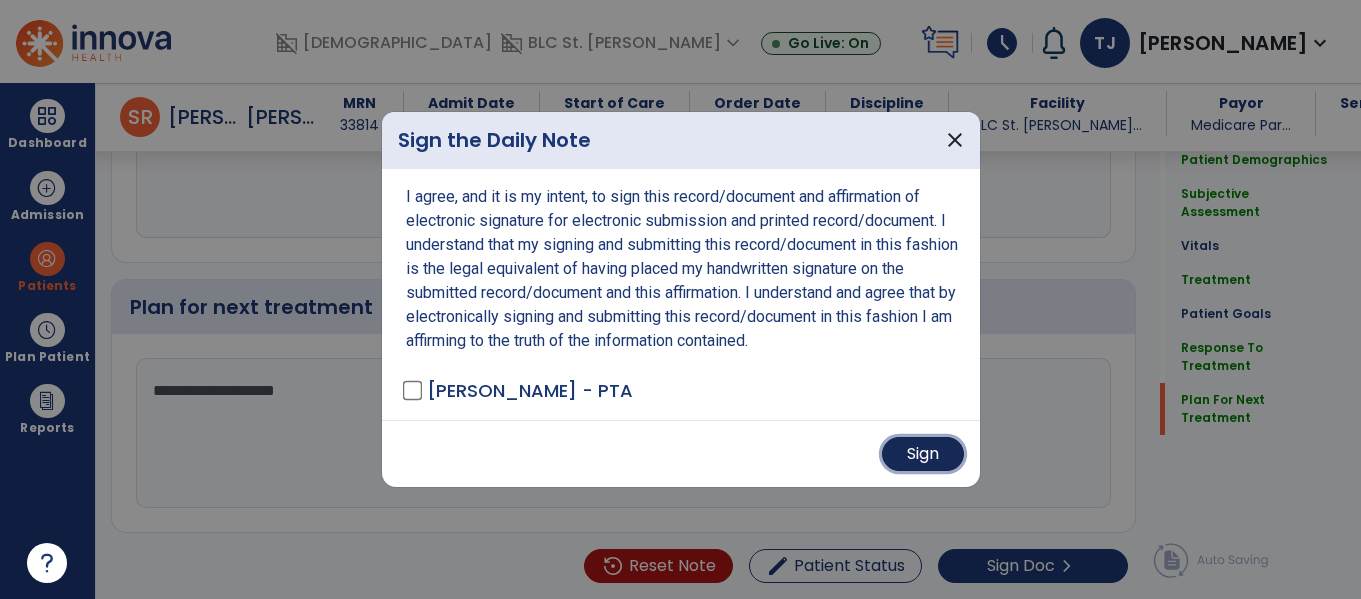 click on "Sign" at bounding box center (923, 454) 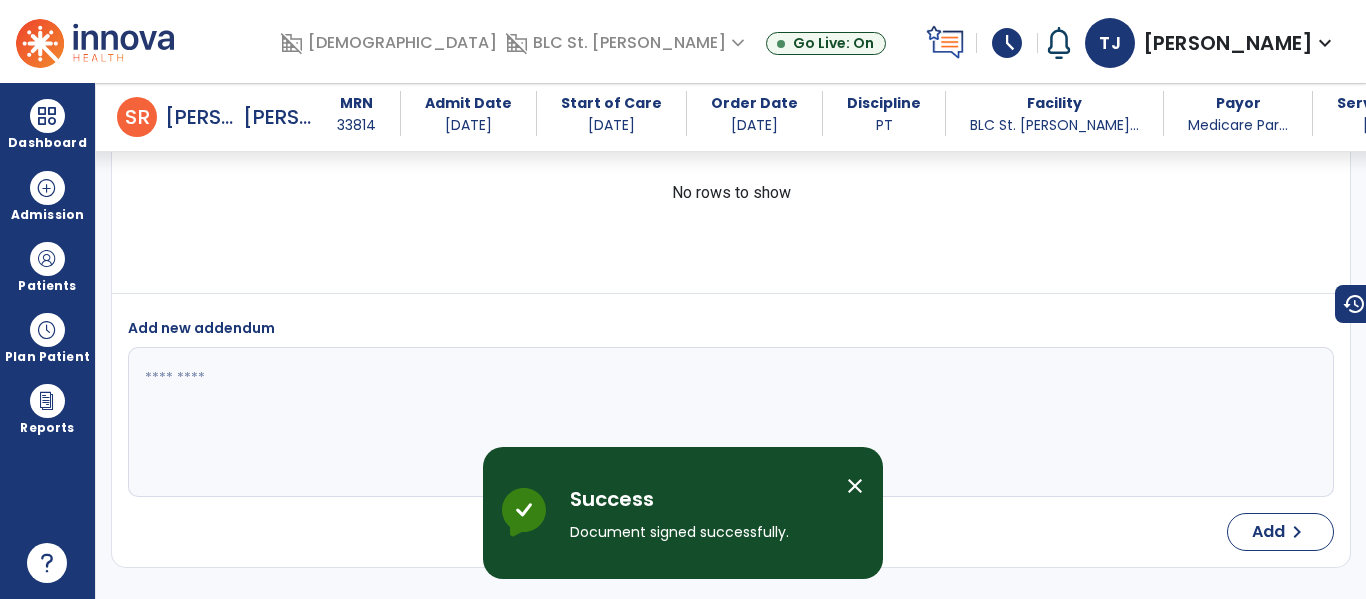 scroll, scrollTop: 4771, scrollLeft: 0, axis: vertical 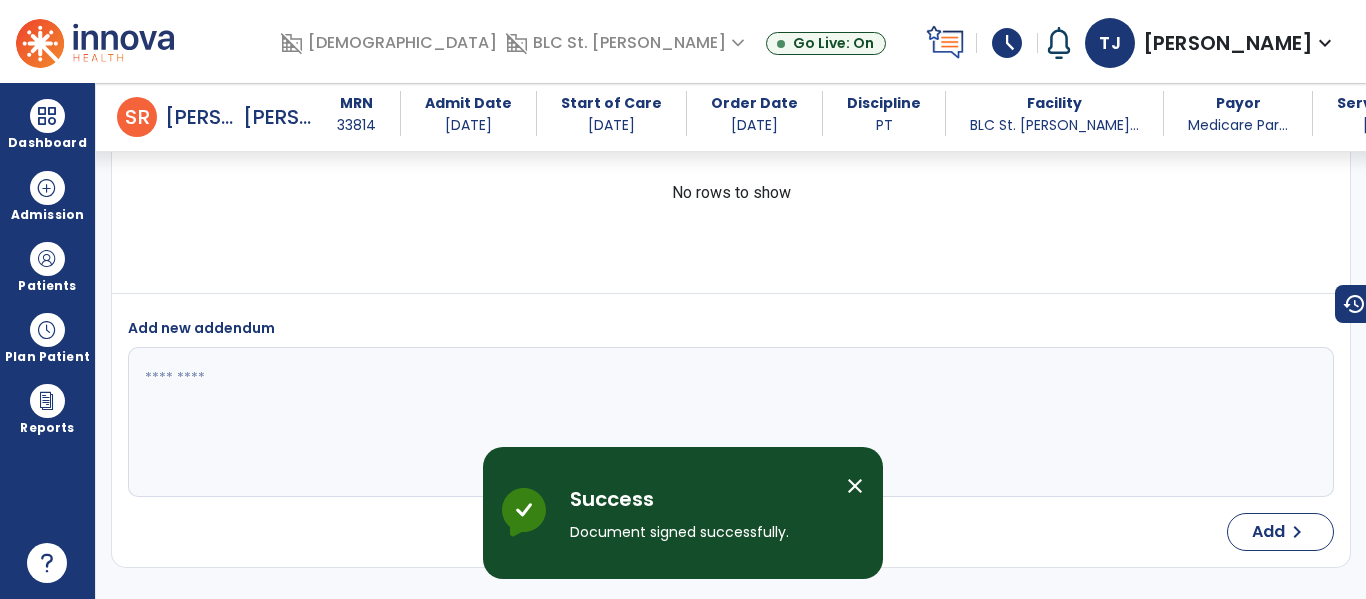 click on "expand_more" at bounding box center (1325, 43) 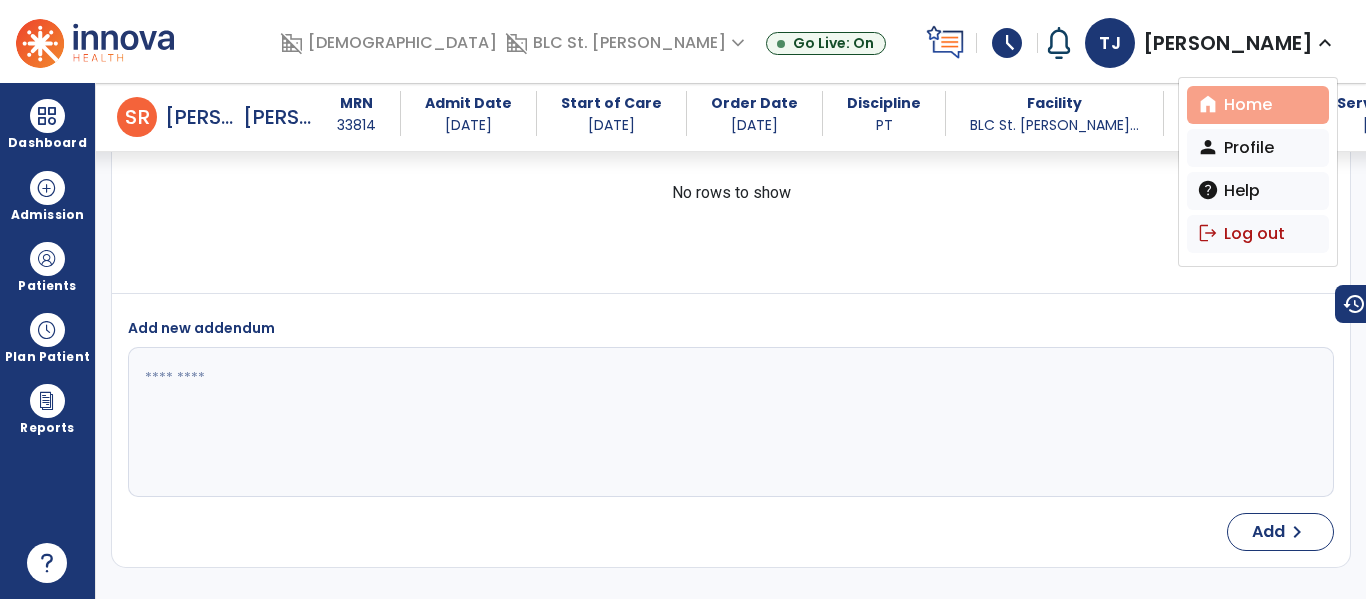 click on "home   Home" at bounding box center [1258, 105] 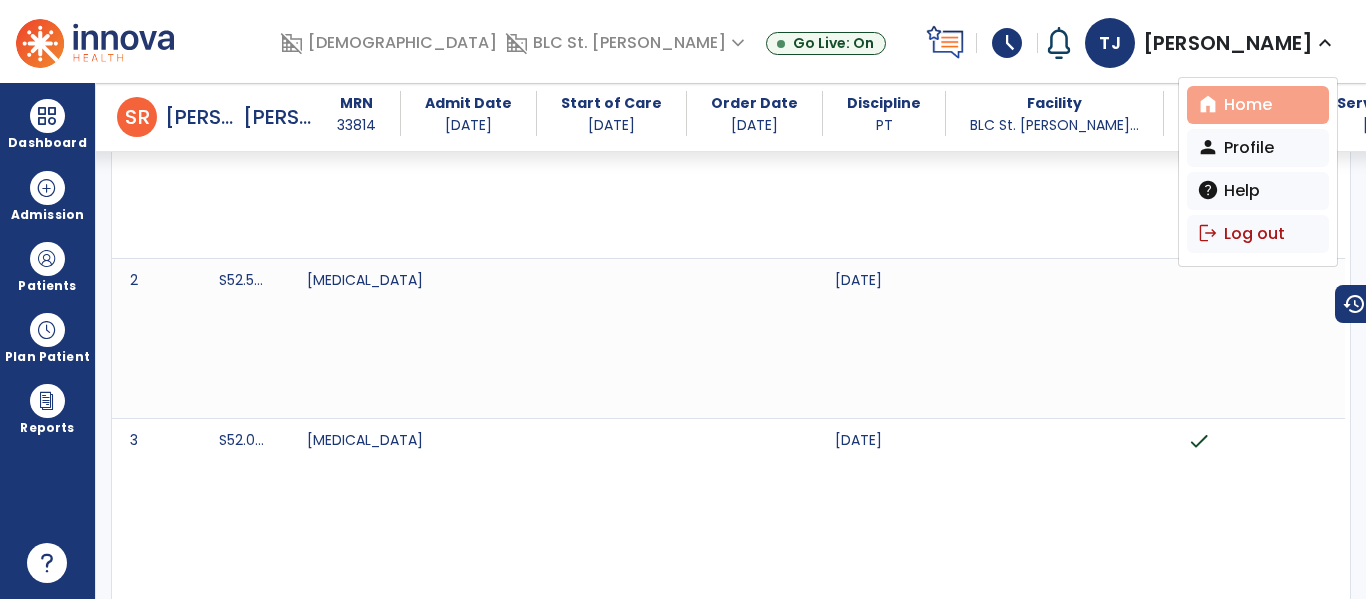select on "****" 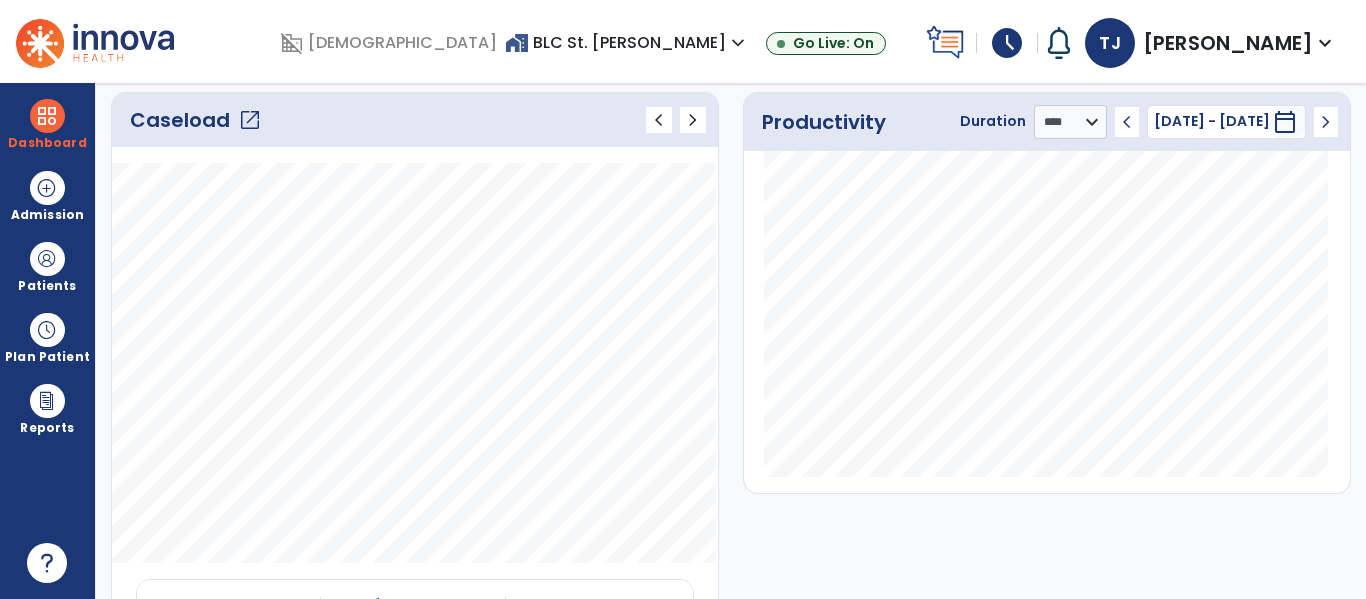 click on "Caseload   open_in_new" 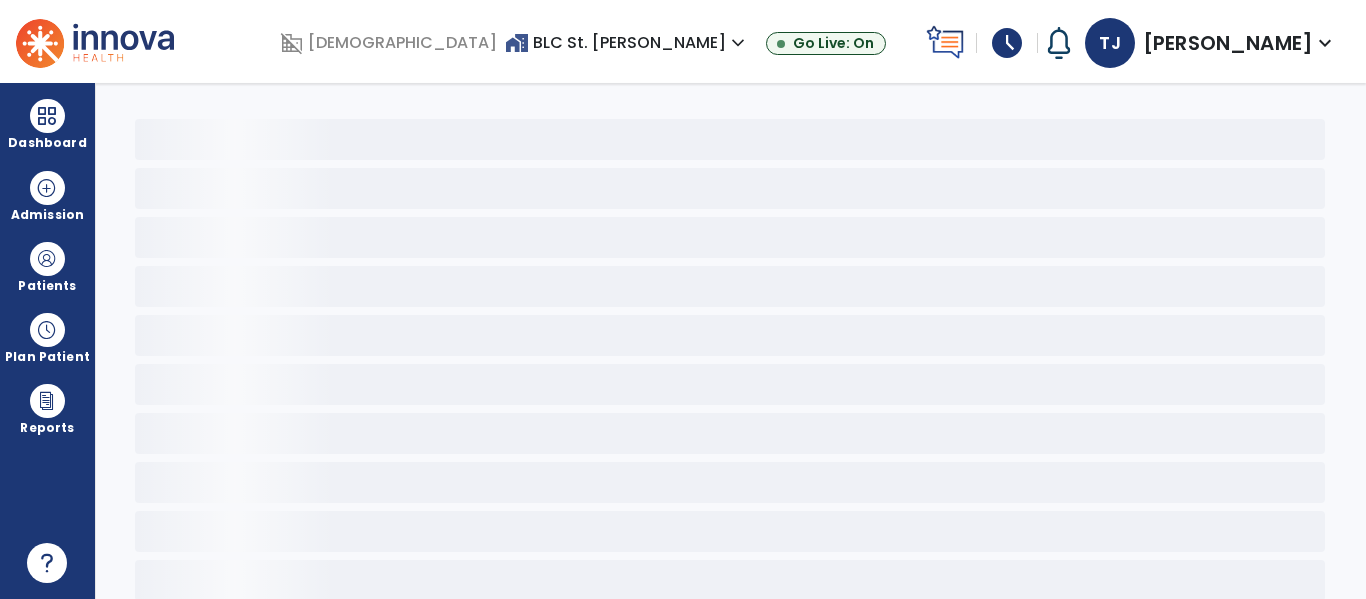 scroll, scrollTop: 0, scrollLeft: 0, axis: both 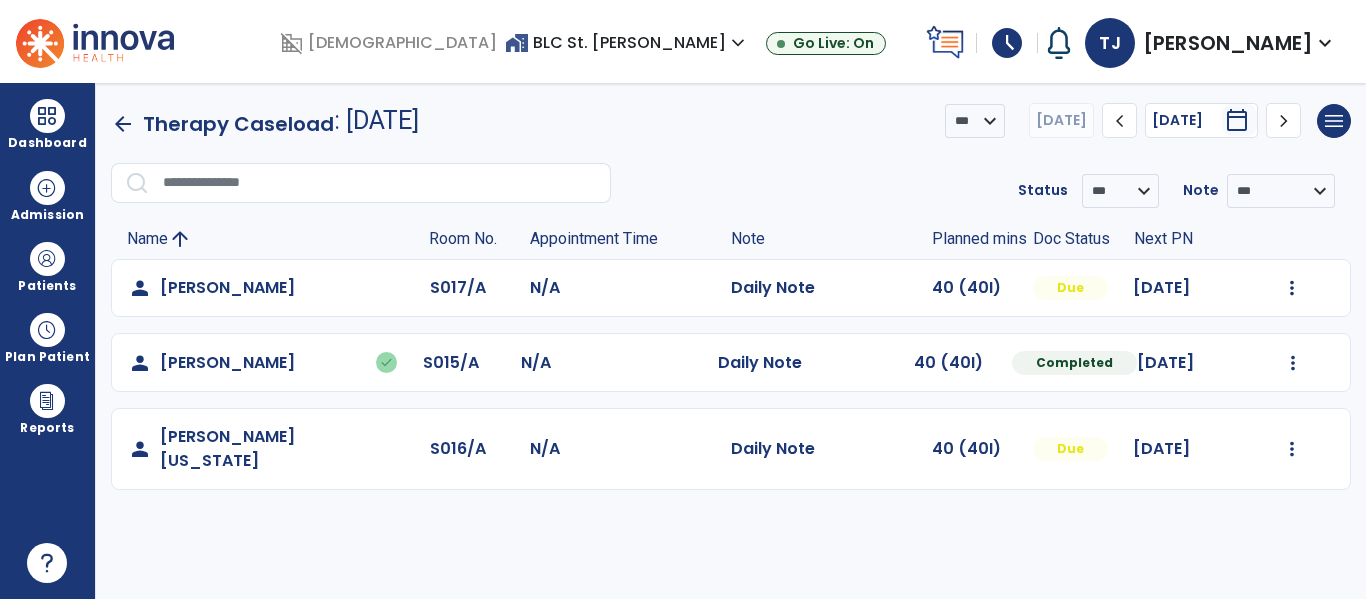 click on "Mark Visit As Complete   Reset Note   Open Document   G + C Mins" 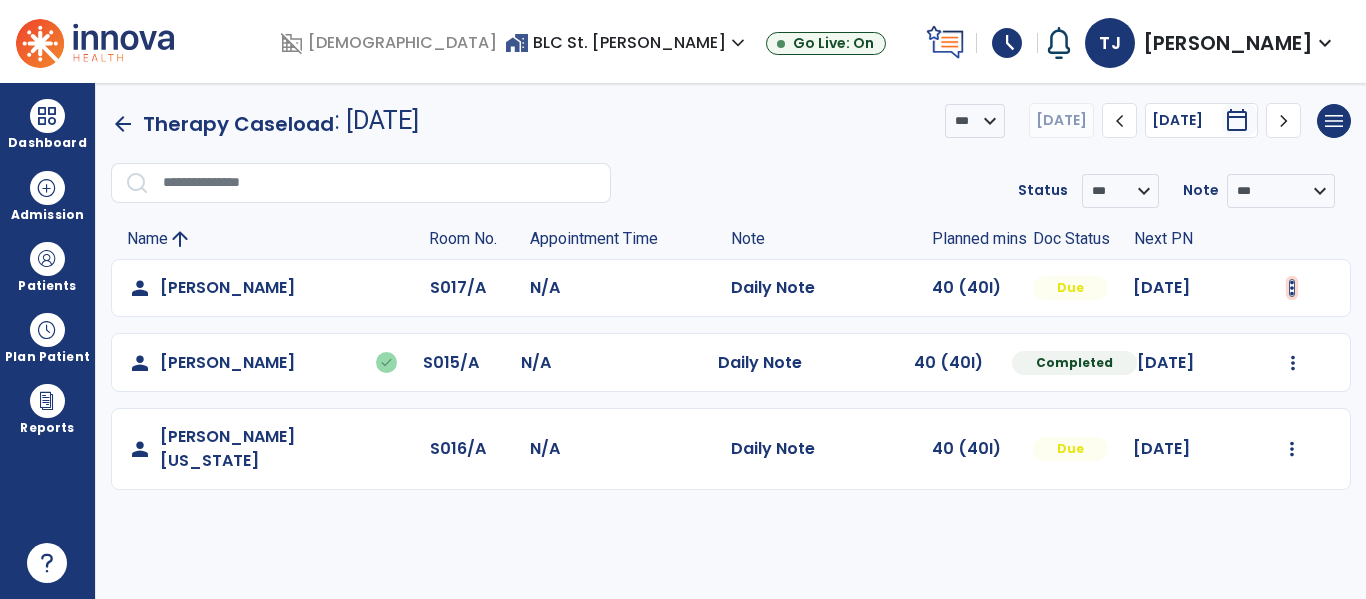 click at bounding box center (1292, 288) 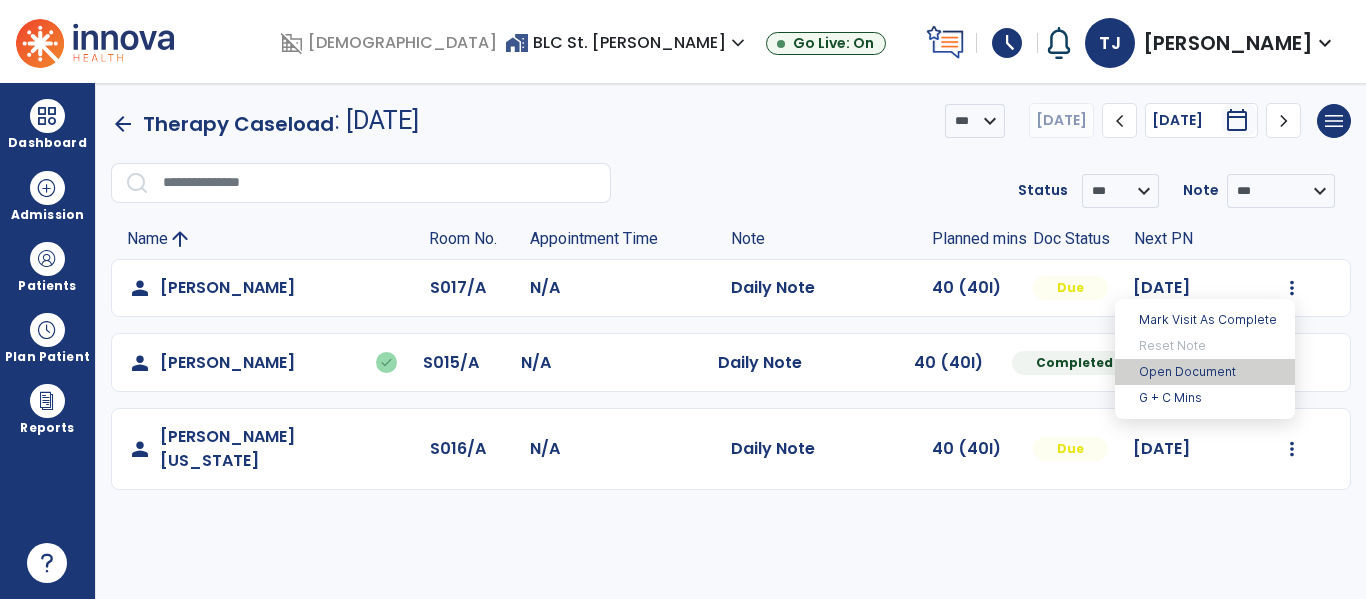 click on "Open Document" at bounding box center [1205, 372] 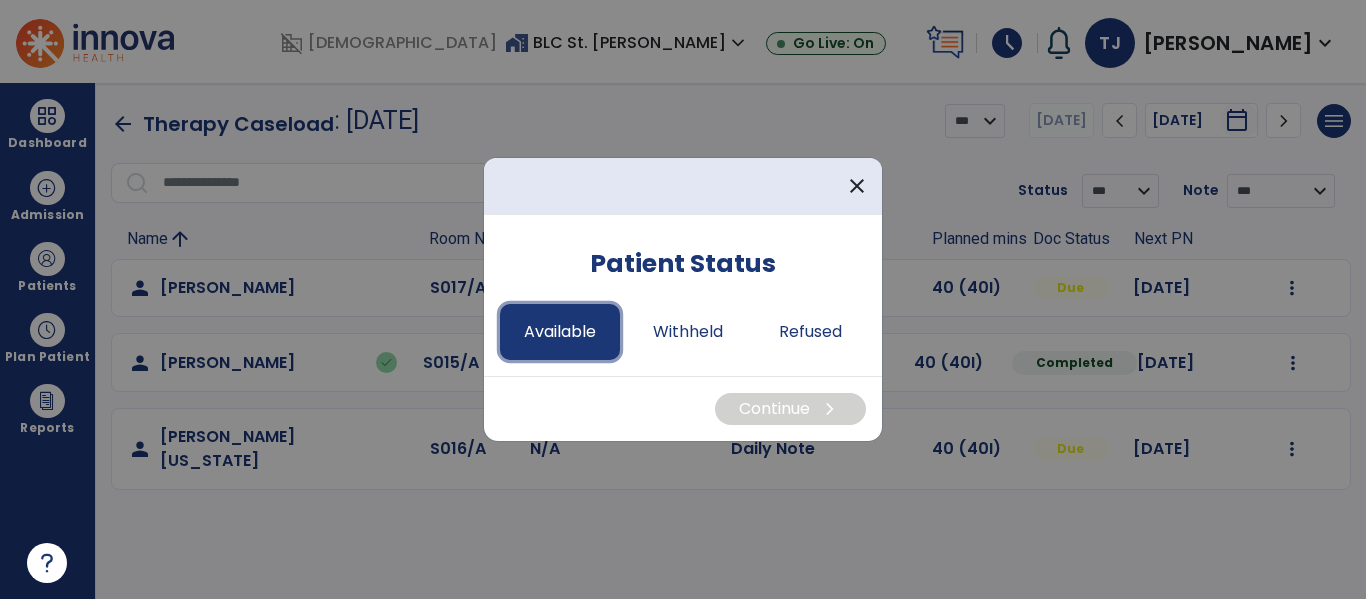 drag, startPoint x: 522, startPoint y: 335, endPoint x: 575, endPoint y: 339, distance: 53.15073 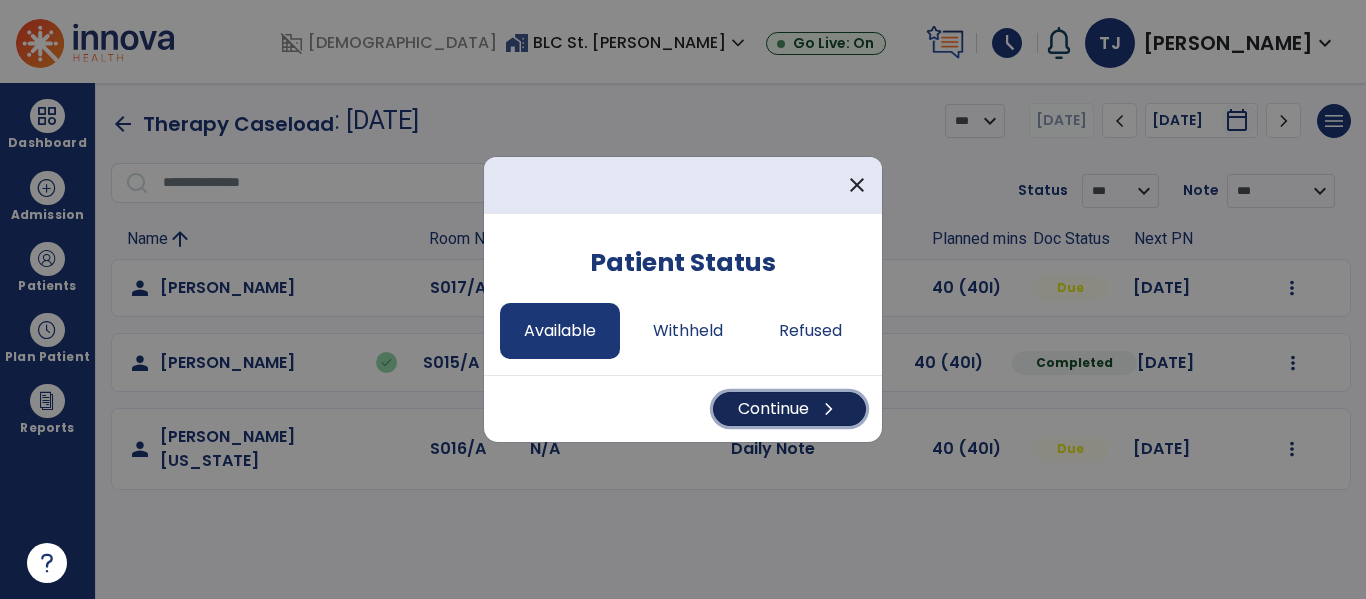 click on "Continue   chevron_right" at bounding box center [789, 409] 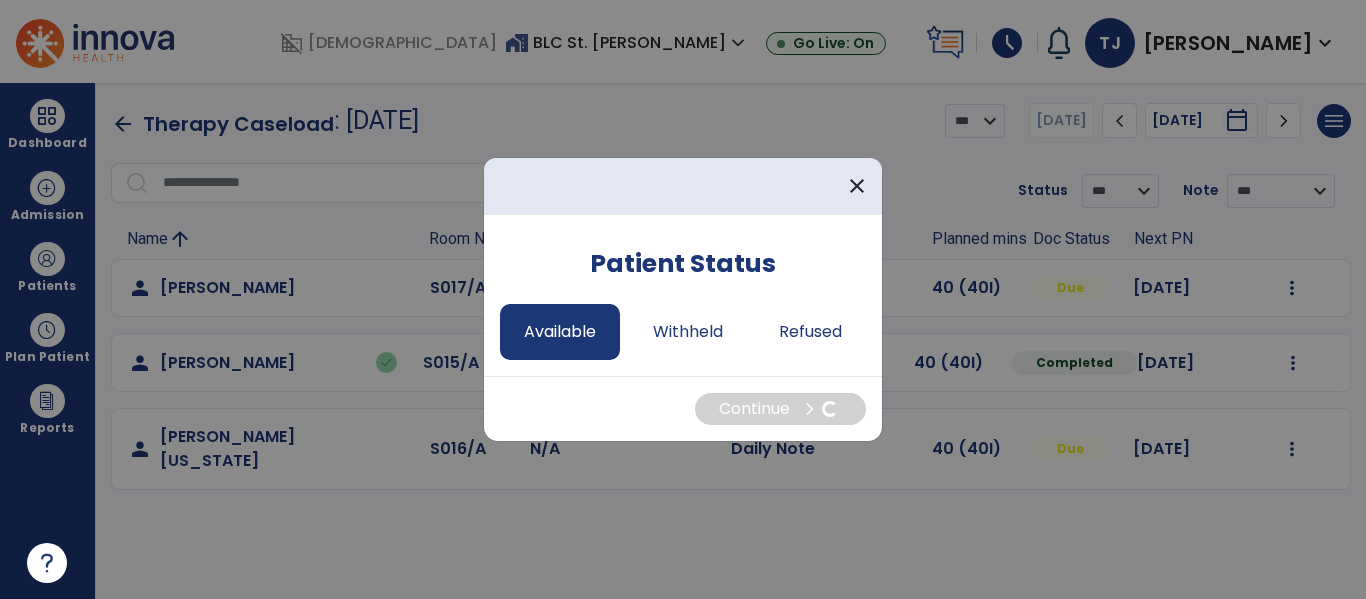 select on "*" 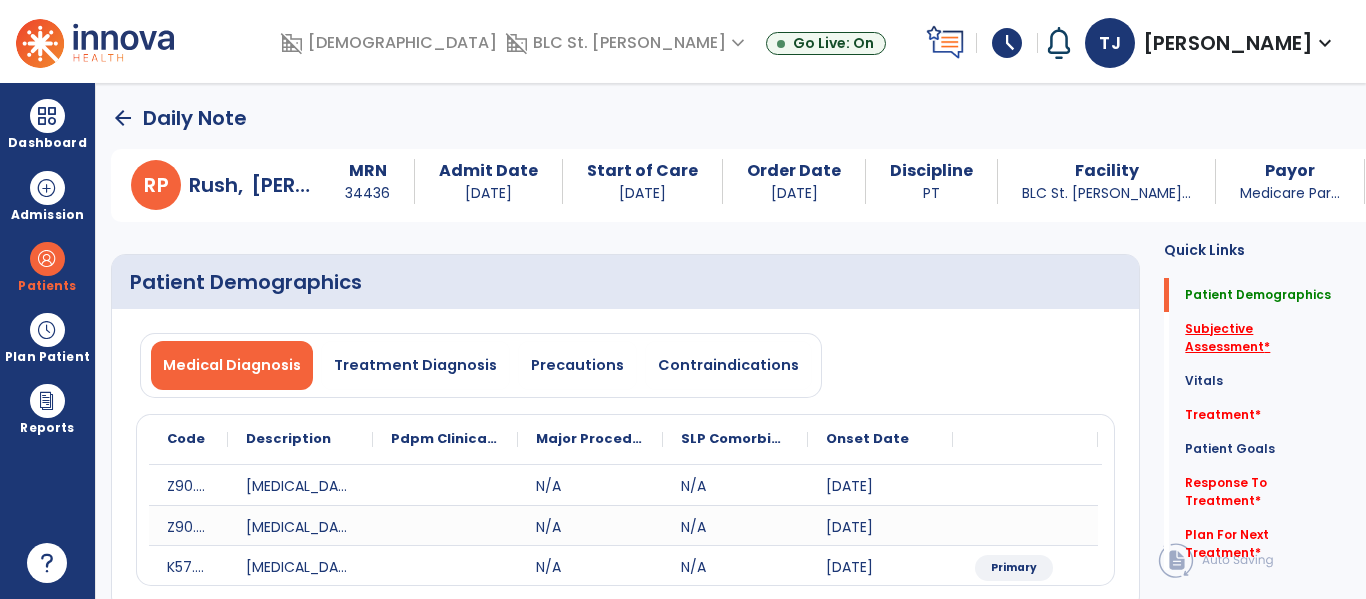 click on "Subjective Assessment   *" 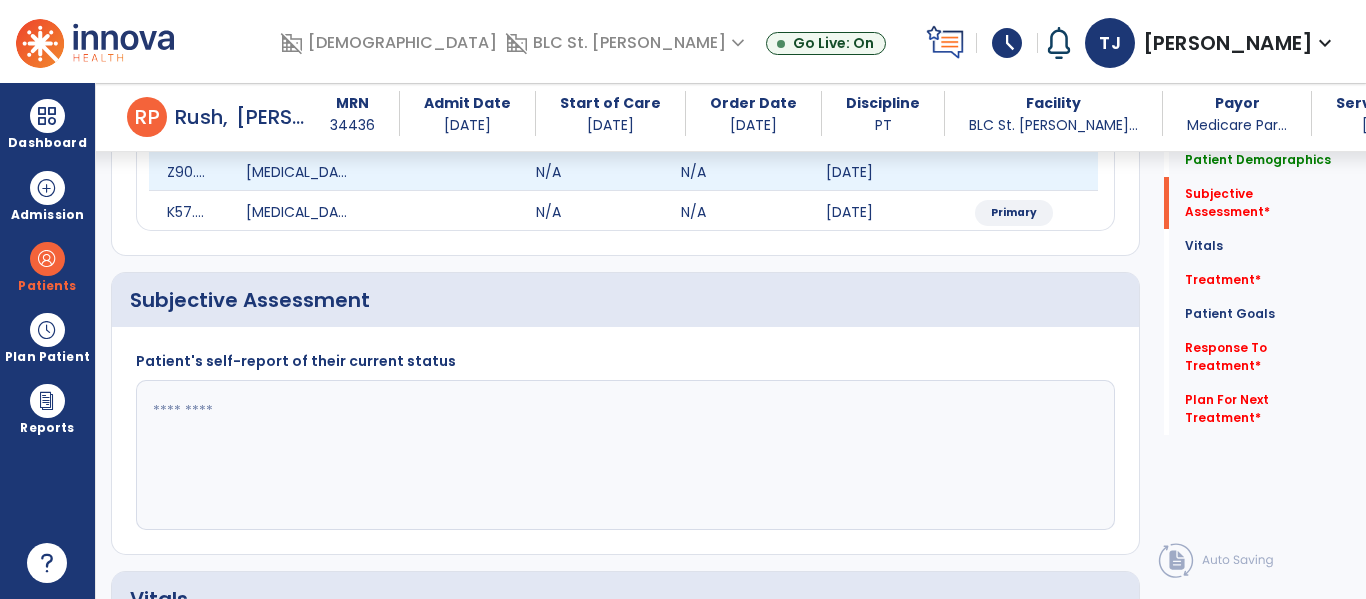 scroll, scrollTop: 427, scrollLeft: 0, axis: vertical 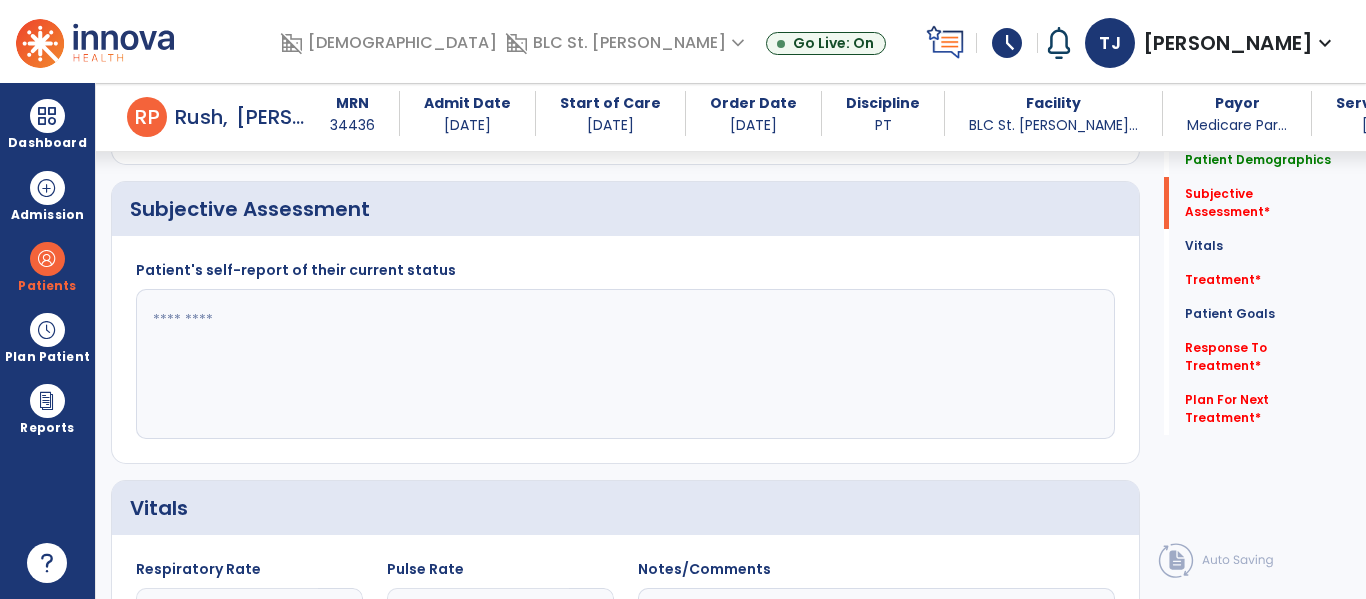 click 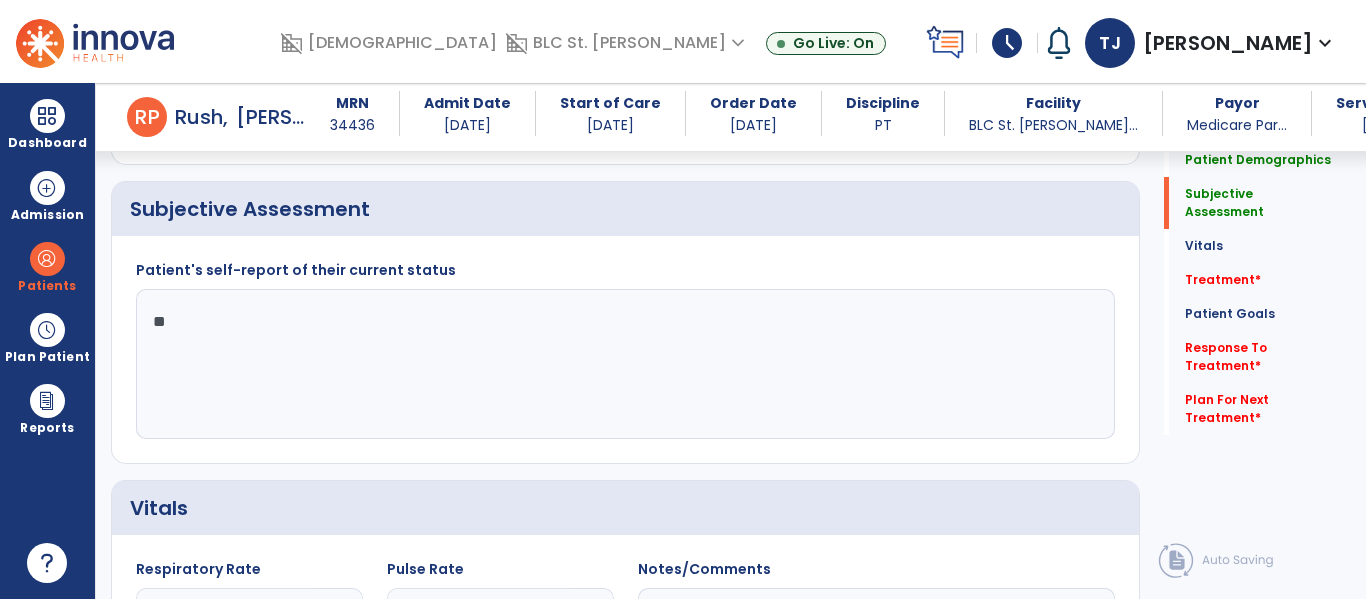 type on "*" 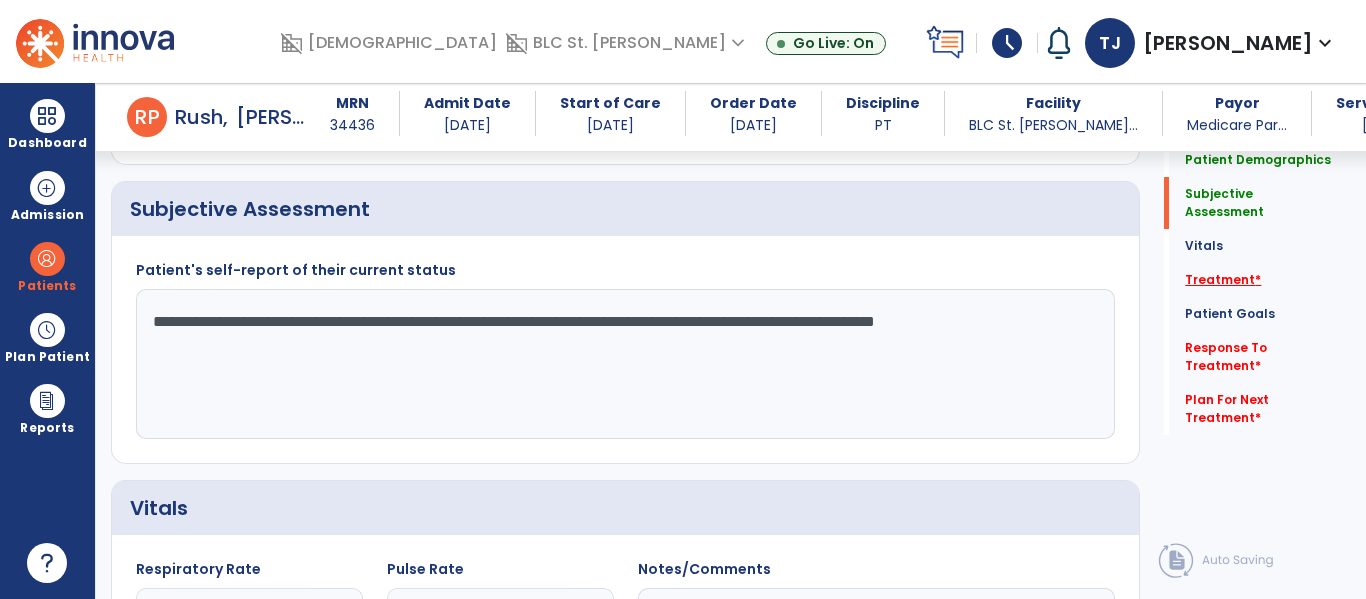 type on "**********" 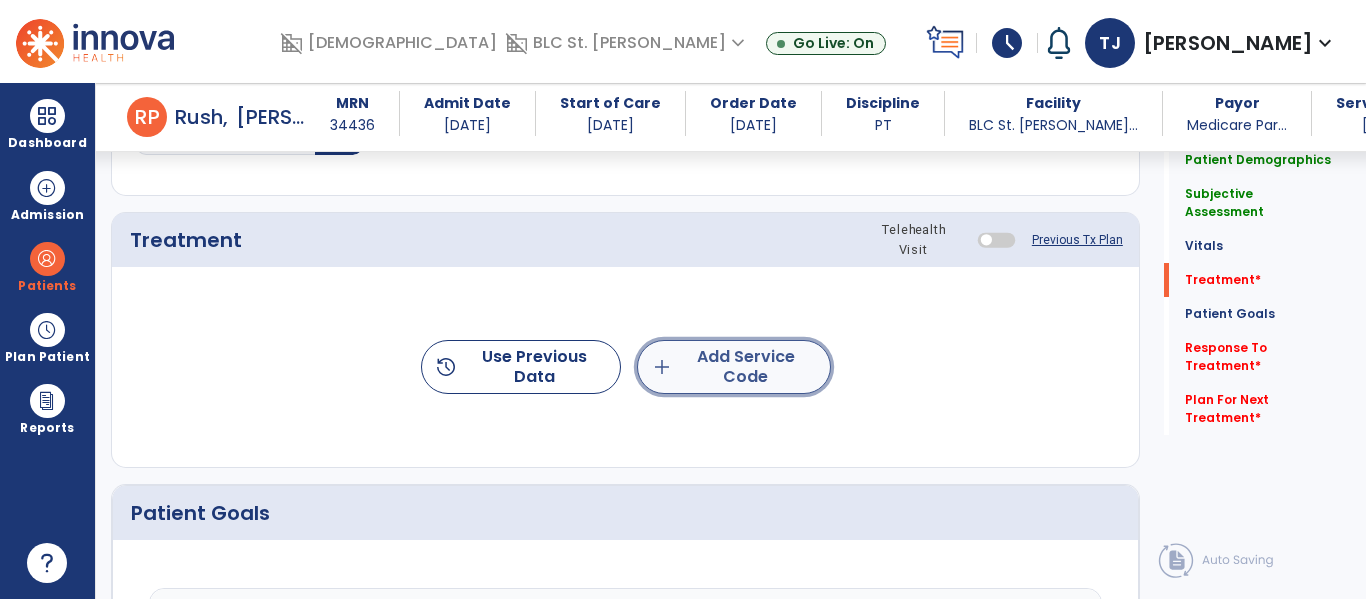 click on "add  Add Service Code" 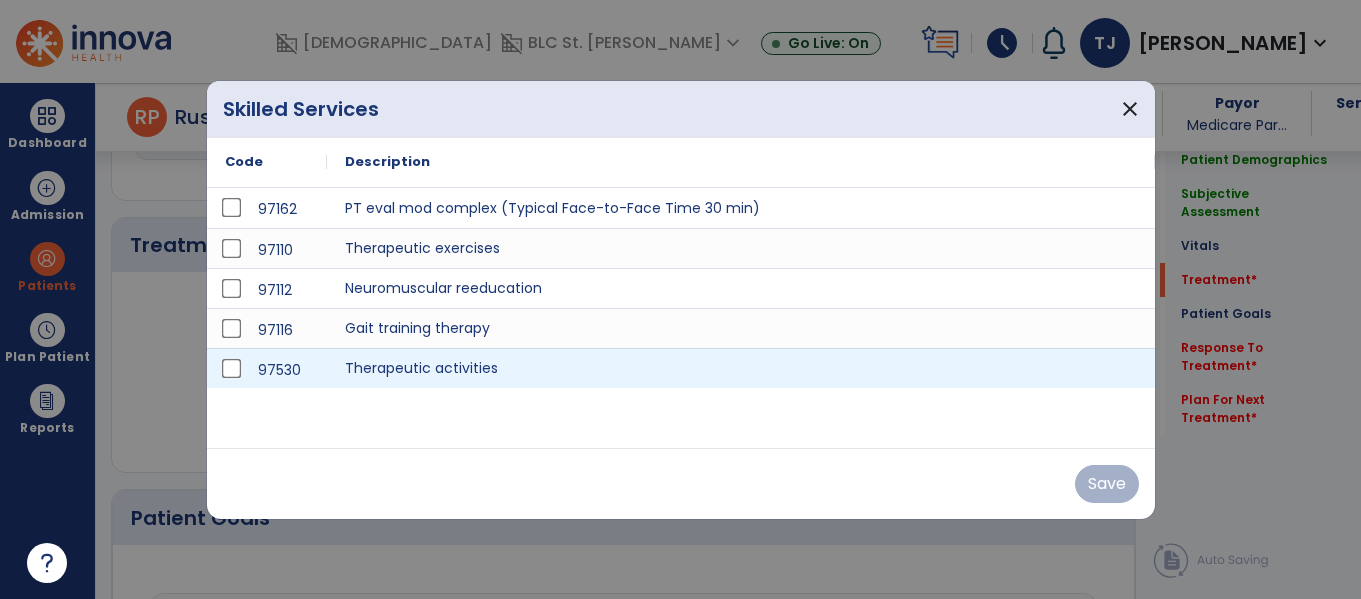 scroll, scrollTop: 1117, scrollLeft: 0, axis: vertical 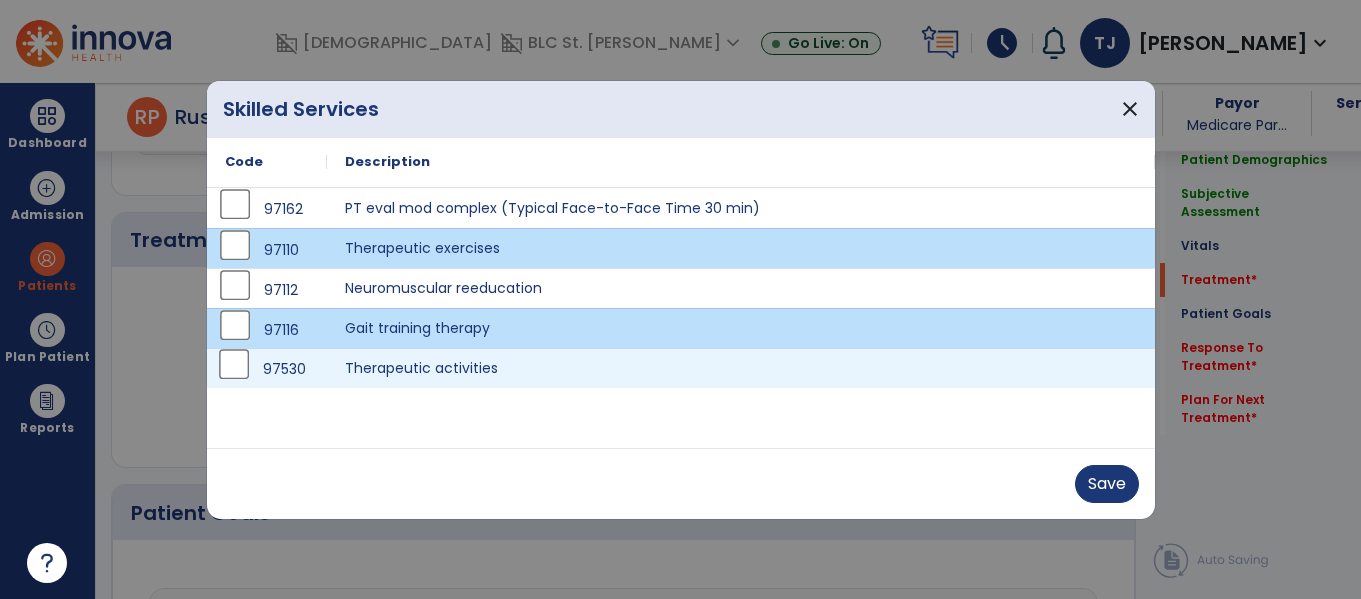 click on "97530" at bounding box center (267, 369) 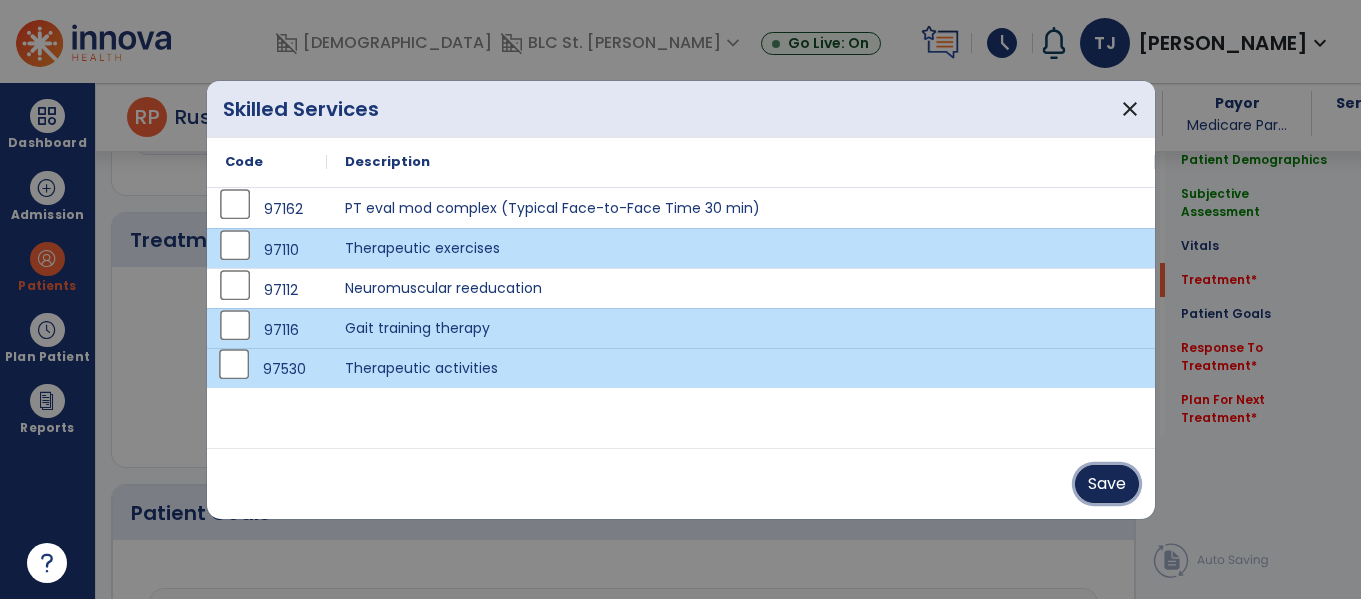 click on "Save" at bounding box center [1107, 484] 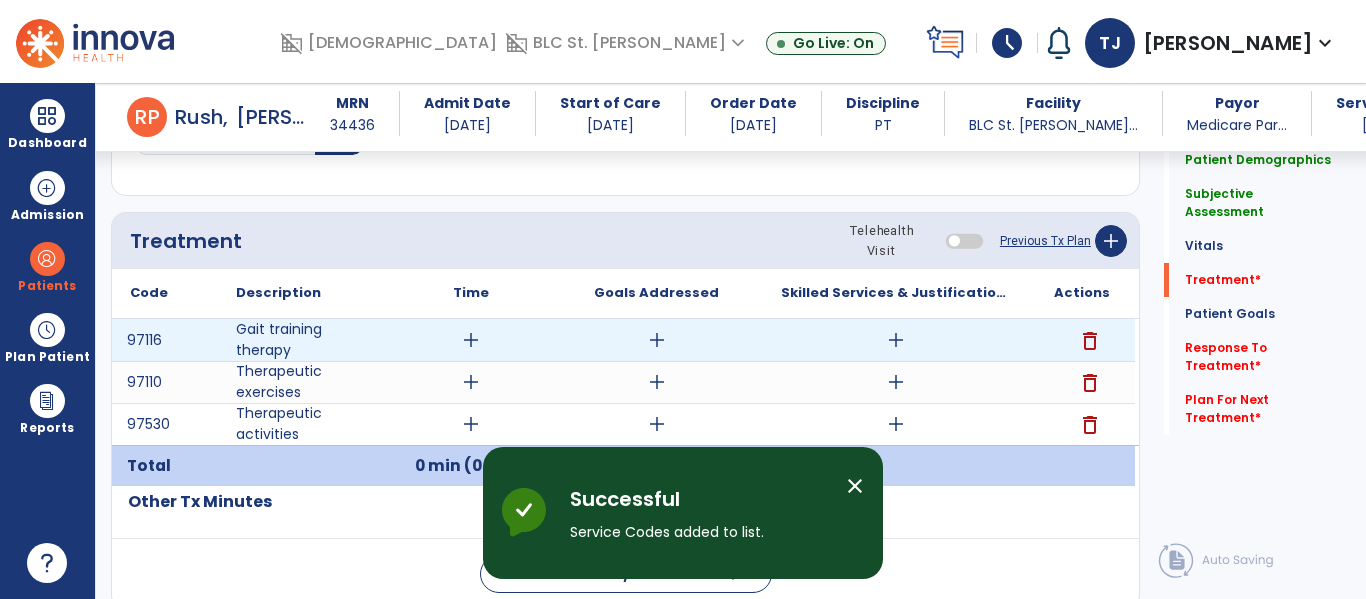 click on "add" at bounding box center [471, 340] 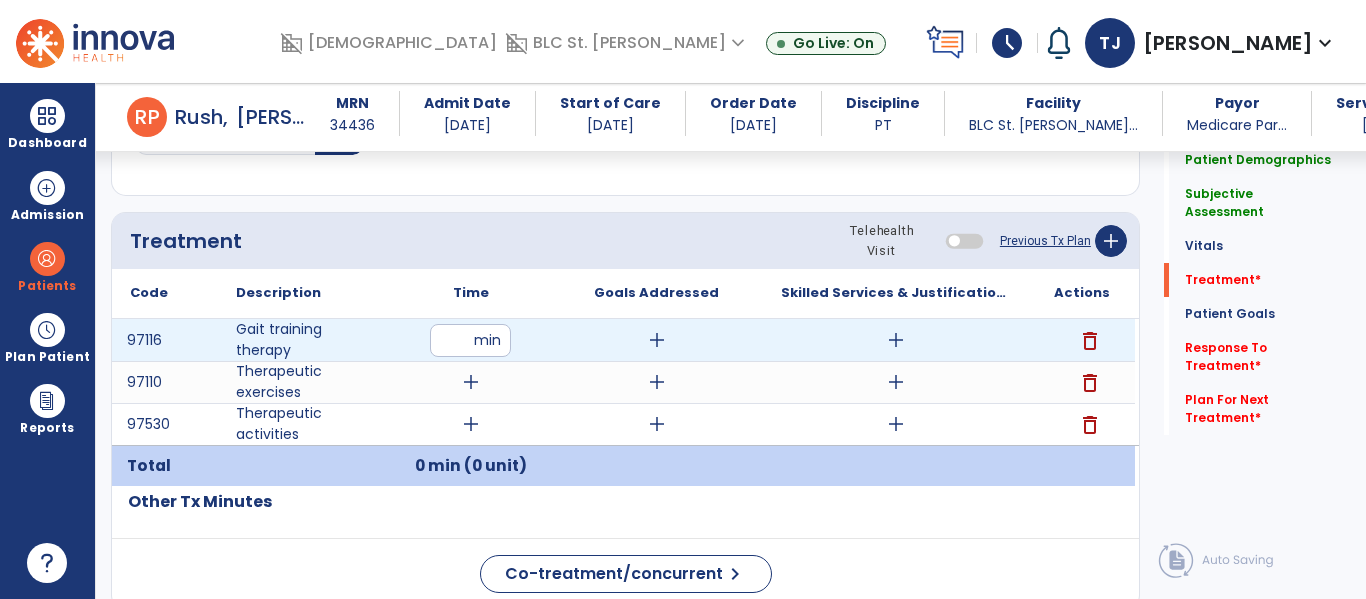 type on "**" 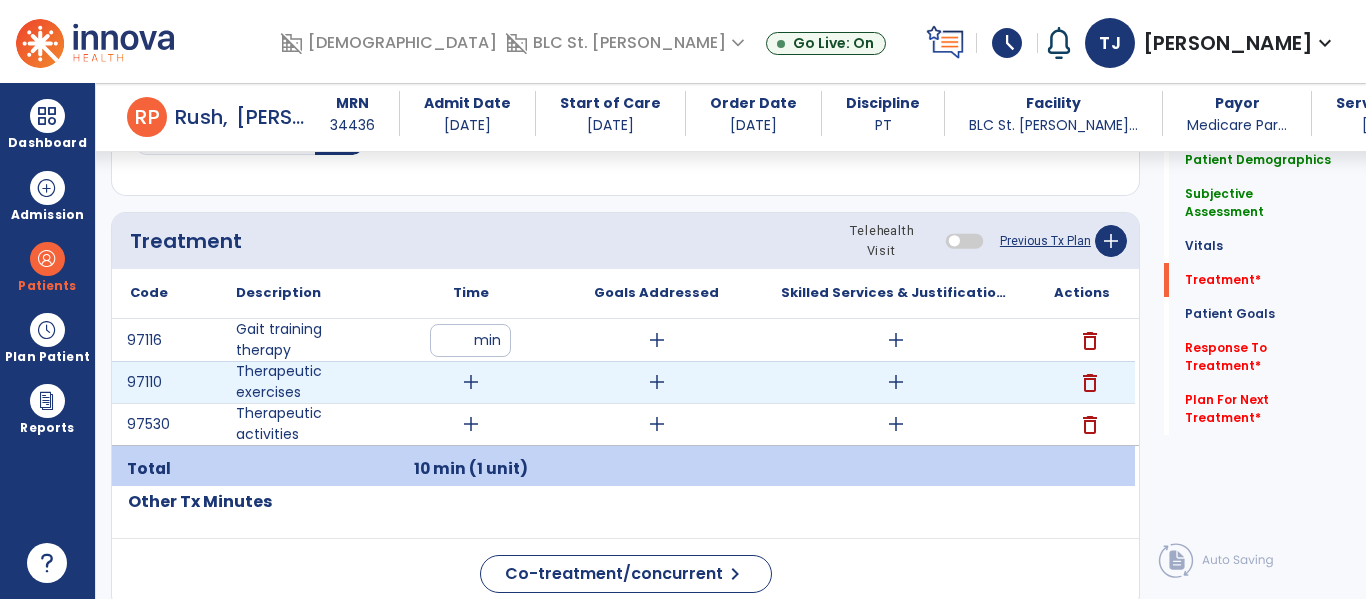 click on "add" at bounding box center [471, 382] 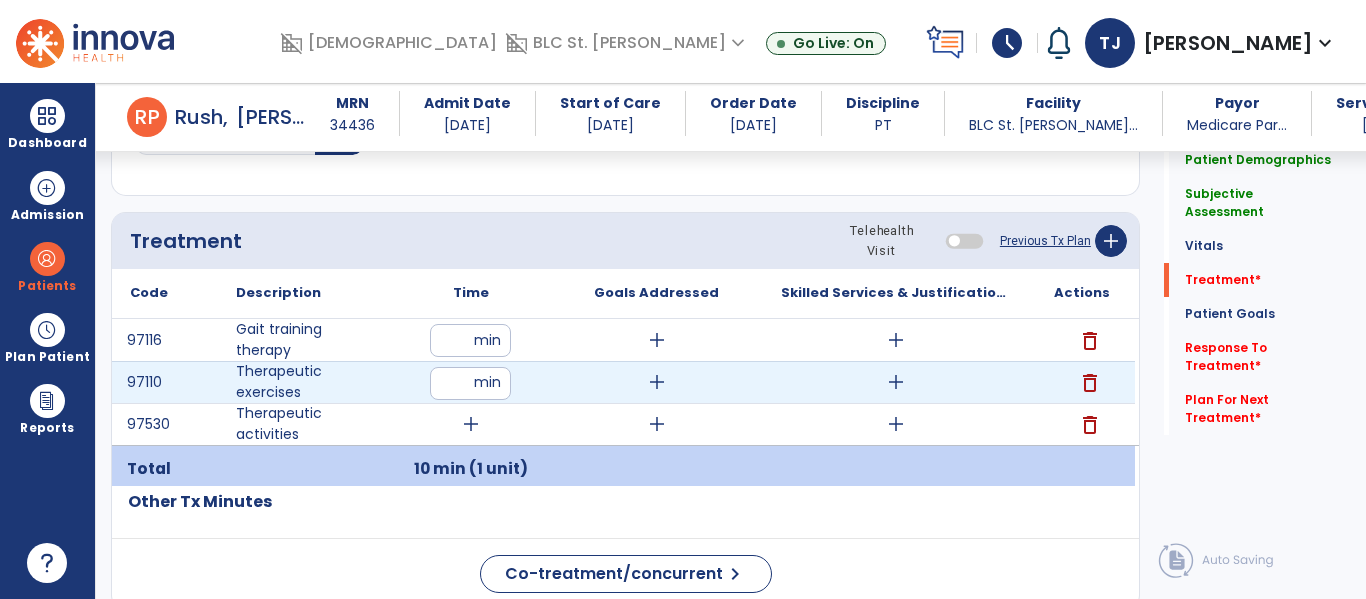 type on "**" 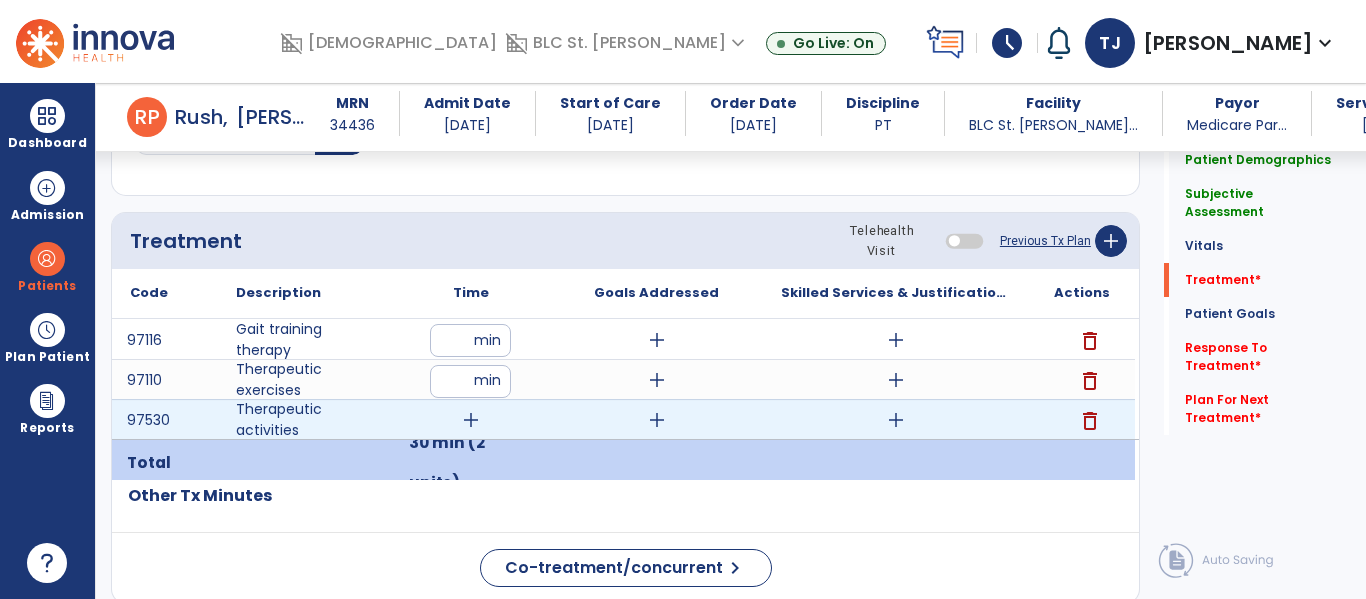 click on "add" at bounding box center [471, 420] 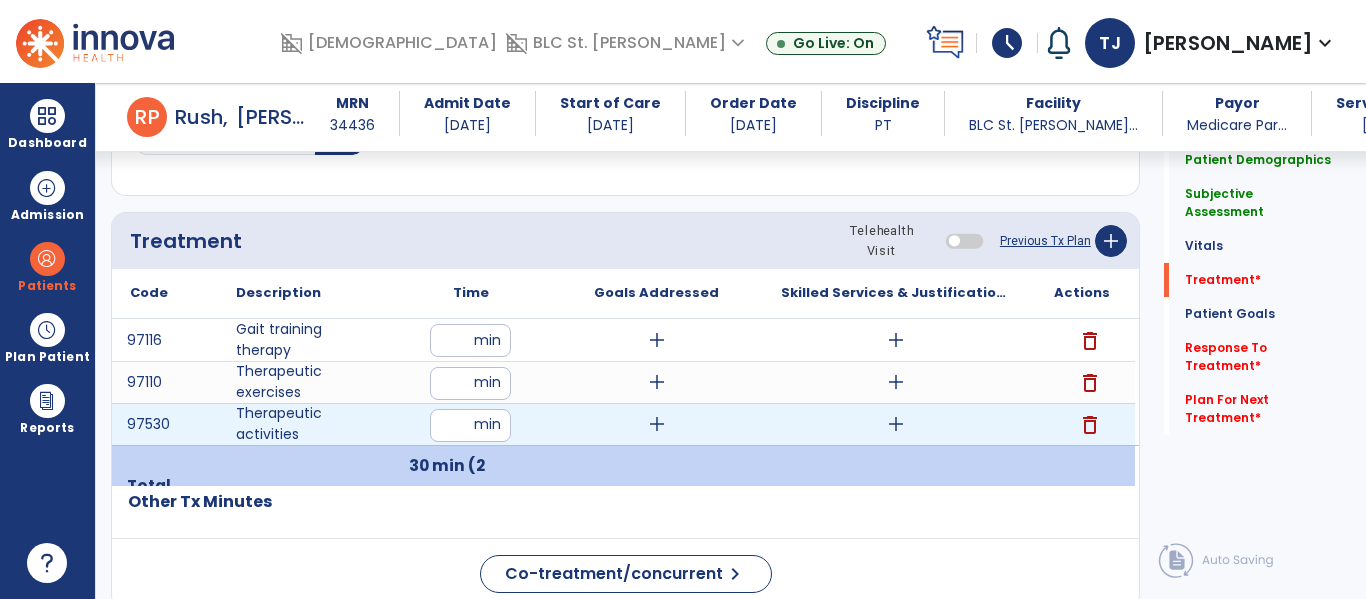 type on "**" 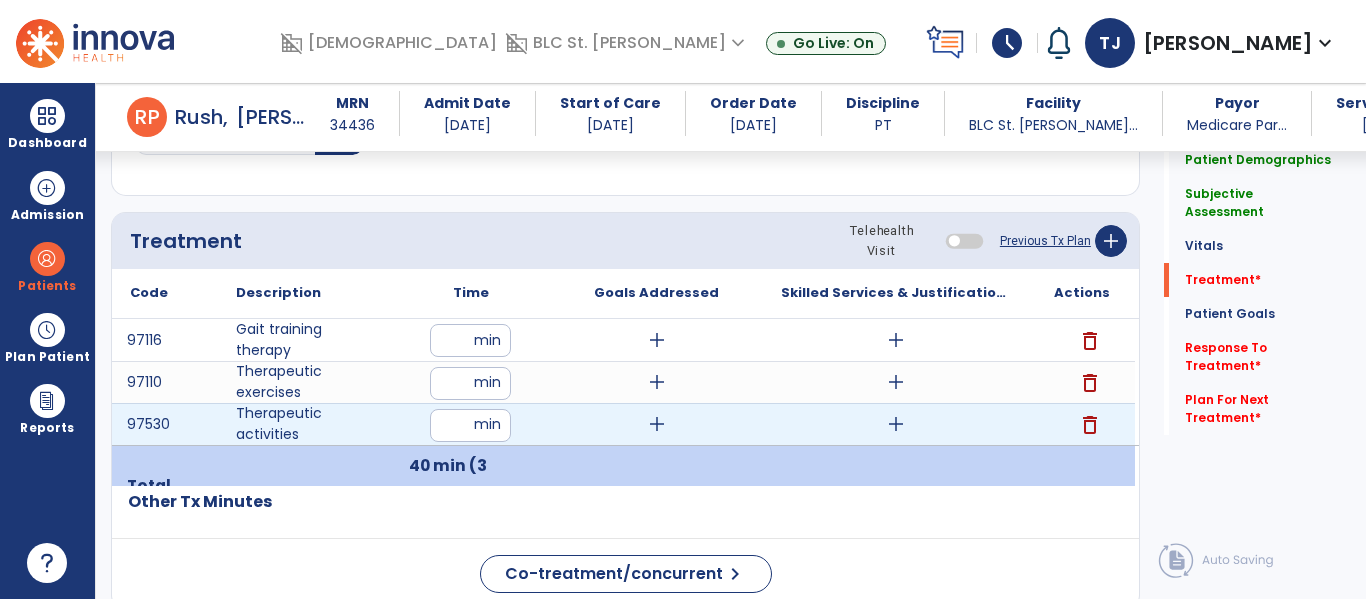 click on "add" at bounding box center [896, 424] 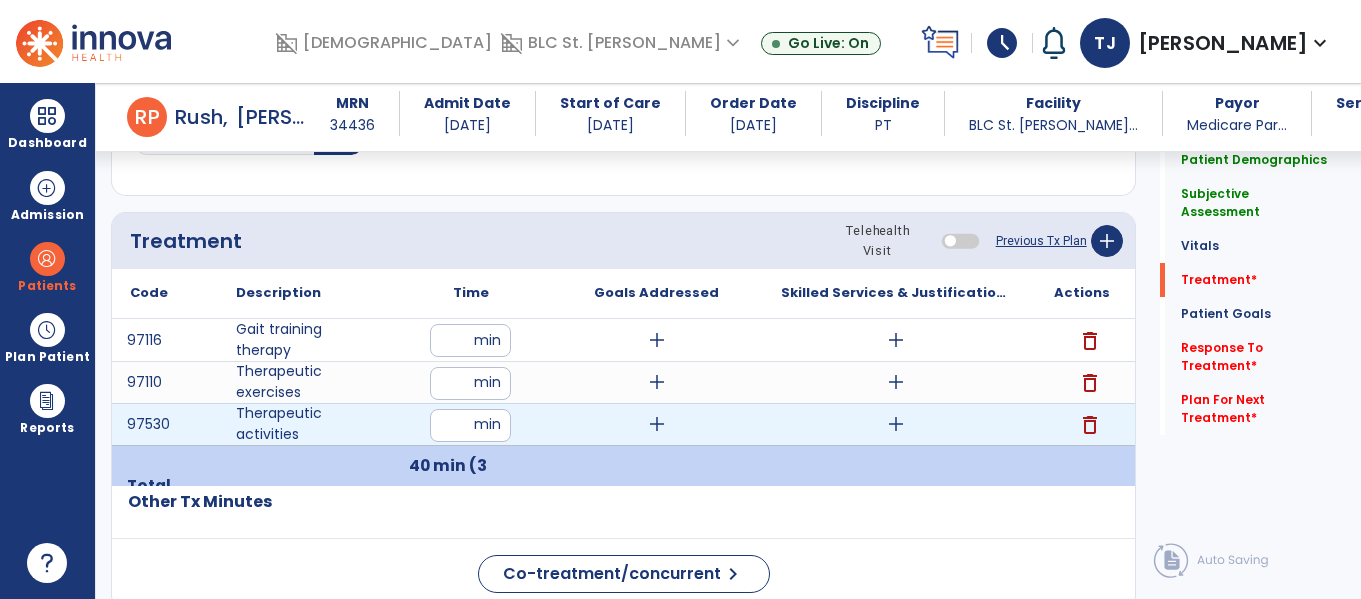 scroll, scrollTop: 1117, scrollLeft: 0, axis: vertical 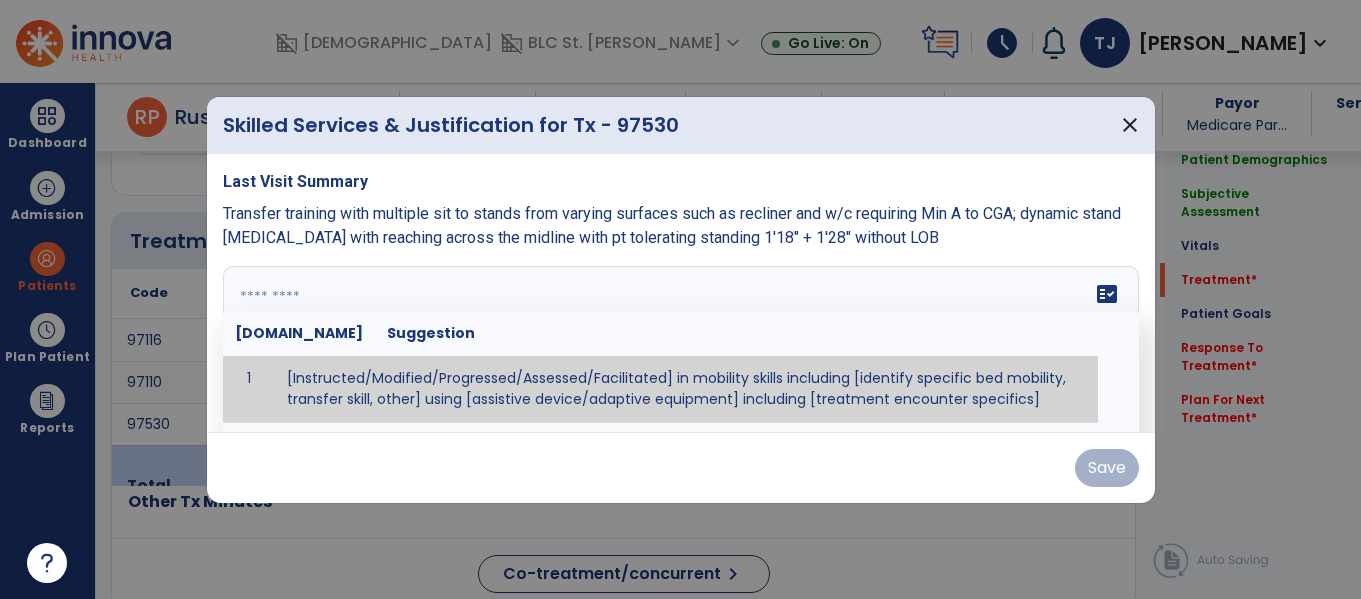drag, startPoint x: 313, startPoint y: 304, endPoint x: 346, endPoint y: 286, distance: 37.589893 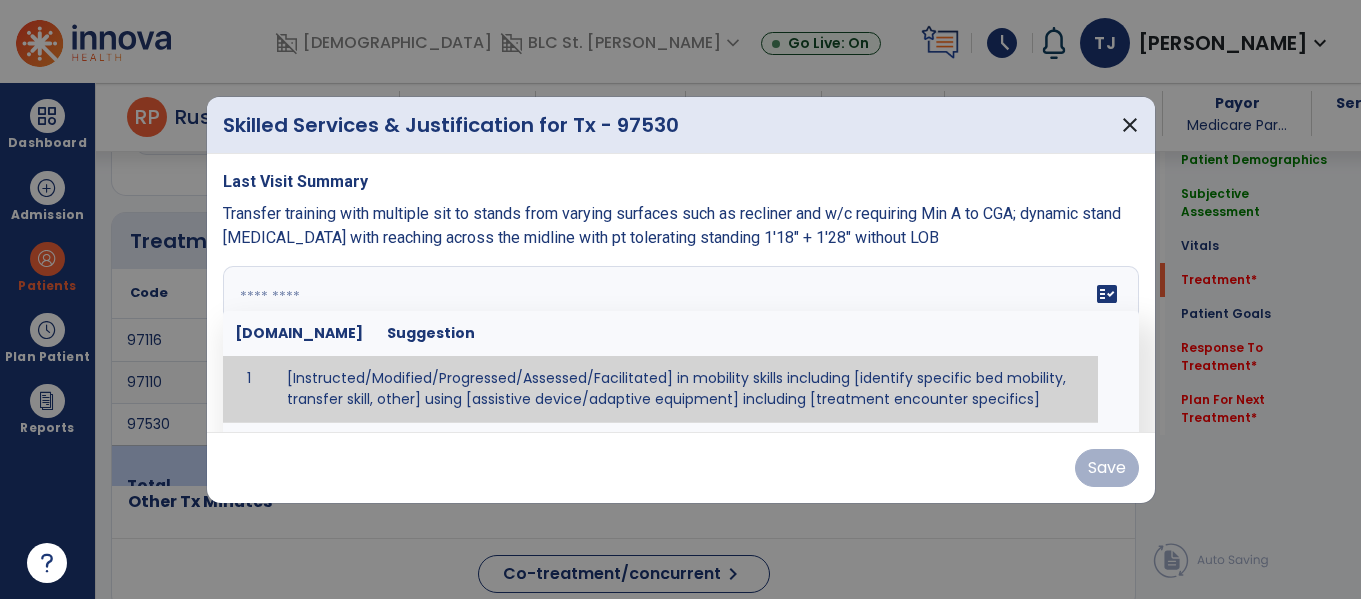 click at bounding box center (681, 341) 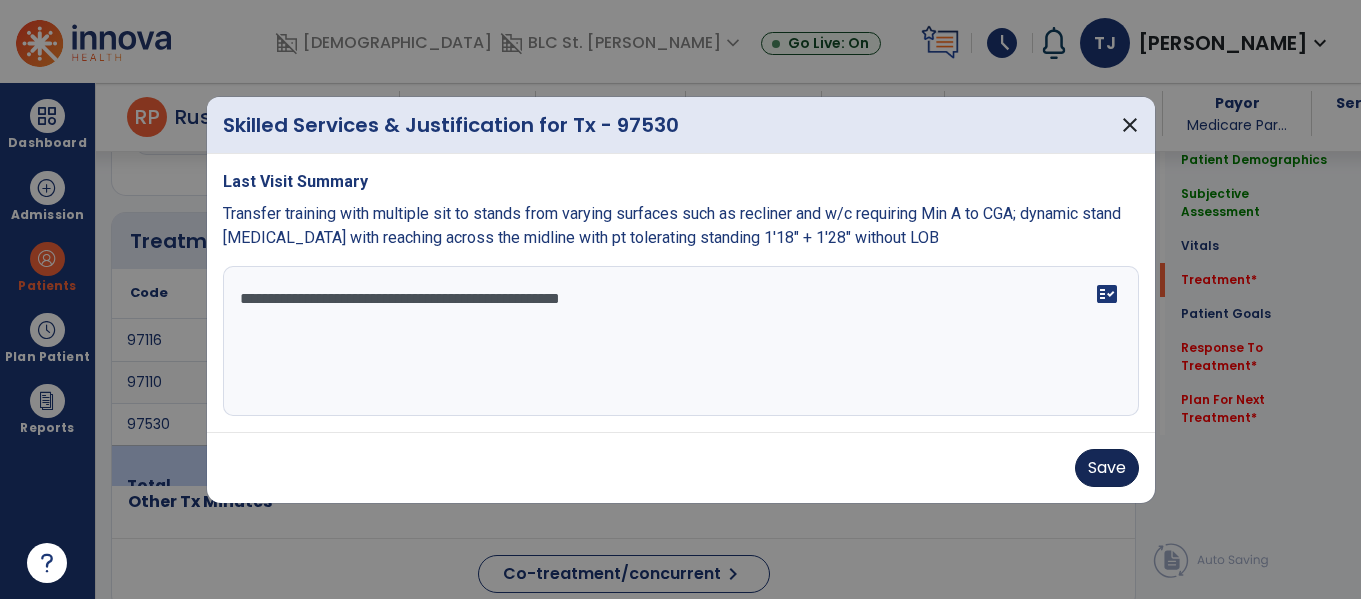 type on "**********" 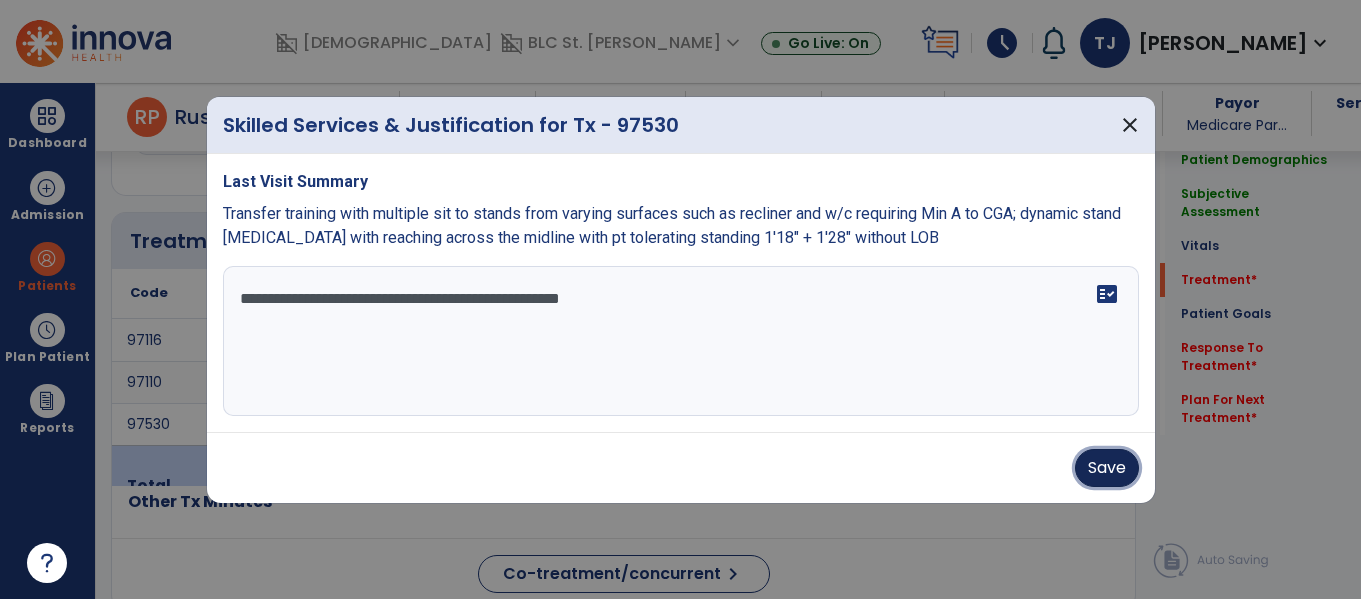 click on "Save" at bounding box center (1107, 468) 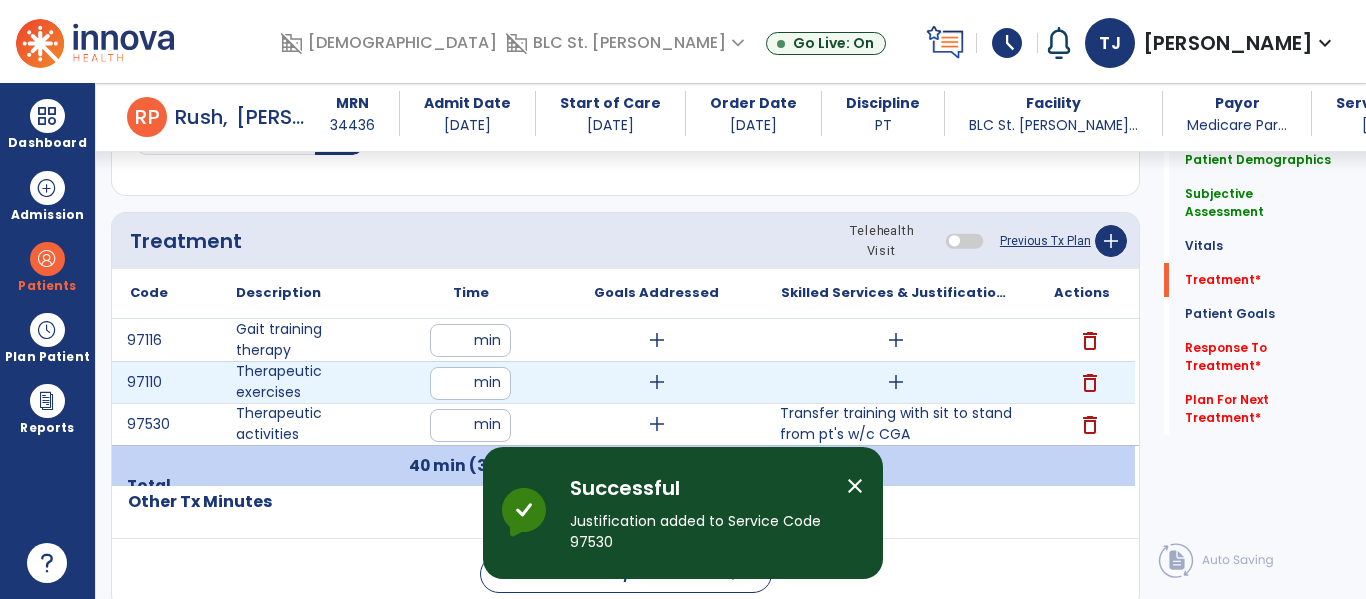 click on "add" at bounding box center (896, 382) 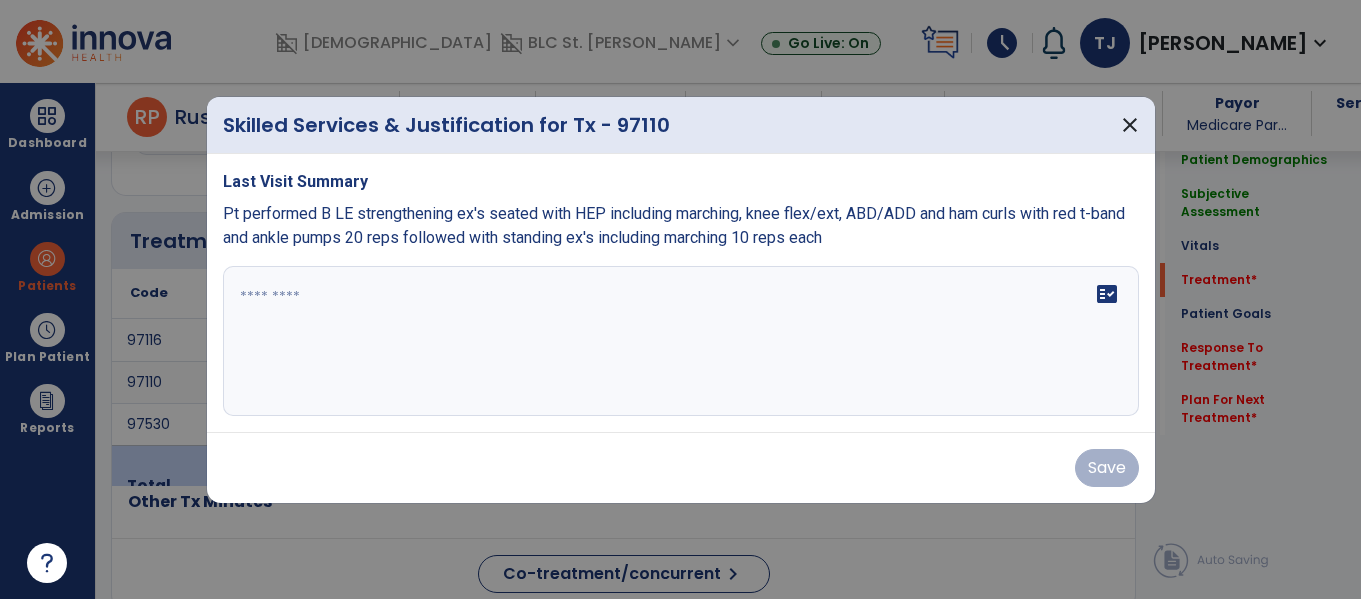 scroll, scrollTop: 1117, scrollLeft: 0, axis: vertical 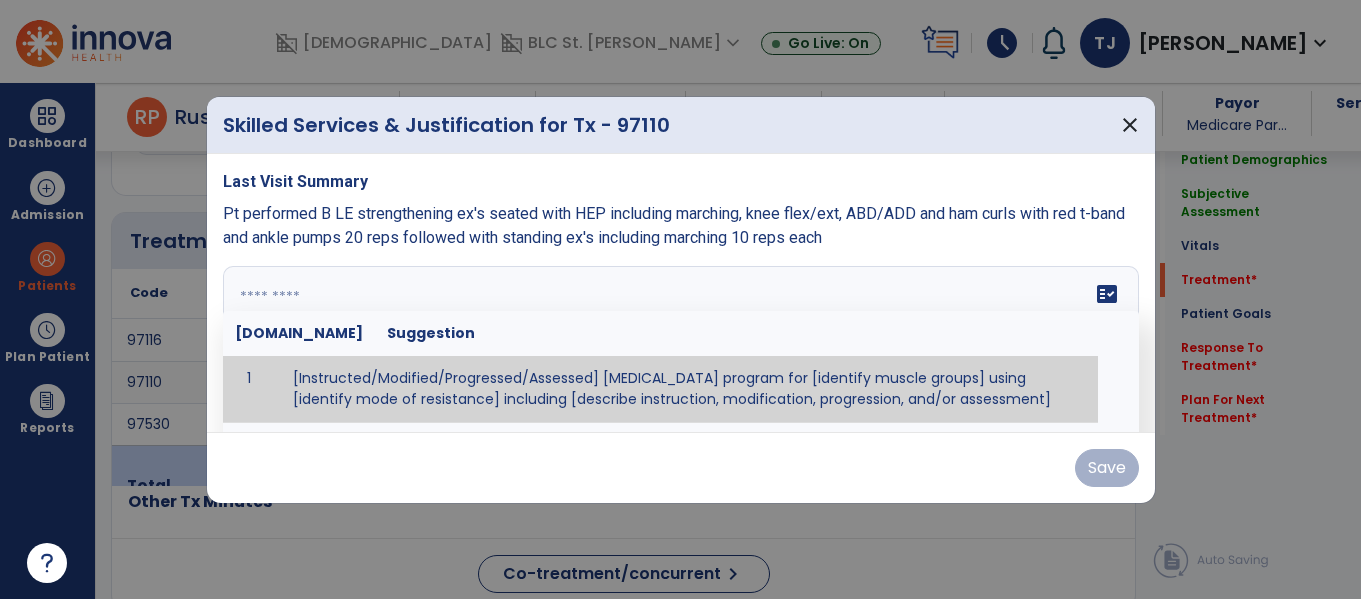 drag, startPoint x: 256, startPoint y: 291, endPoint x: 587, endPoint y: 262, distance: 332.26797 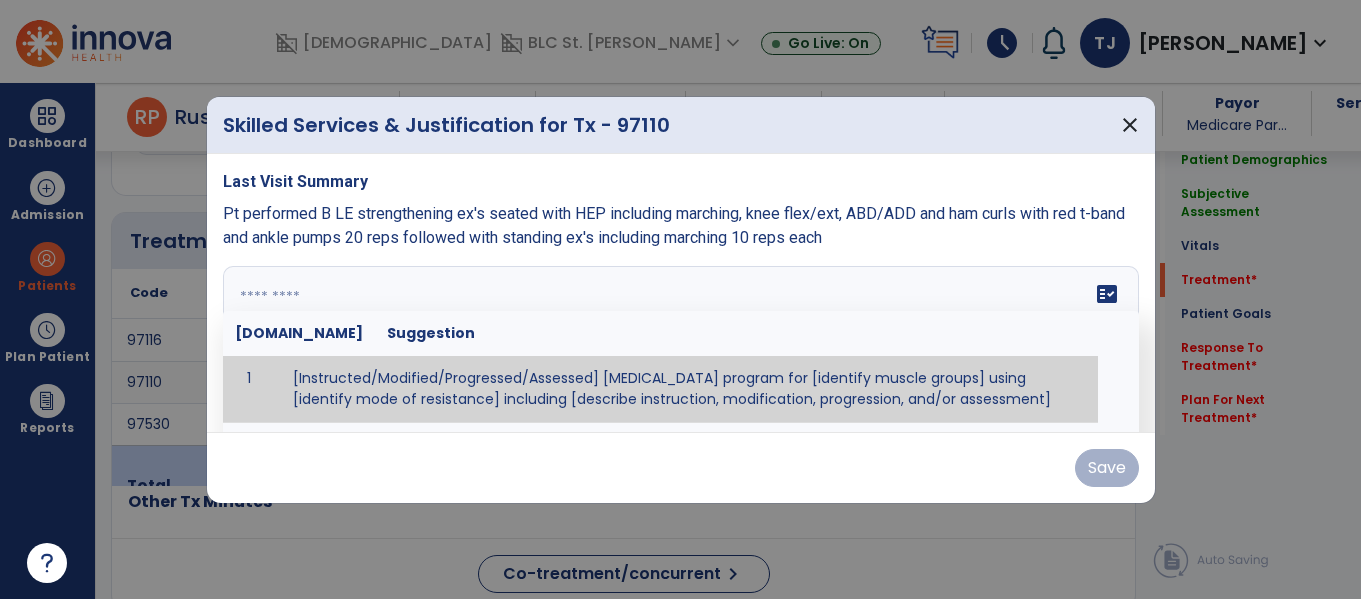 click at bounding box center [681, 341] 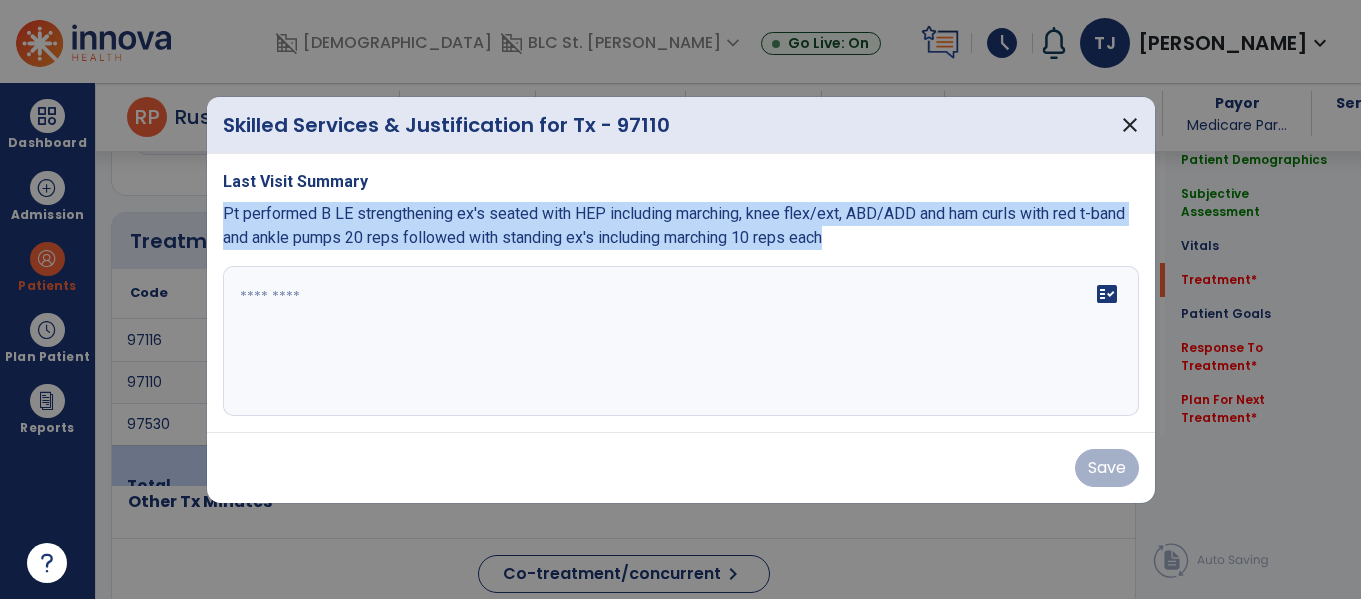 drag, startPoint x: 221, startPoint y: 212, endPoint x: 885, endPoint y: 244, distance: 664.7706 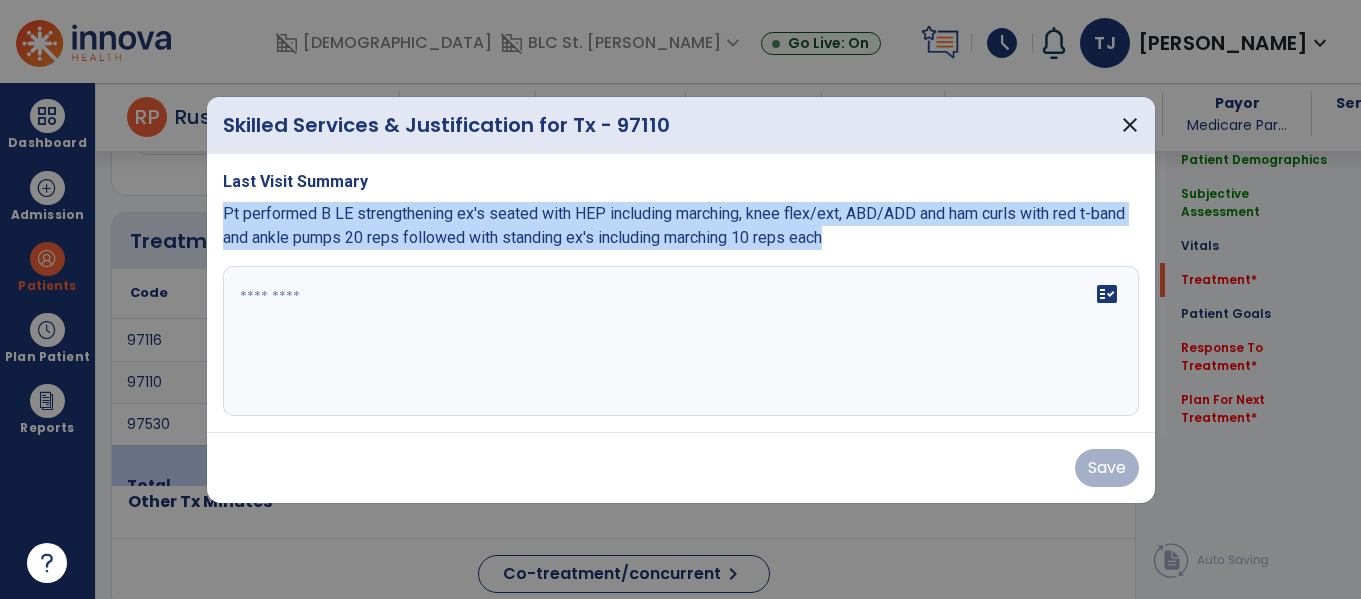click on "Last Visit Summary Pt performed B LE strengthening ex's seated with HEP including marching, knee flex/ext, ABD/ADD and ham curls with red t-band and ankle pumps 20 reps followed with standing ex's including marching 10 reps each    fact_check" at bounding box center (681, 293) 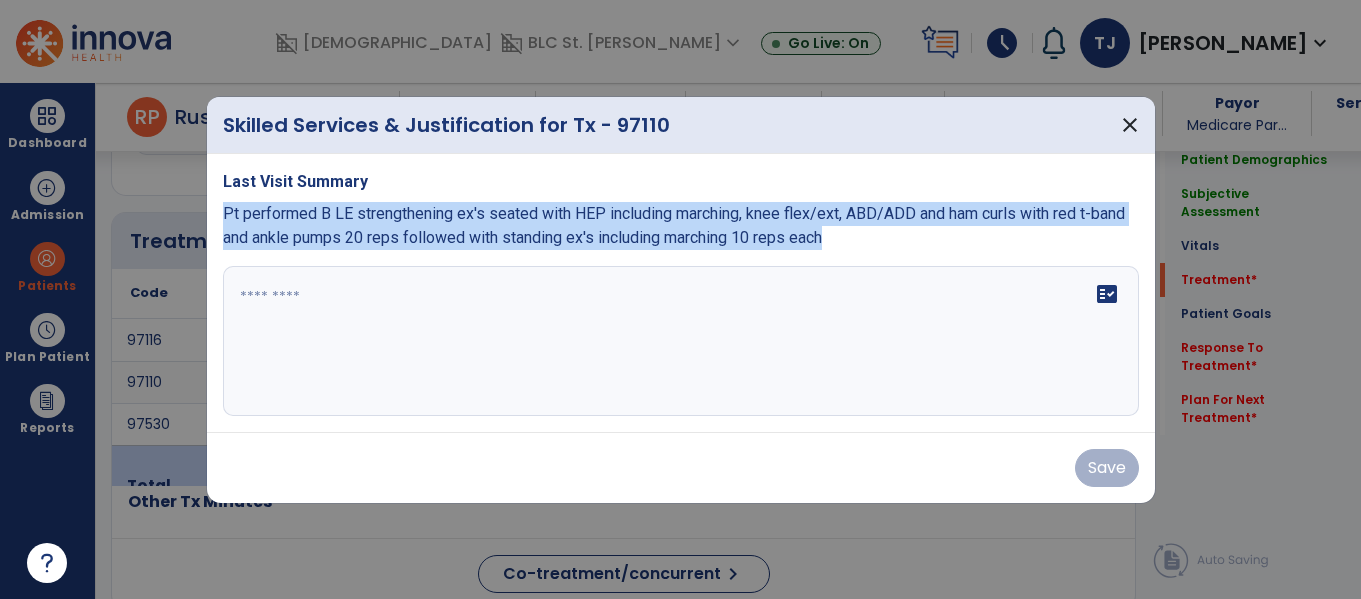 copy on "Pt performed B LE strengthening ex's seated with HEP including marching, knee flex/ext, ABD/ADD and ham curls with red t-band and ankle pumps 20 reps followed with standing ex's including marching 10 reps each" 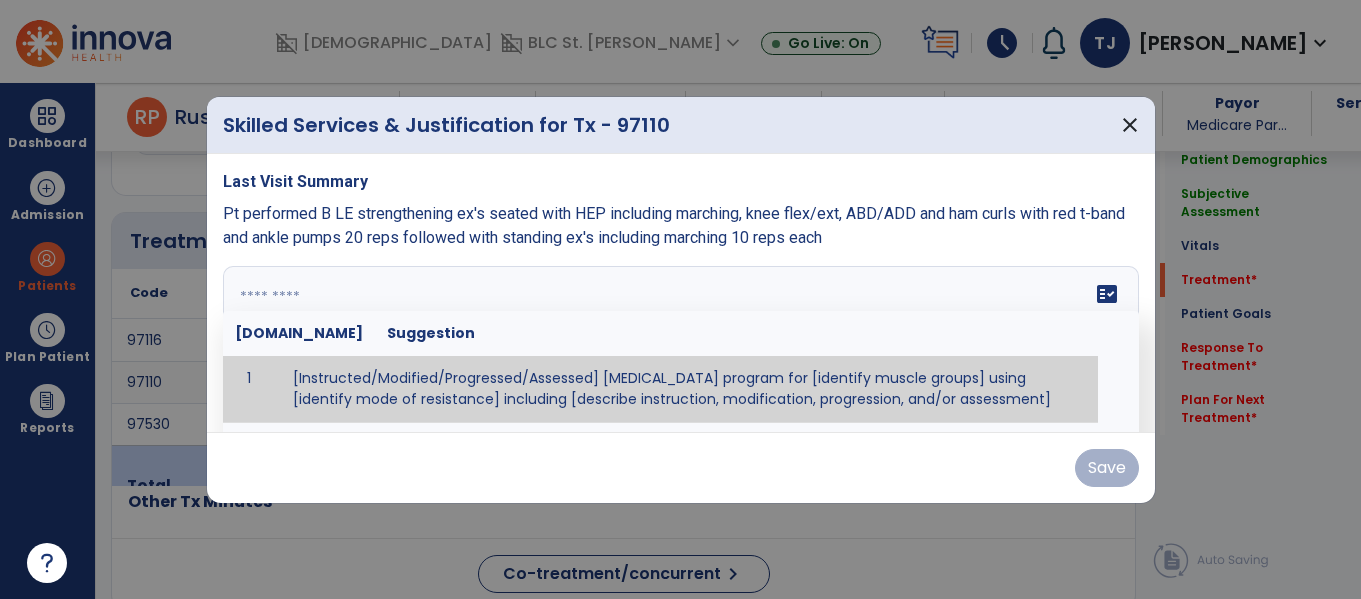 paste on "**********" 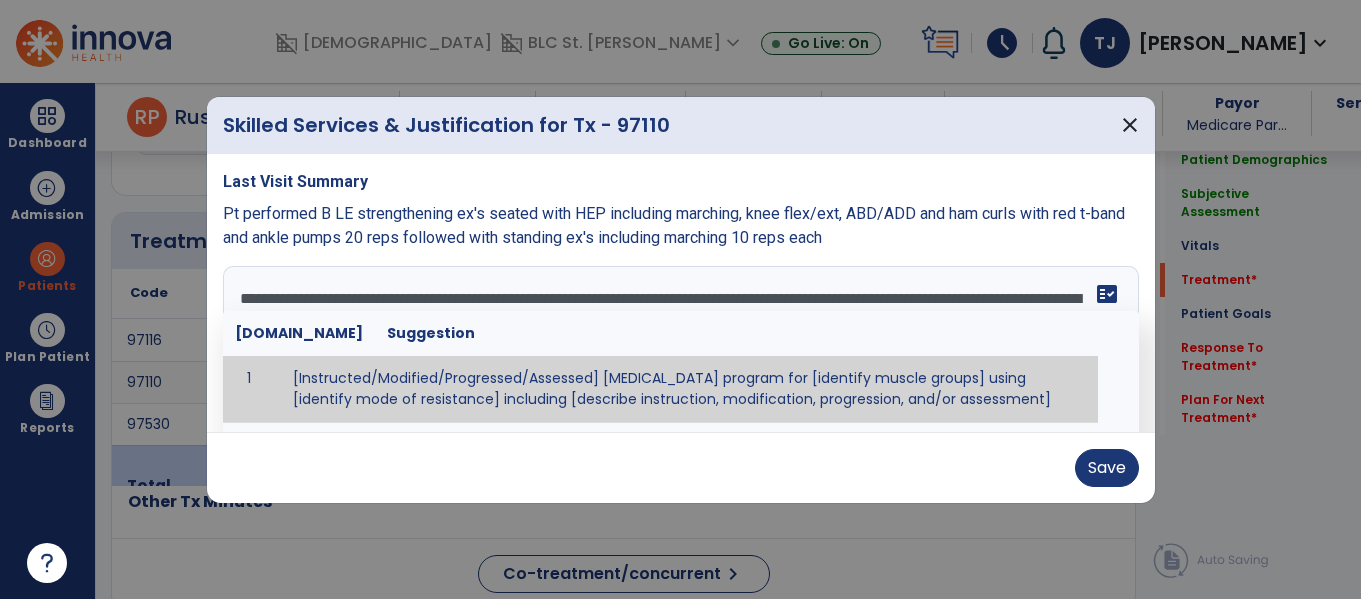 scroll, scrollTop: 187, scrollLeft: 0, axis: vertical 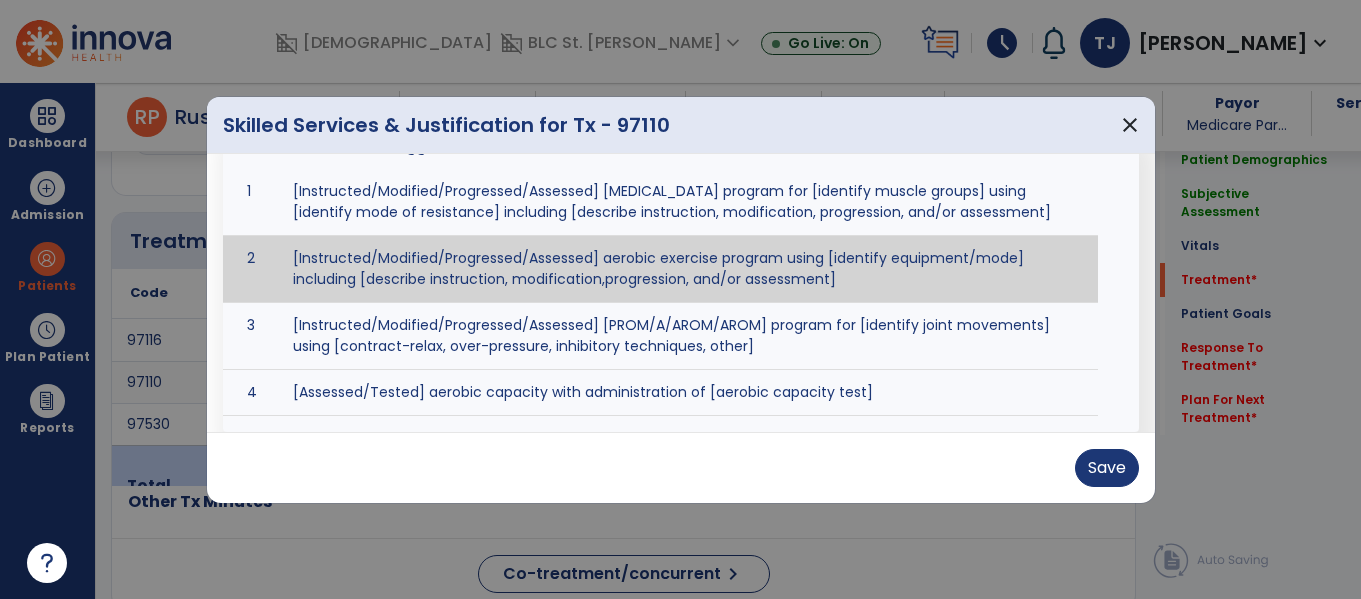 type on "**********" 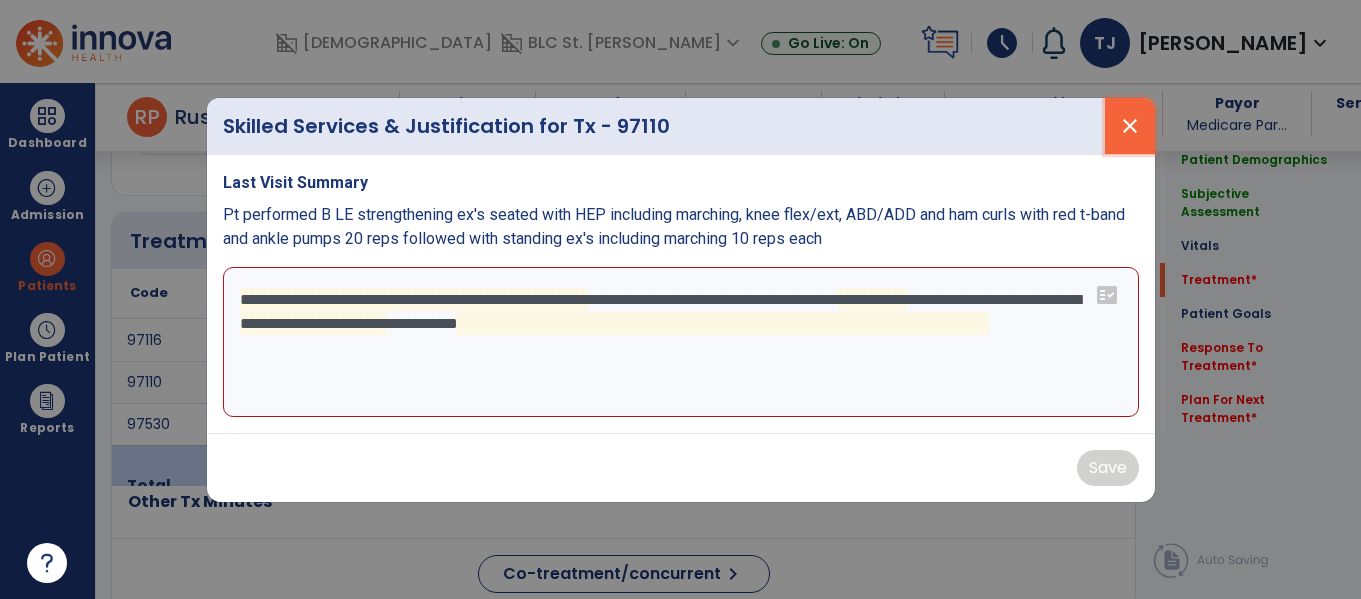 click on "close" at bounding box center [1130, 126] 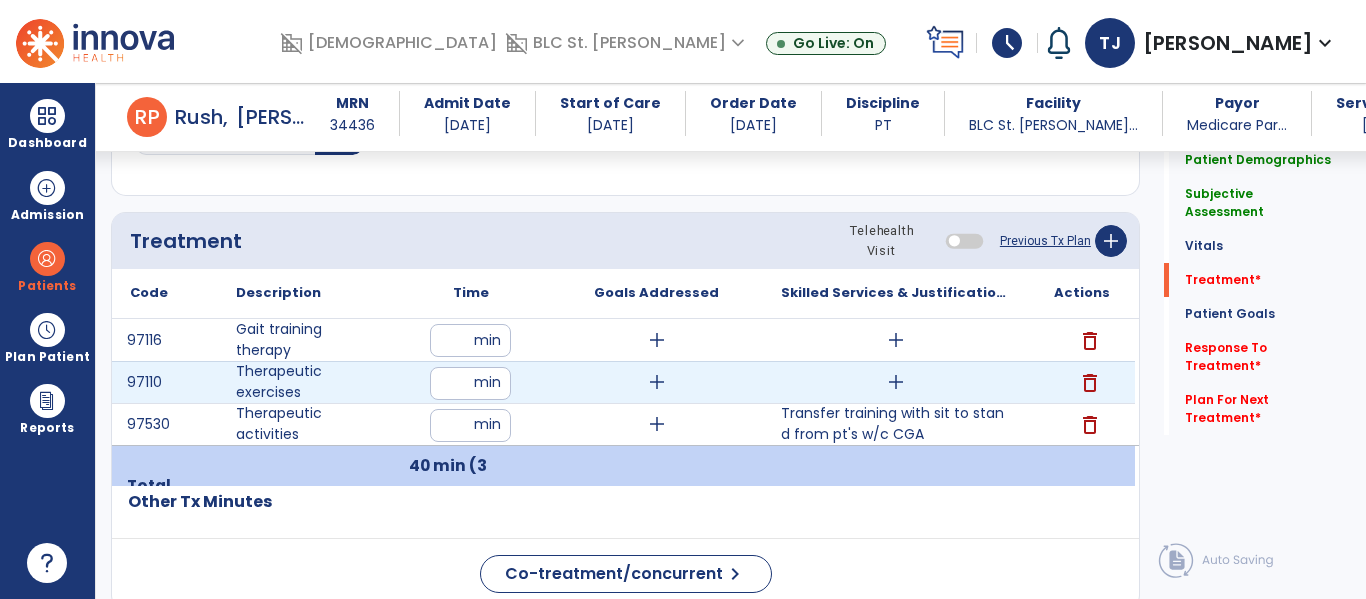 click on "add" at bounding box center (896, 382) 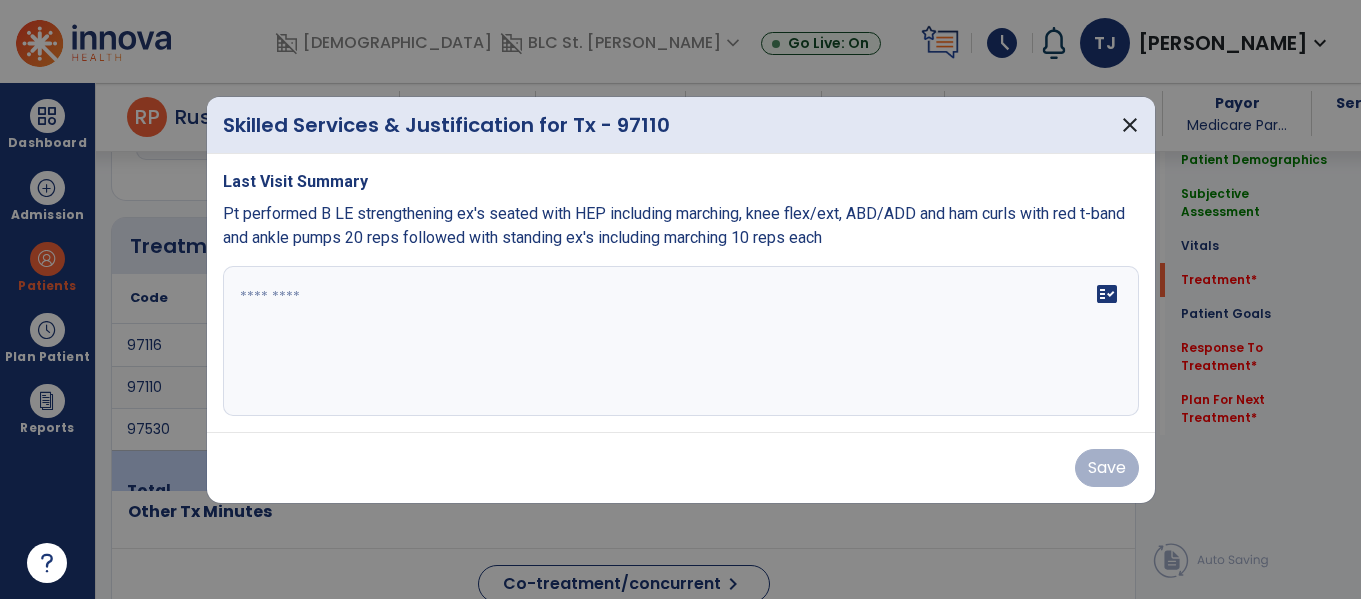 scroll, scrollTop: 1117, scrollLeft: 0, axis: vertical 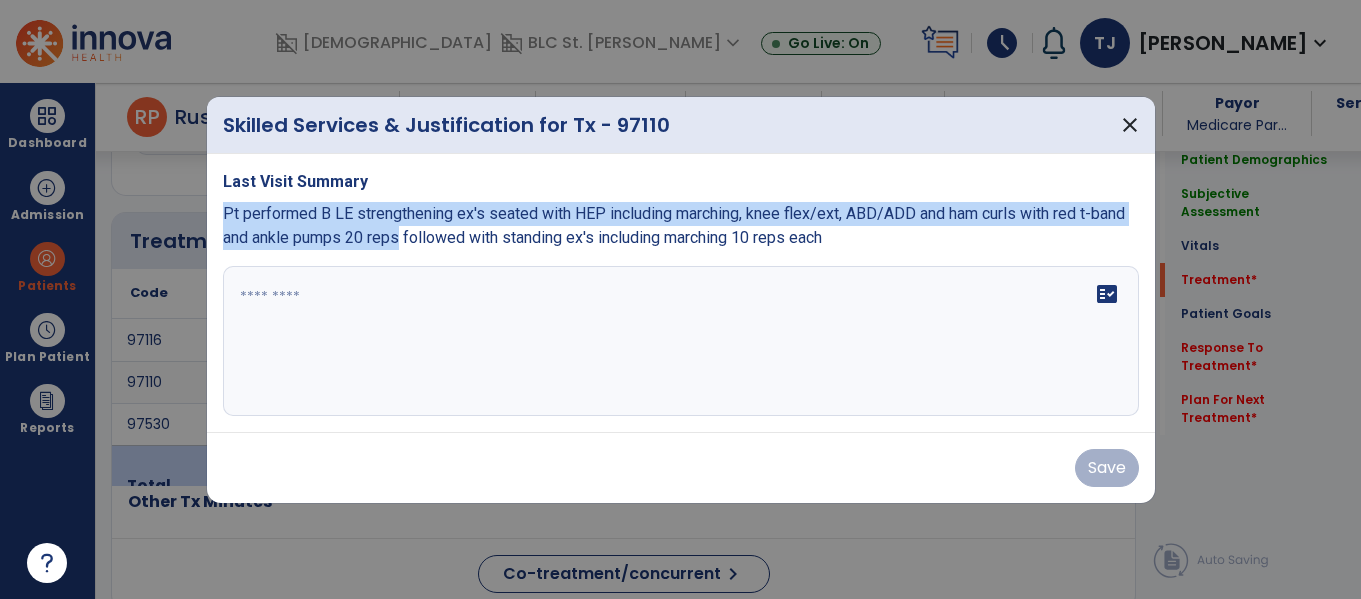 drag, startPoint x: 222, startPoint y: 208, endPoint x: 398, endPoint y: 238, distance: 178.53851 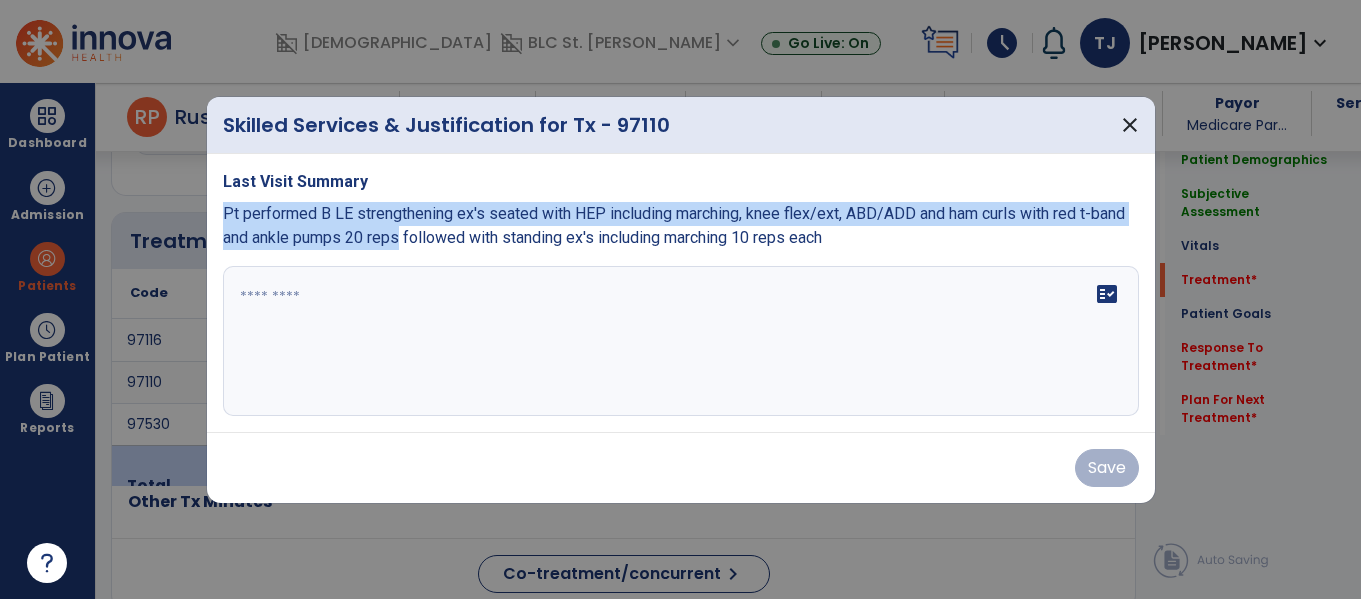 click on "Pt performed B LE strengthening ex's seated with HEP including marching, knee flex/ext, ABD/ADD and ham curls with red t-band and ankle pumps 20 reps followed with standing ex's including marching 10 reps each" at bounding box center [674, 225] 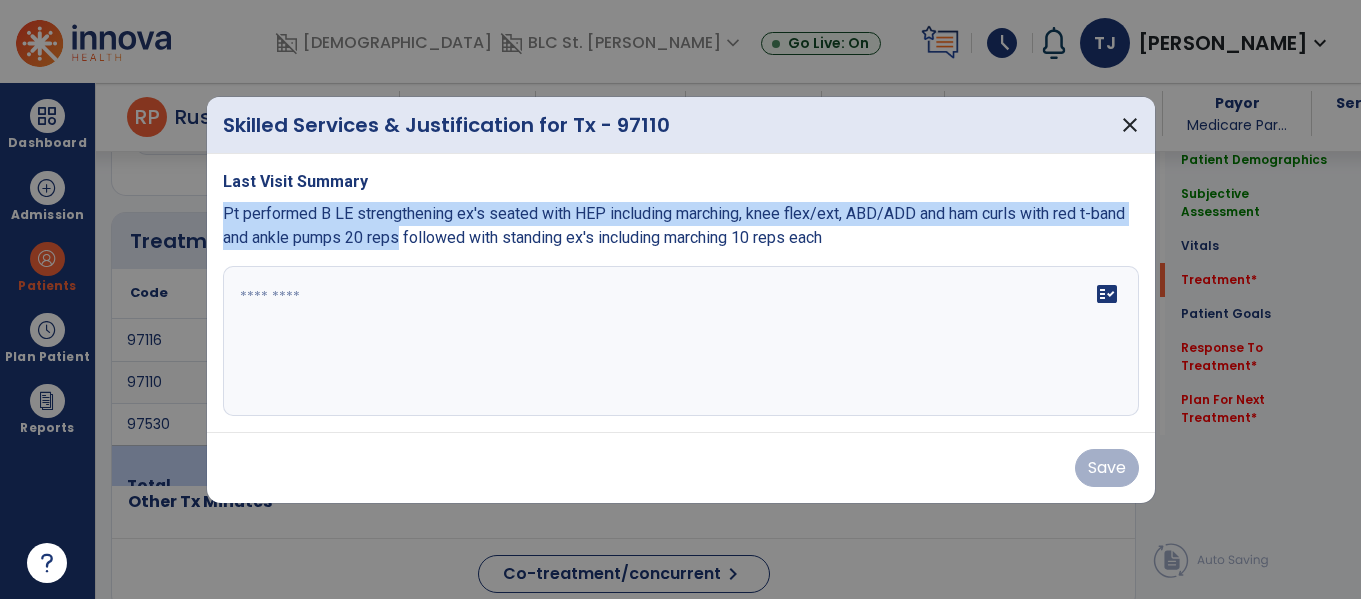 copy on "Pt performed B LE strengthening ex's seated with HEP including marching, knee flex/ext, ABD/ADD and ham curls with red t-band and ankle pumps 20 reps" 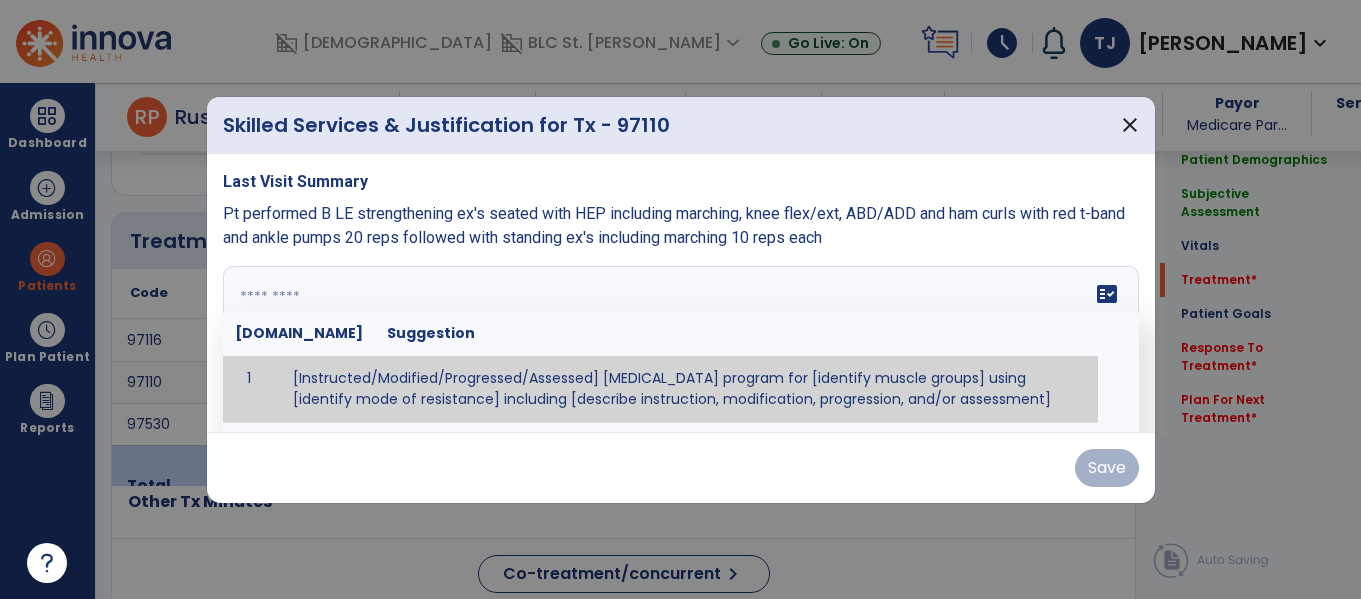 paste on "**********" 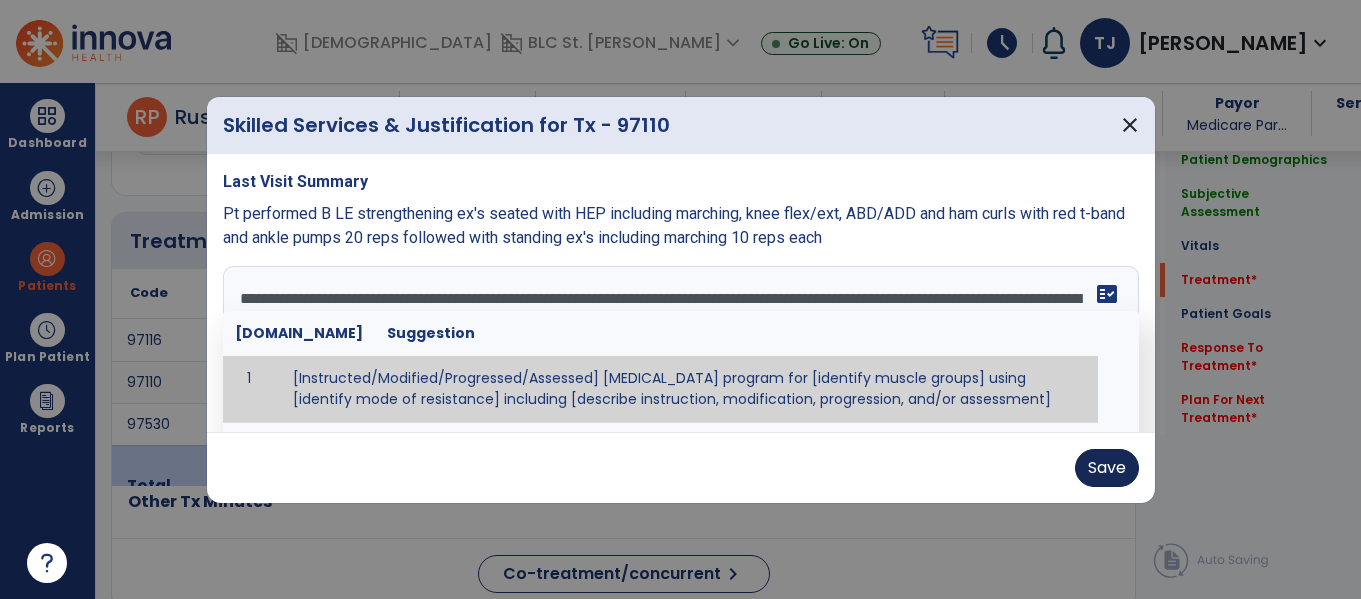 type on "**********" 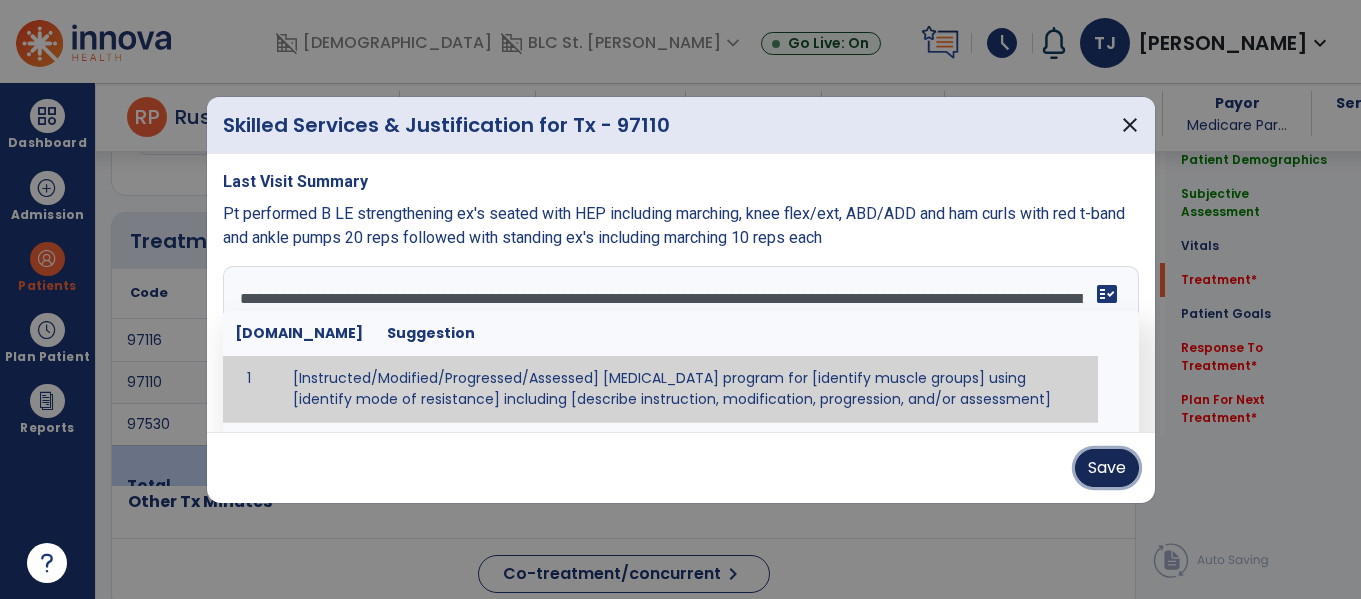 click on "Save" at bounding box center [1107, 468] 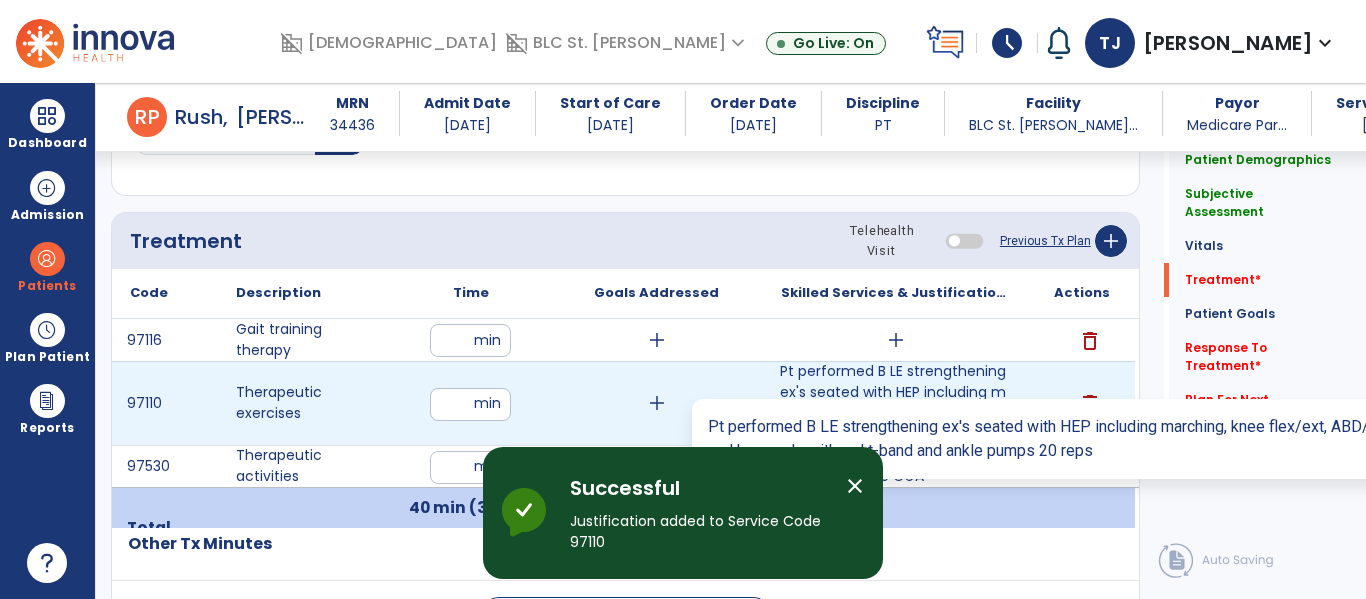 click on "Pt performed B LE strengthening ex's seated with HEP including marching, knee flex/ext, ABD/ADD and ..." at bounding box center (896, 403) 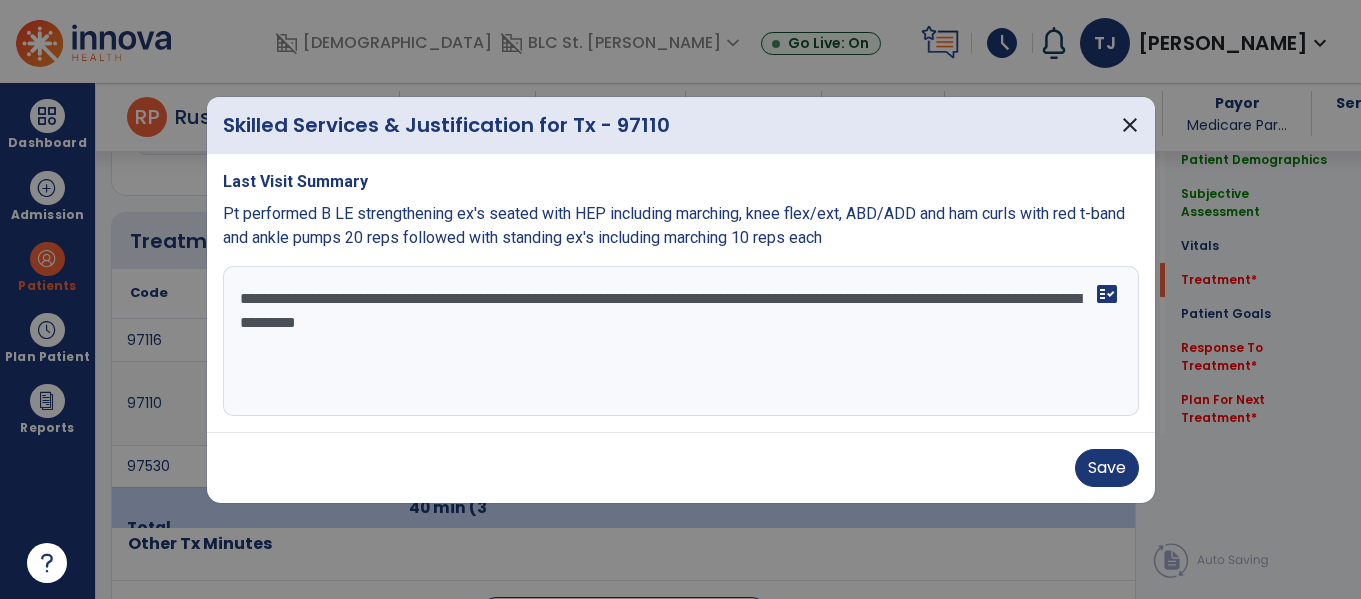 scroll, scrollTop: 1117, scrollLeft: 0, axis: vertical 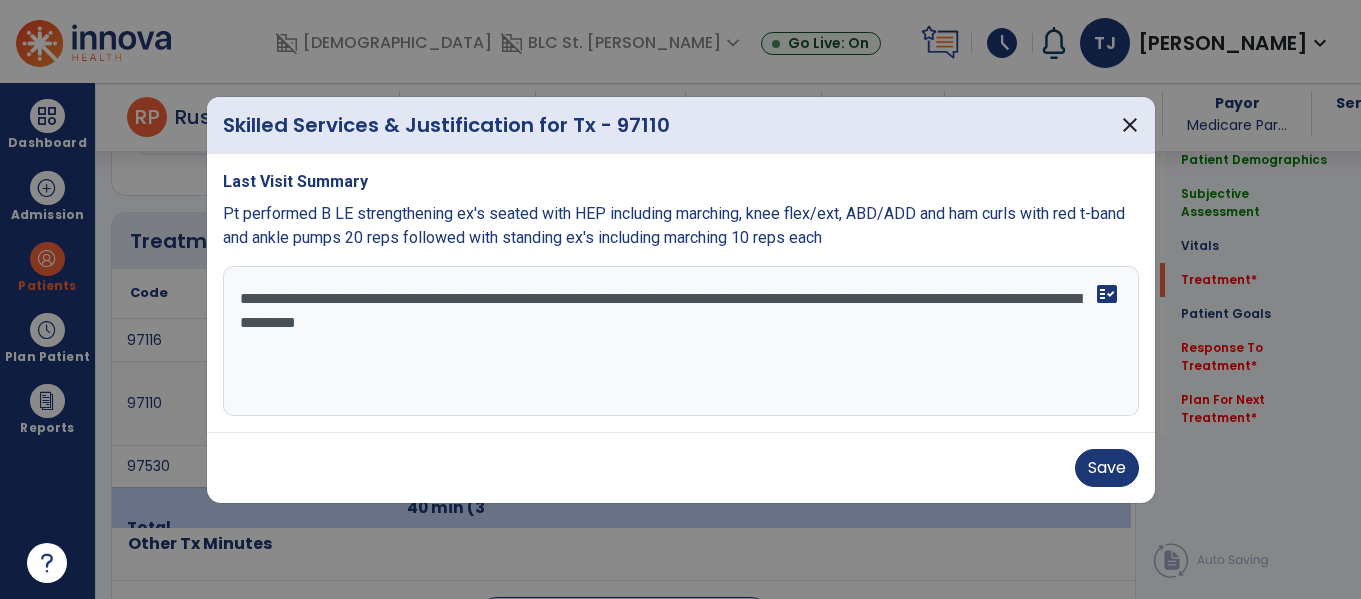 click on "**********" at bounding box center [681, 341] 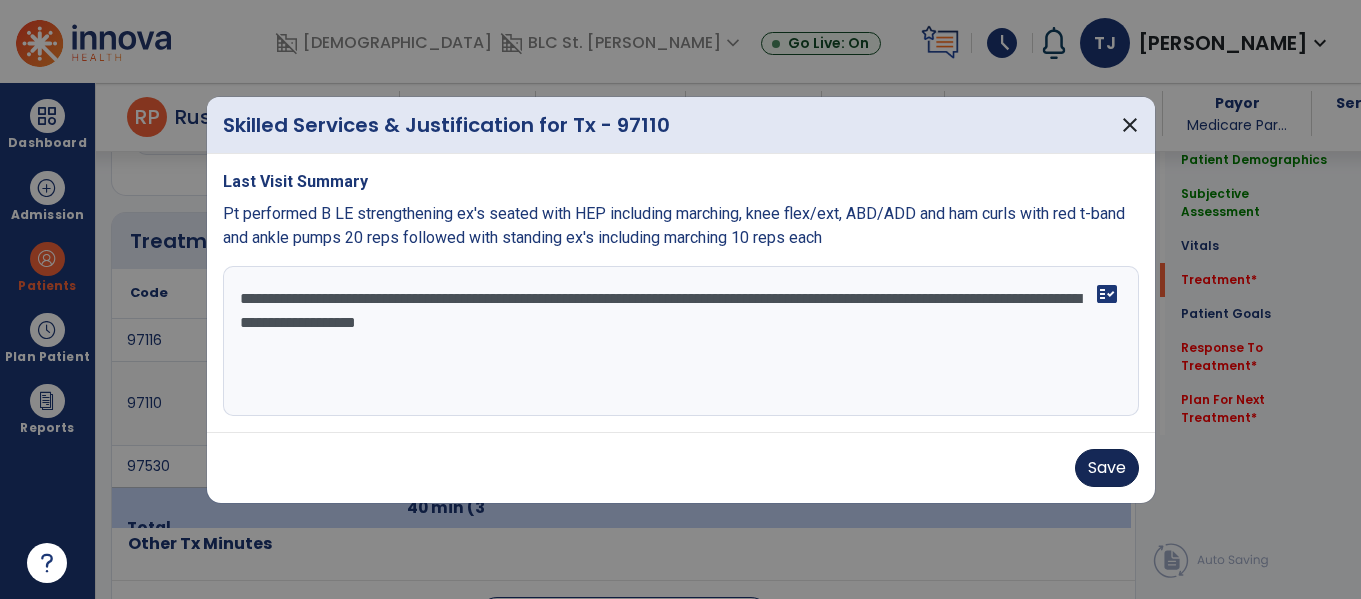 type on "**********" 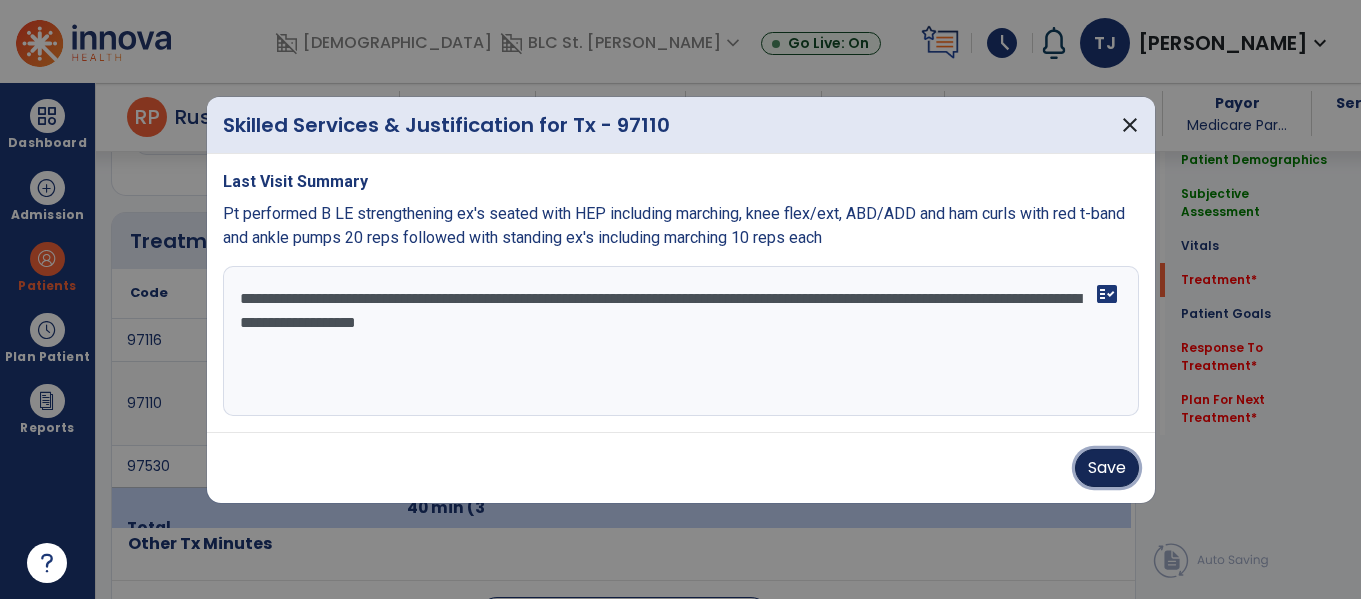 click on "Save" at bounding box center [1107, 468] 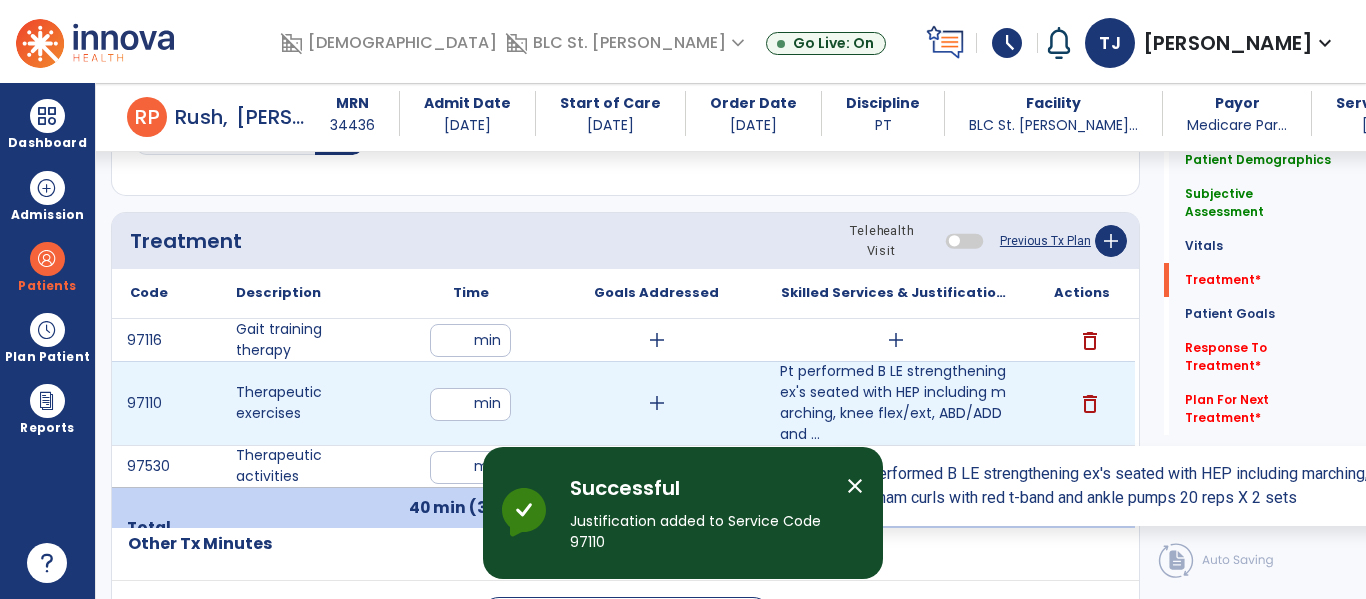 click on "Pt performed B LE strengthening ex's seated with HEP including marching, knee flex/ext, ABD/ADD and ..." at bounding box center (896, 403) 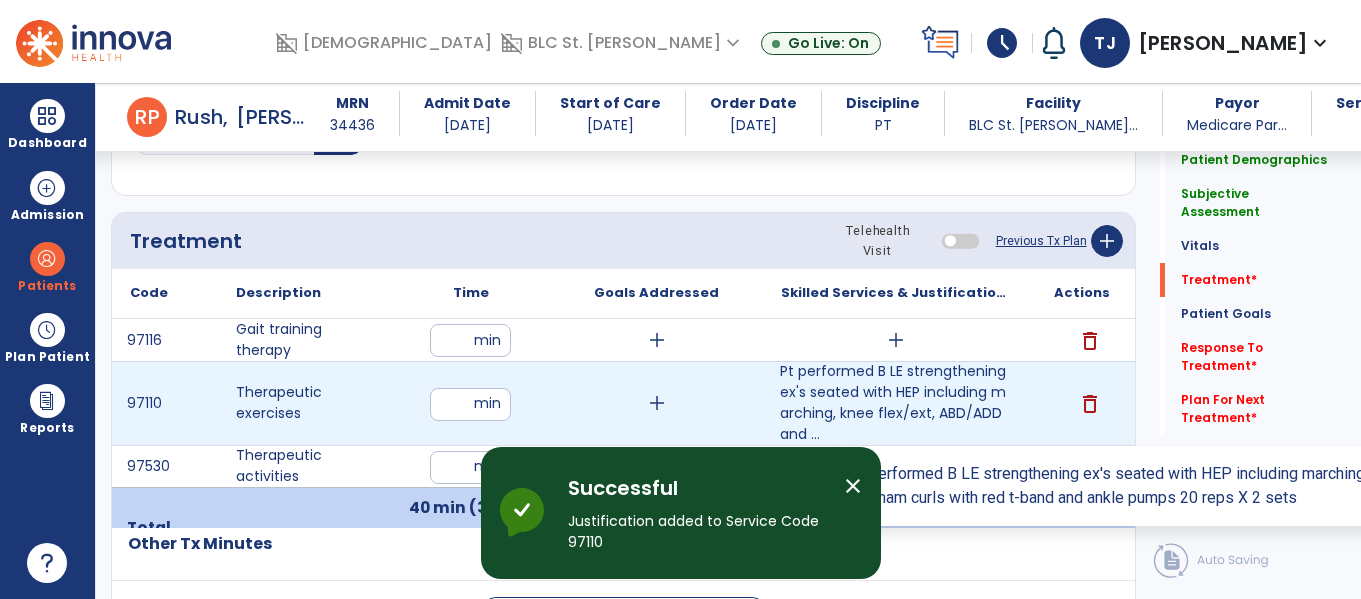 scroll, scrollTop: 1117, scrollLeft: 0, axis: vertical 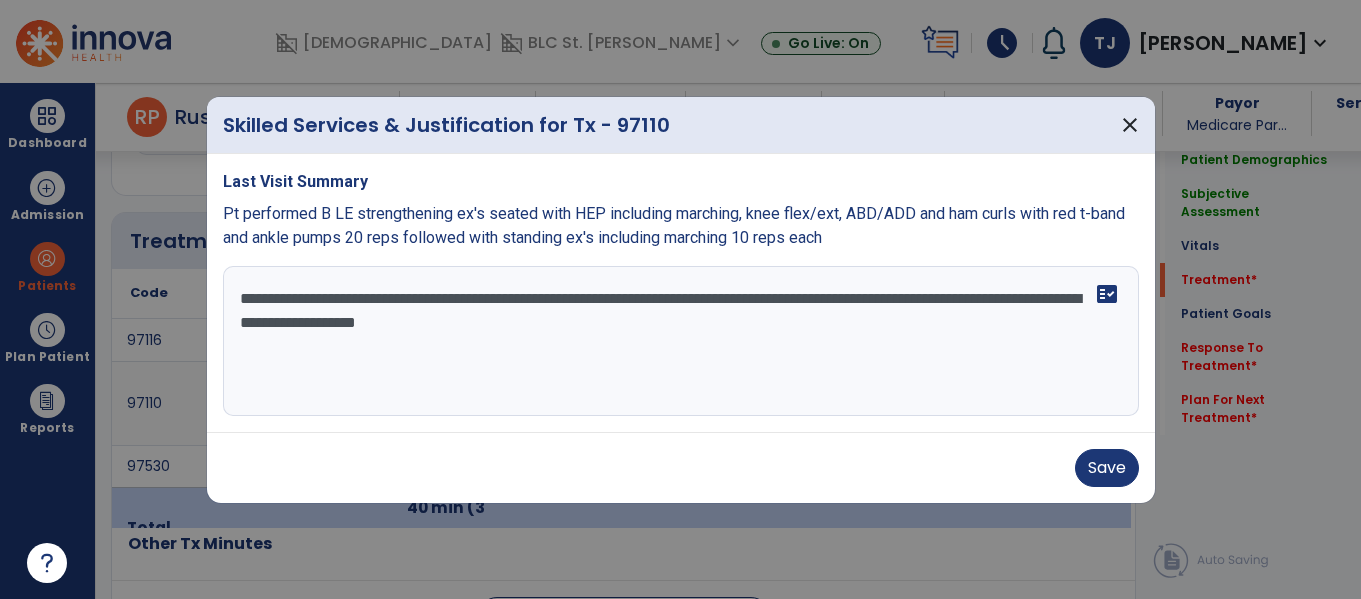 click on "**********" at bounding box center [681, 341] 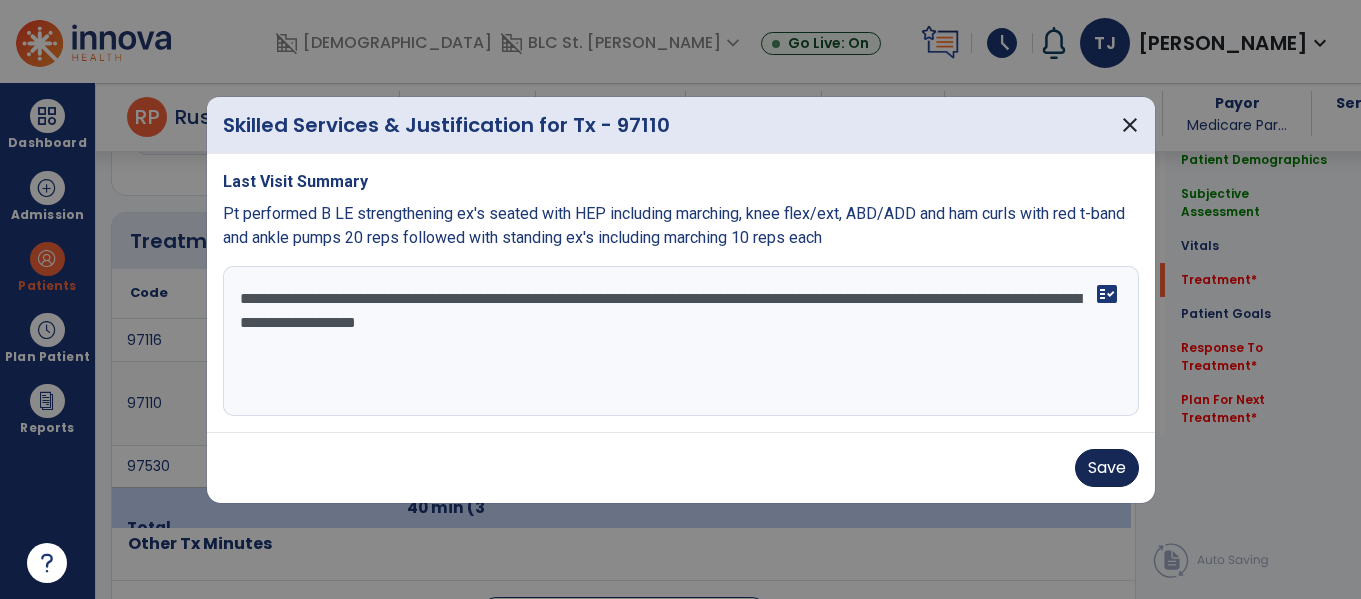 type on "**********" 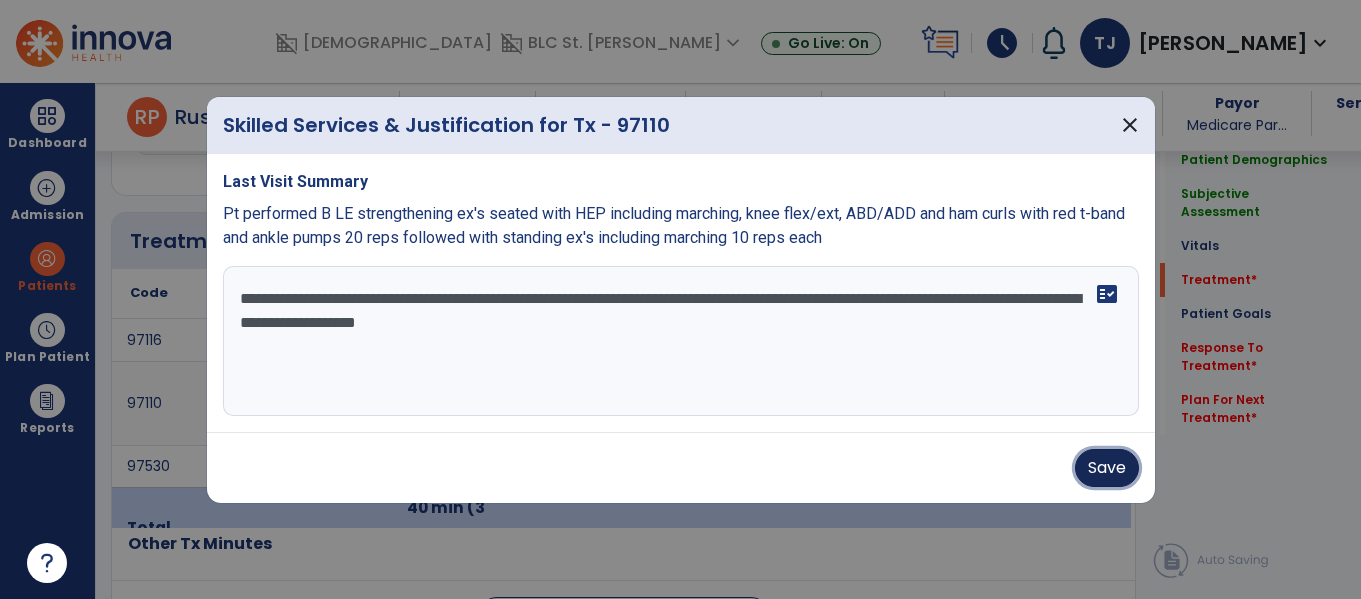 click on "Save" at bounding box center [1107, 468] 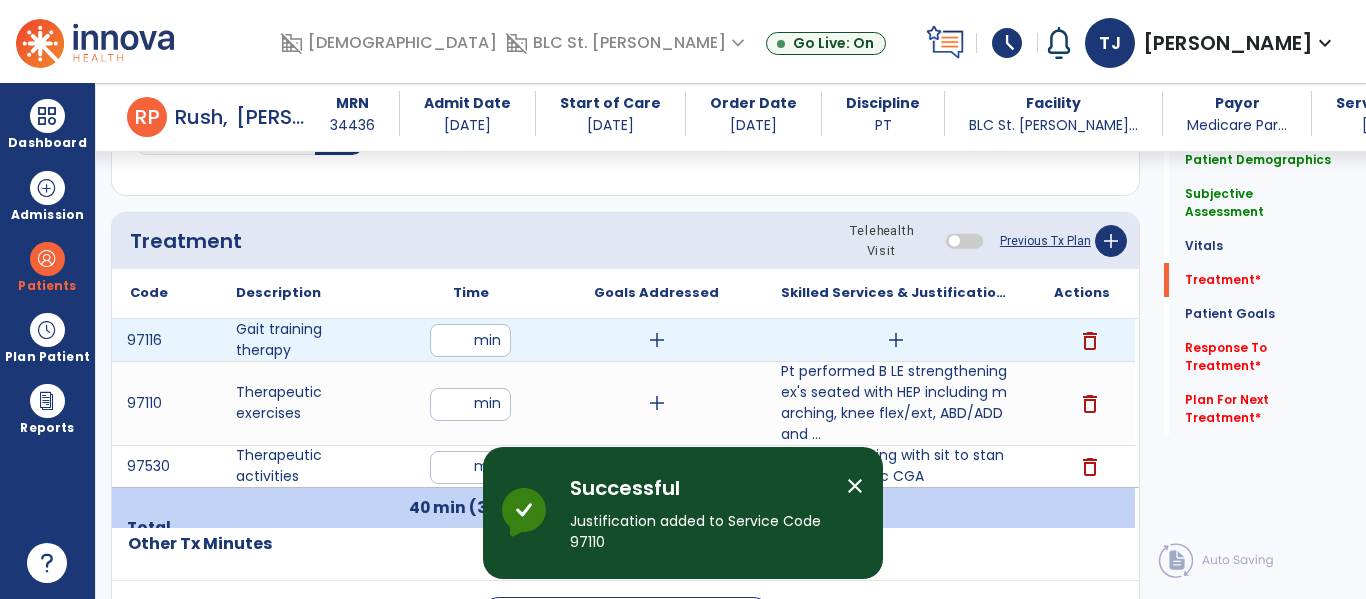 click on "add" at bounding box center (896, 340) 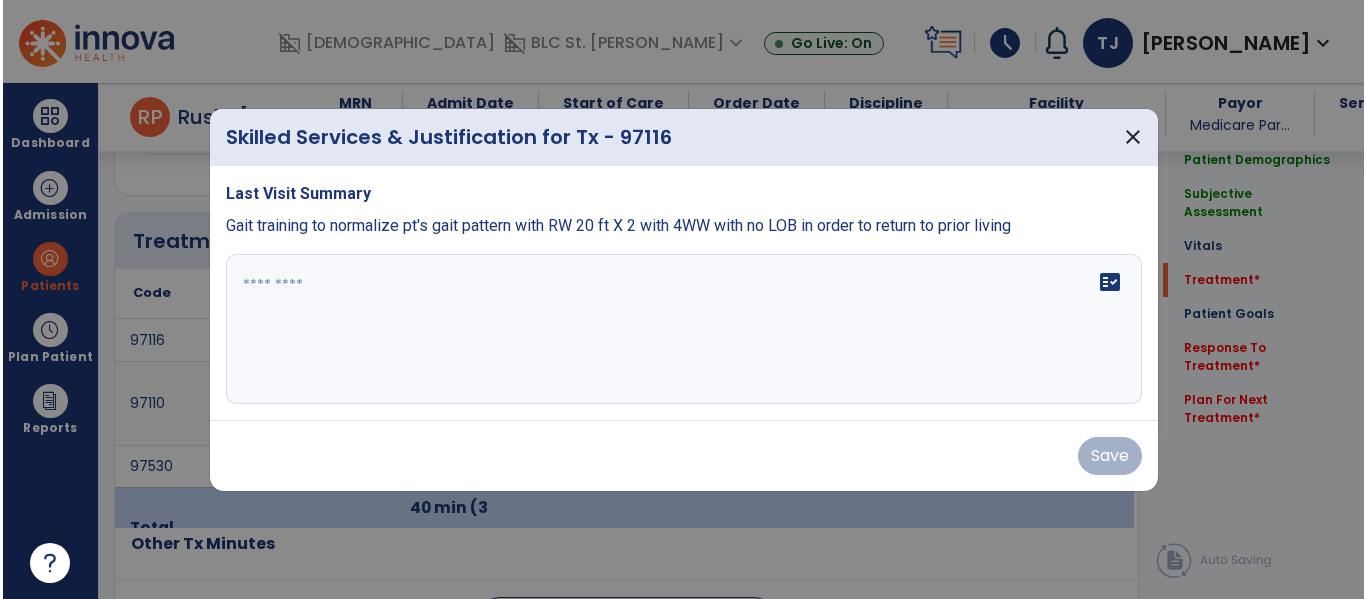 scroll, scrollTop: 1117, scrollLeft: 0, axis: vertical 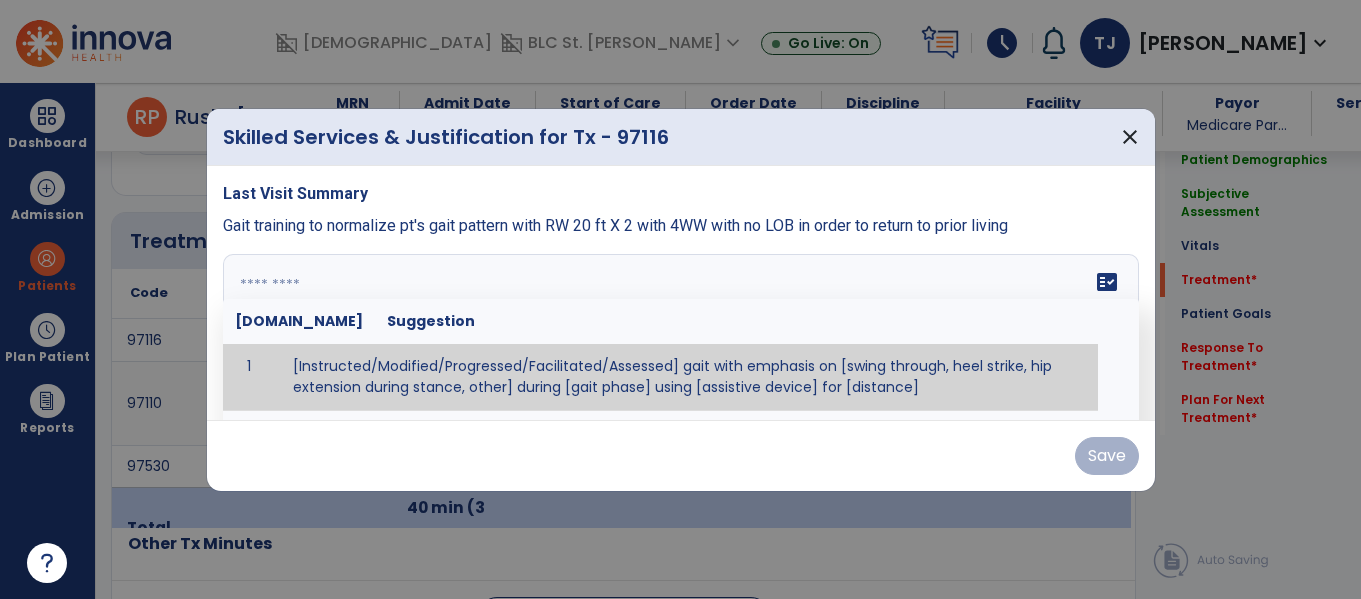 drag, startPoint x: 326, startPoint y: 303, endPoint x: 362, endPoint y: 284, distance: 40.706264 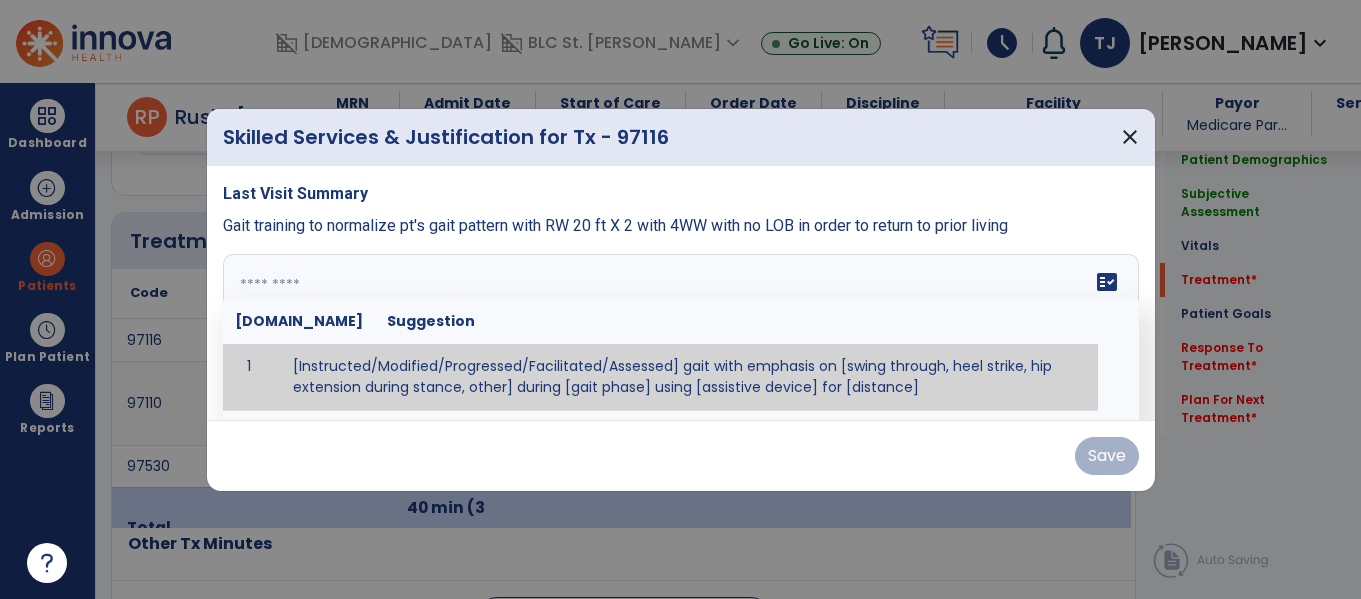 click on "fact_check  [DOMAIN_NAME] Suggestion 1 [Instructed/Modified/Progressed/Facilitated/Assessed] gait with emphasis on [swing through, heel strike, hip extension during stance, other] during [gait phase] using [assistive device] for [distance] 2 [Instructed/Modified/Progressed/Facilitated/Assessed] use of [assistive device] and [NWB, PWB, step-to gait pattern, step through gait pattern] 3 [Instructed/Modified/Progressed/Facilitated/Assessed] patient's ability to [ascend/descend # of steps, perform directional changes, walk on even/uneven surfaces, pick-up objects off floor, velocity changes, other] using [assistive device]. 4 [Instructed/Modified/Progressed/Facilitated/Assessed] pre-gait activities including [identify exercise] in order to prepare for gait training. 5" at bounding box center [681, 329] 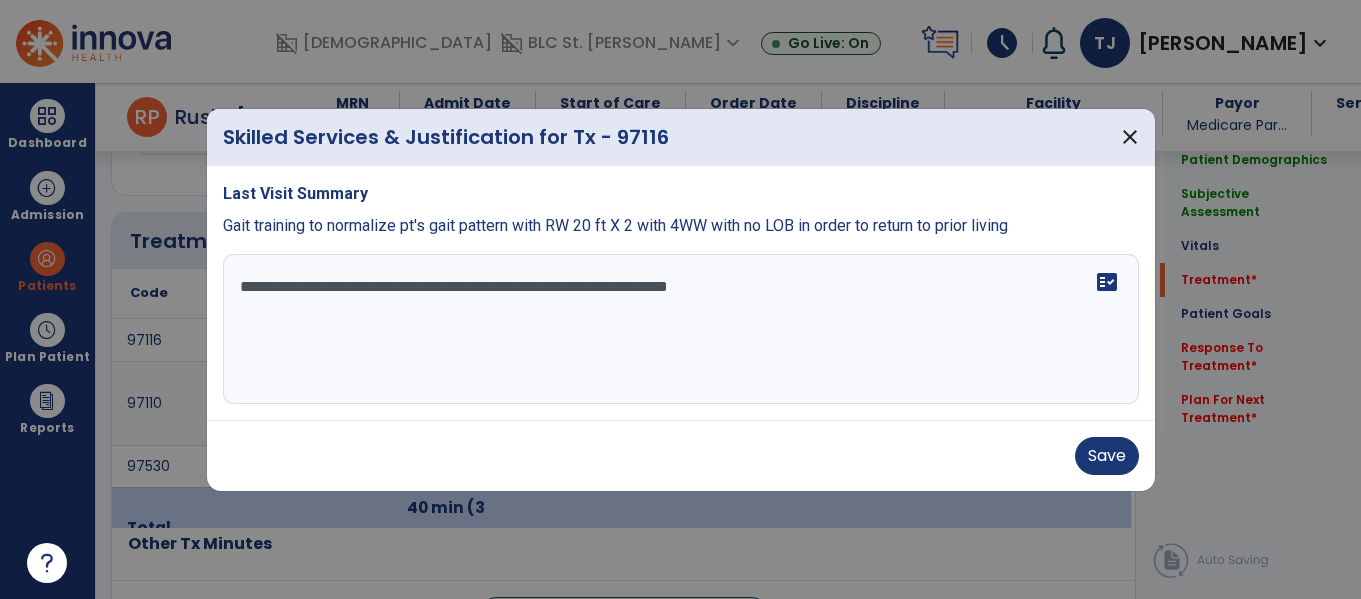 click on "**********" at bounding box center (681, 329) 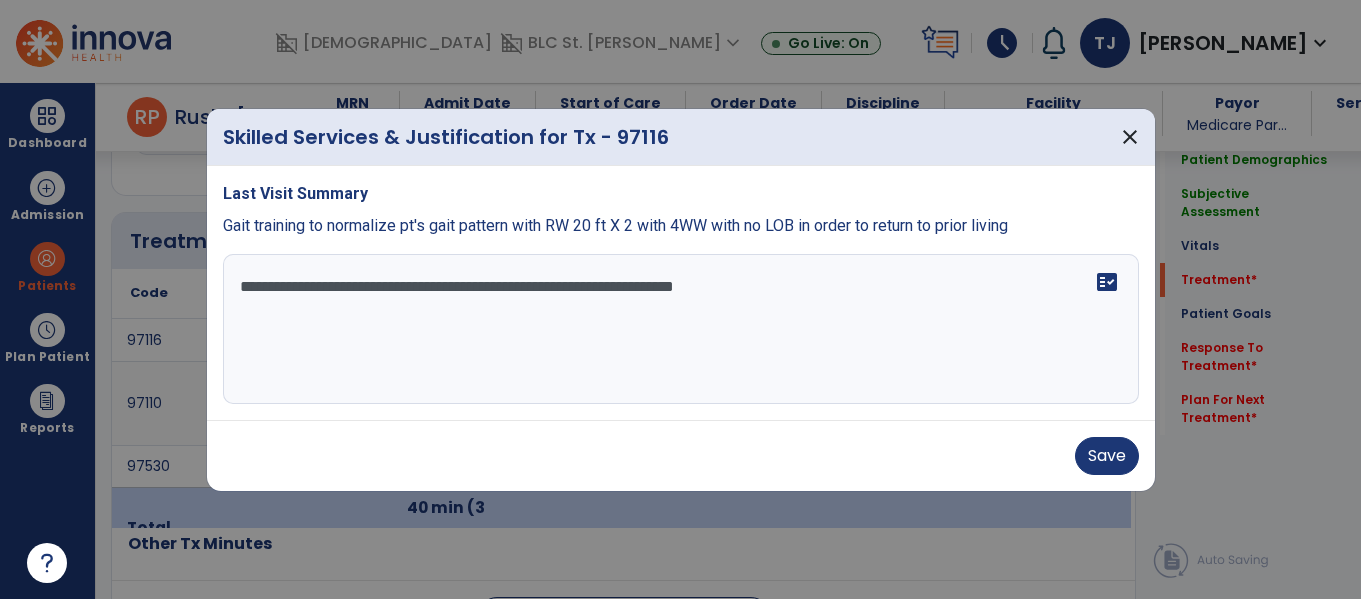 click on "**********" at bounding box center (681, 329) 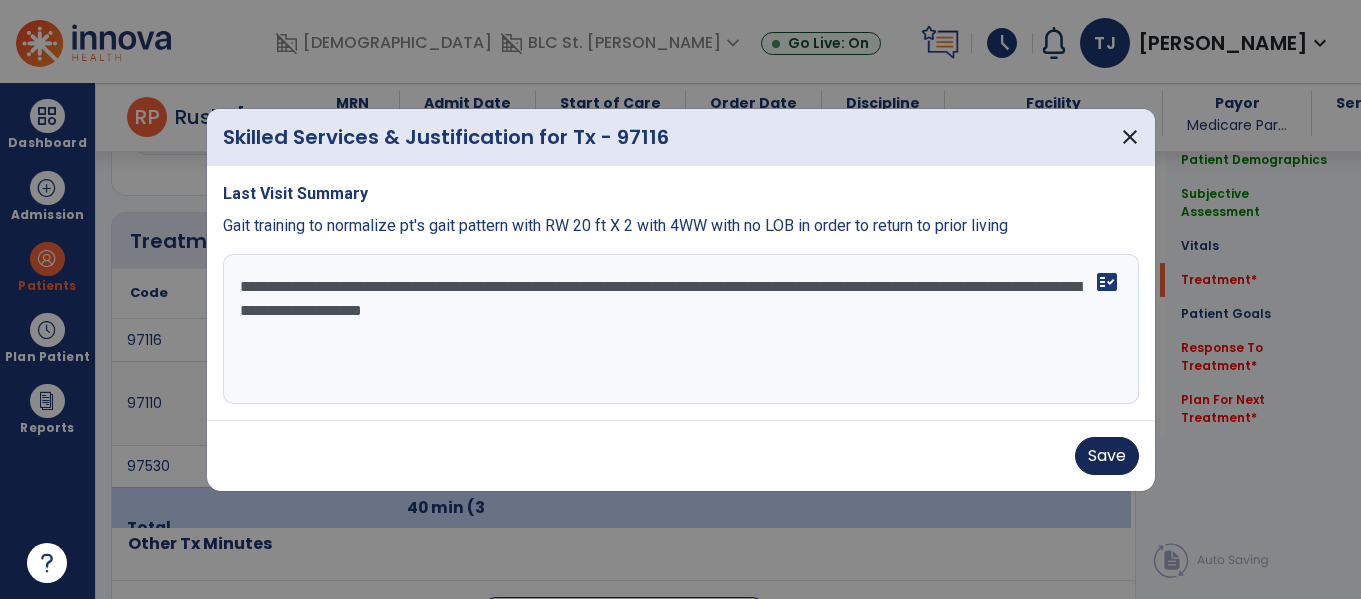 type on "**********" 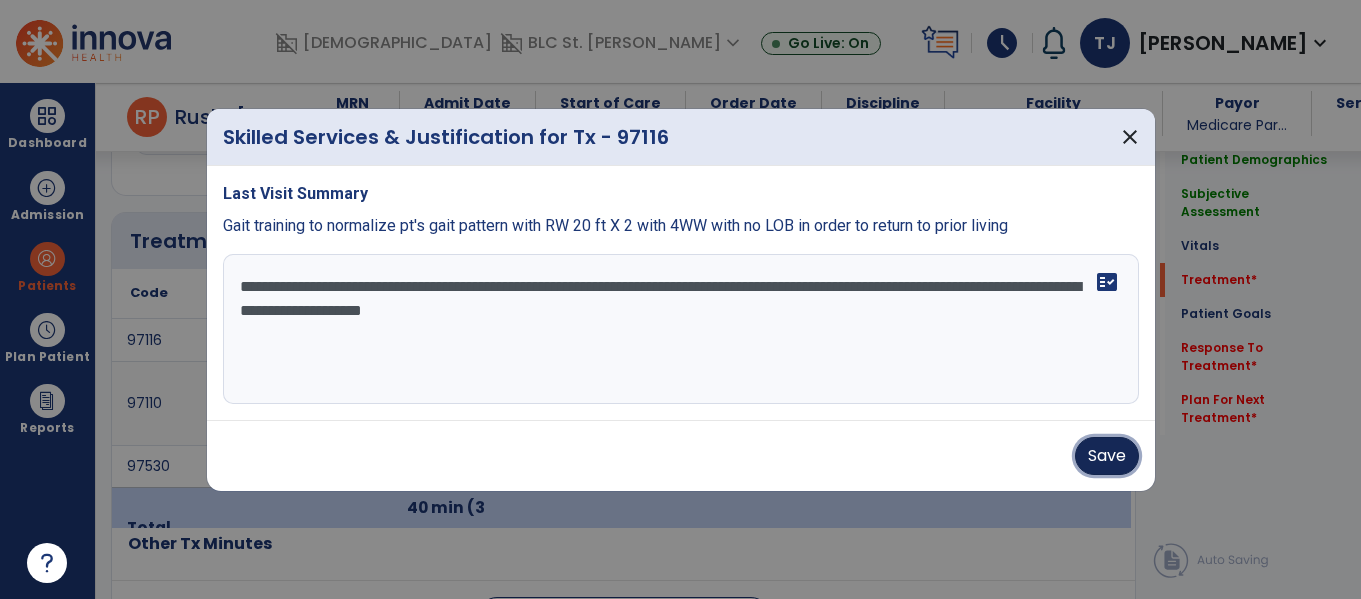 click on "Save" at bounding box center (1107, 456) 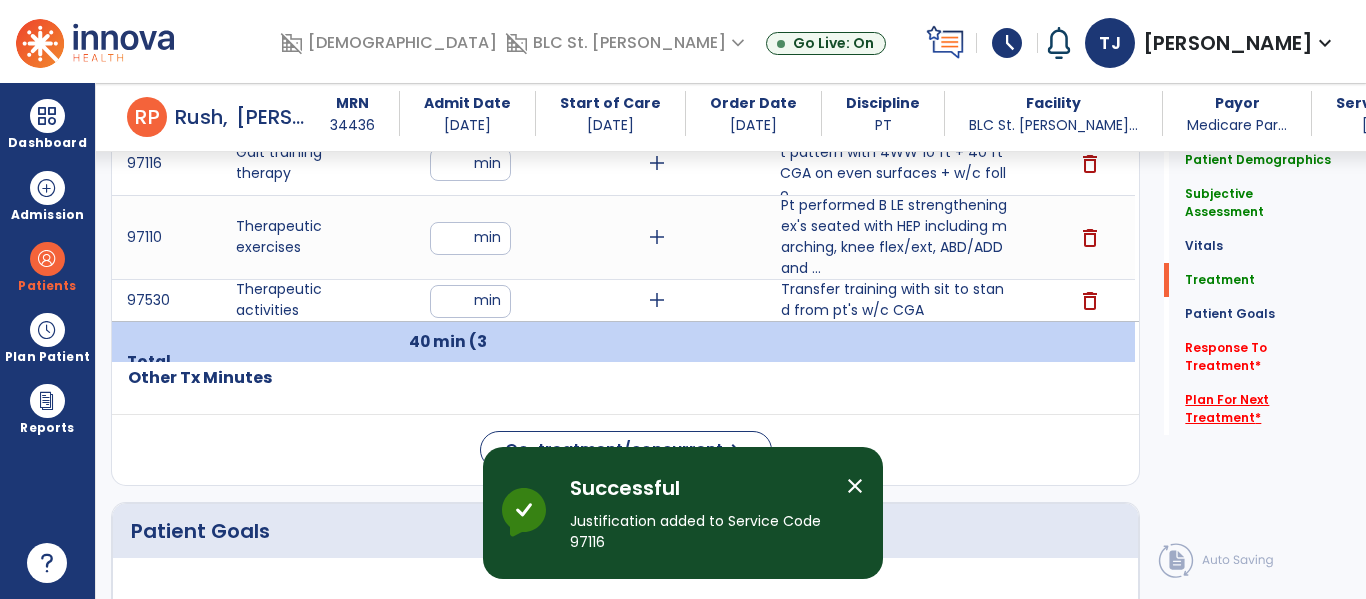 scroll, scrollTop: 1417, scrollLeft: 0, axis: vertical 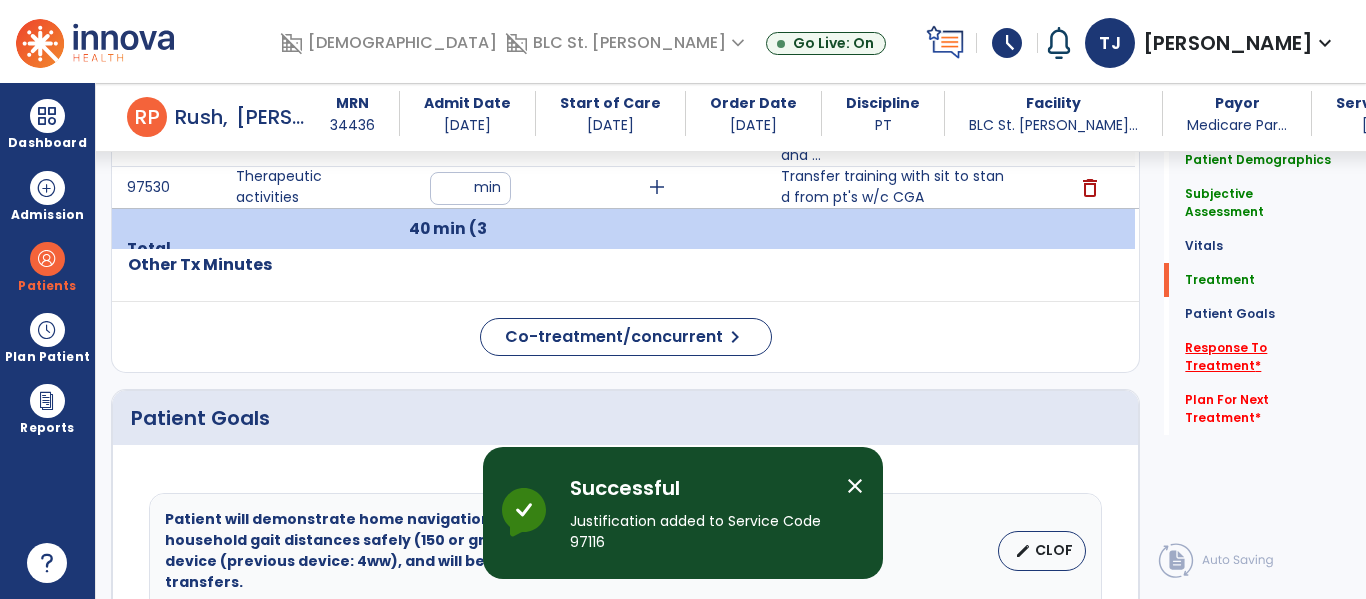 click on "Response To Treatment   *" 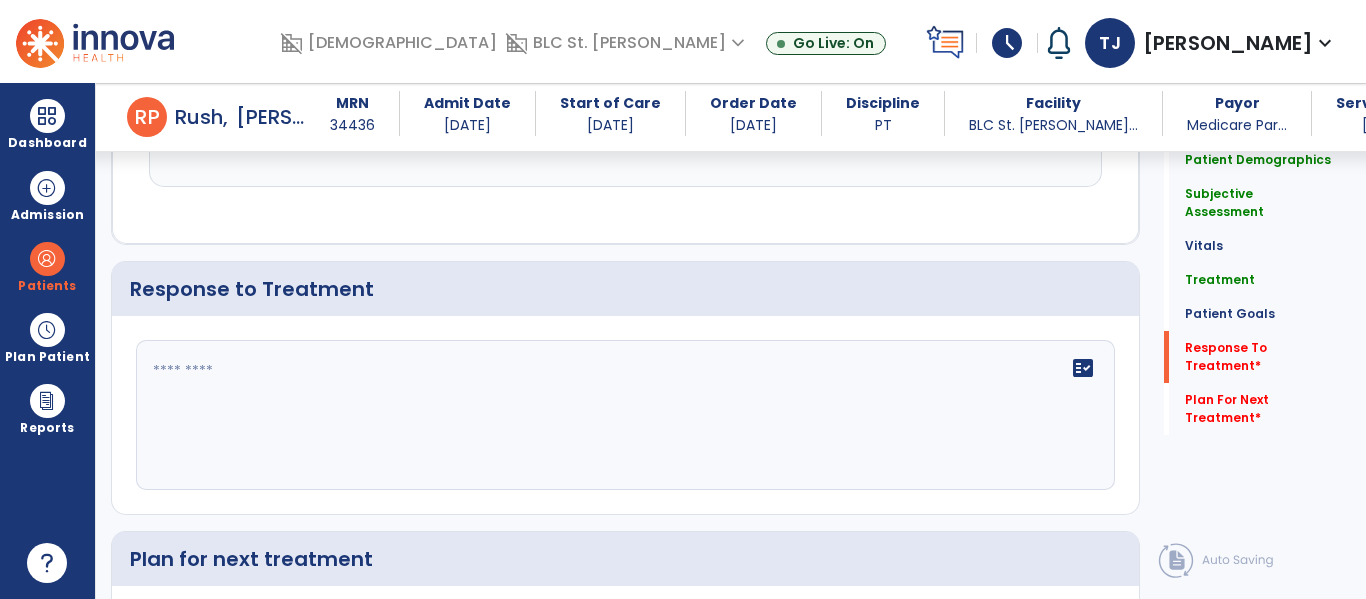 scroll, scrollTop: 2775, scrollLeft: 0, axis: vertical 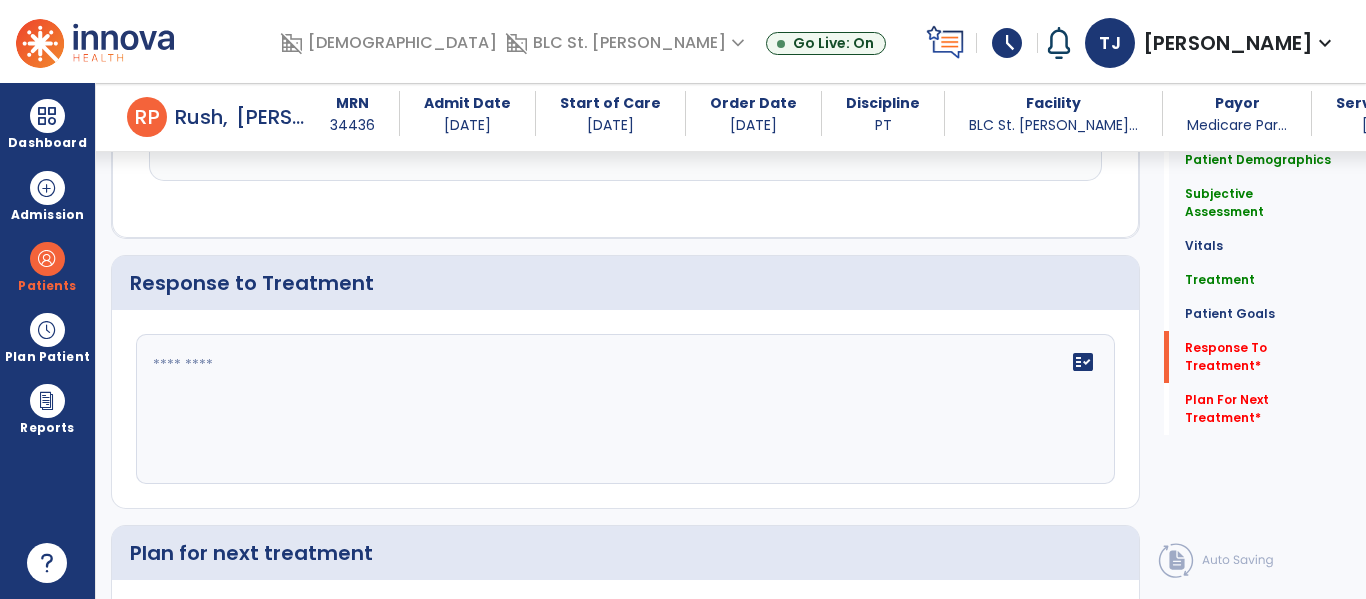 click 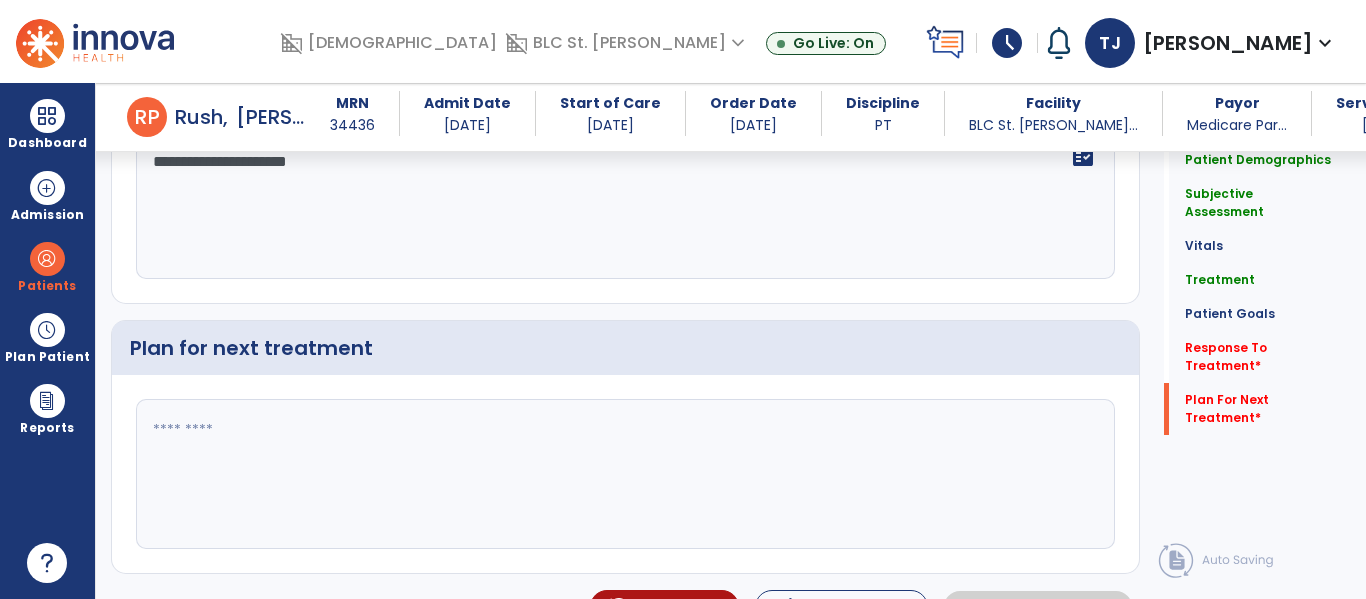 type on "**********" 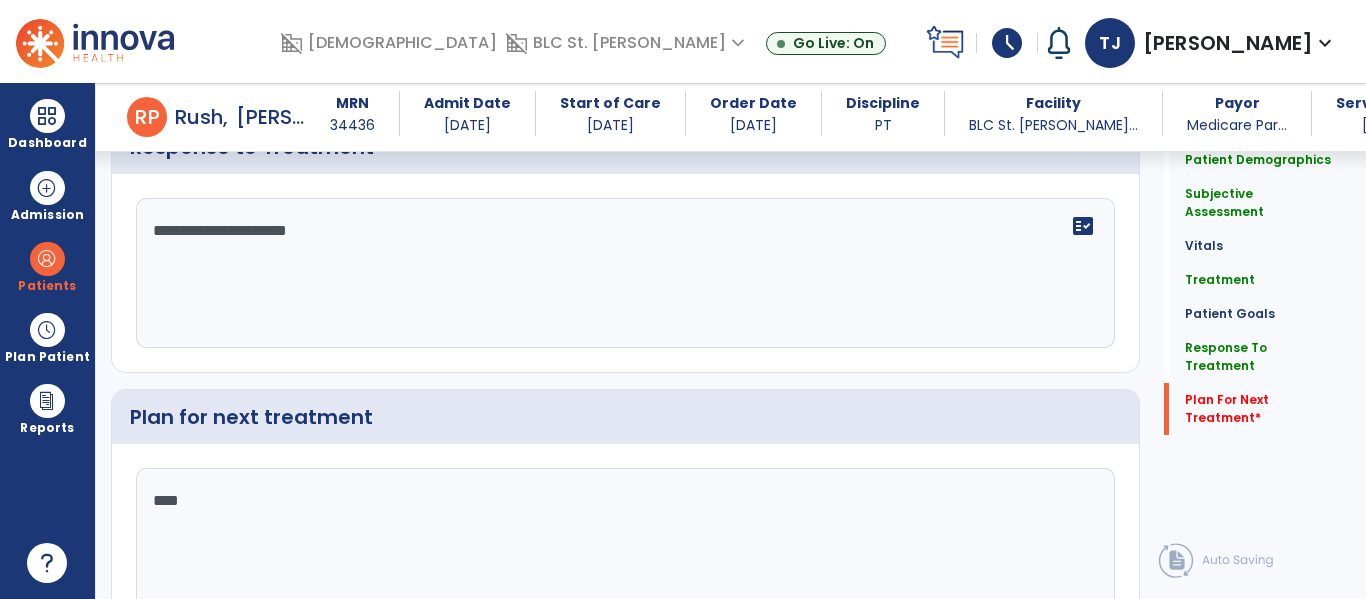 scroll, scrollTop: 2980, scrollLeft: 0, axis: vertical 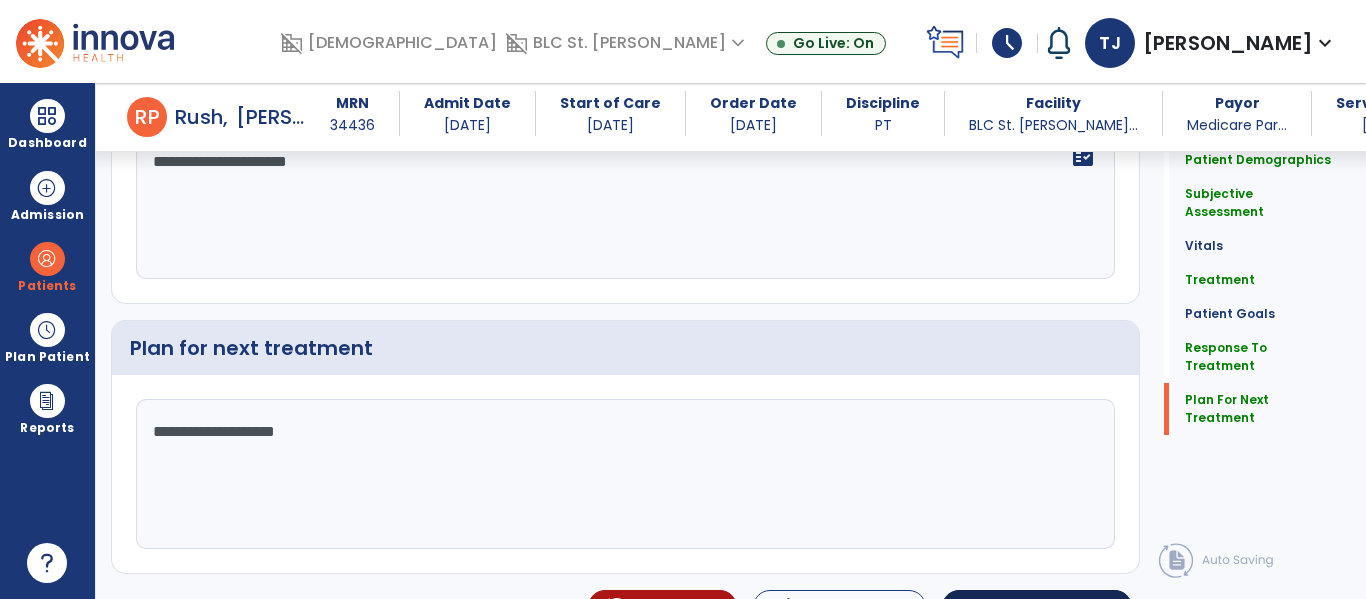 type on "**********" 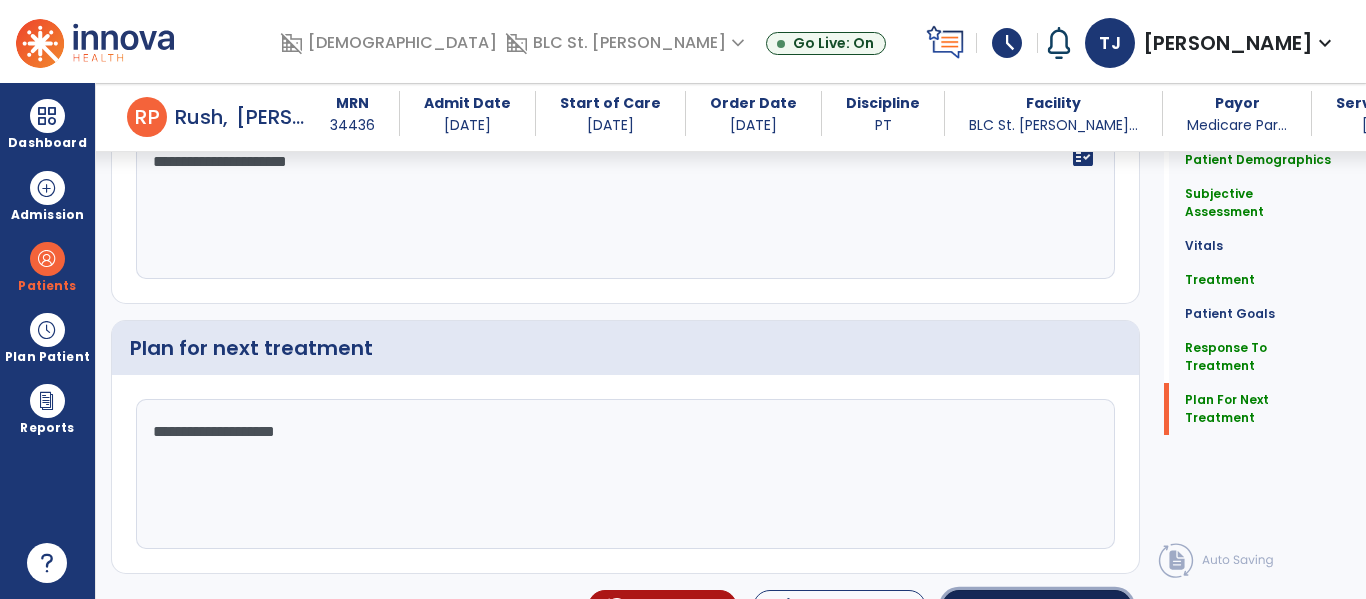 click on "Sign Doc" 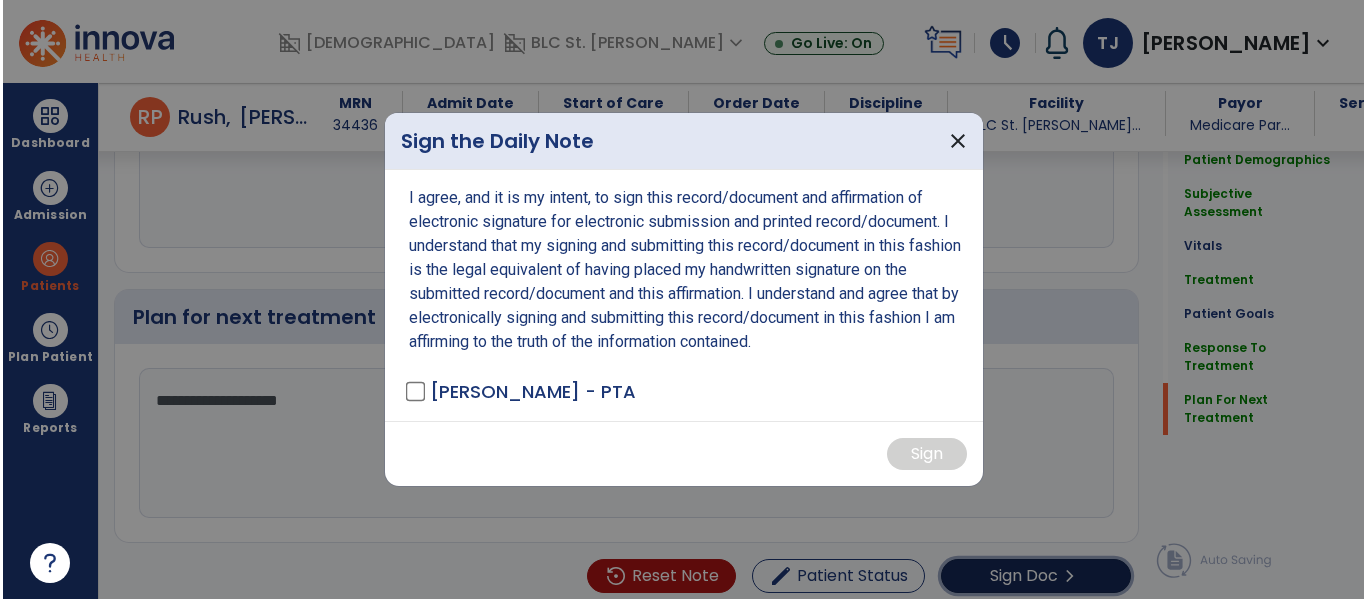 scroll, scrollTop: 3001, scrollLeft: 0, axis: vertical 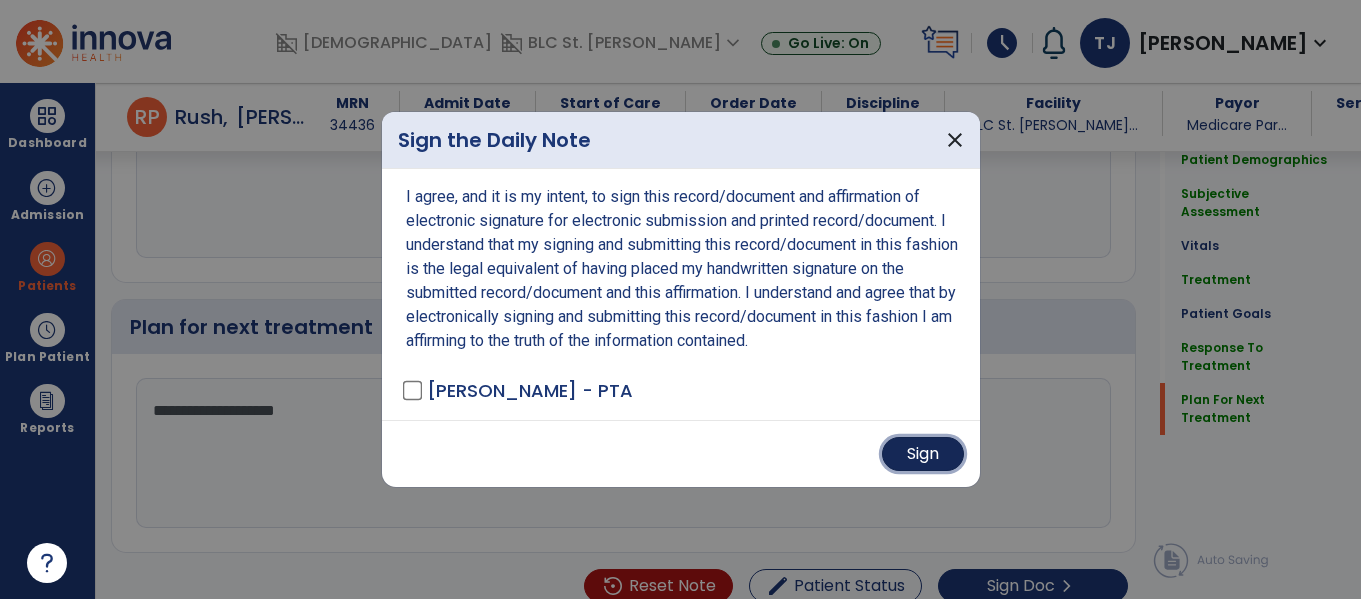 click on "Sign" at bounding box center (923, 454) 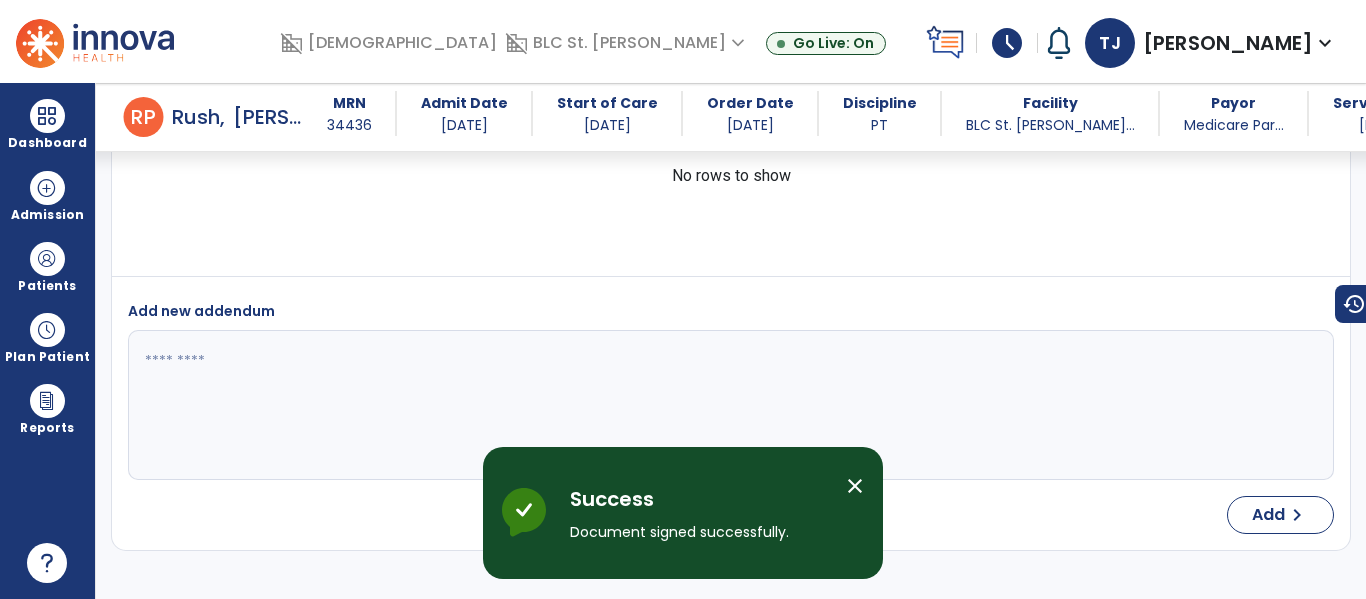 scroll, scrollTop: 4230, scrollLeft: 0, axis: vertical 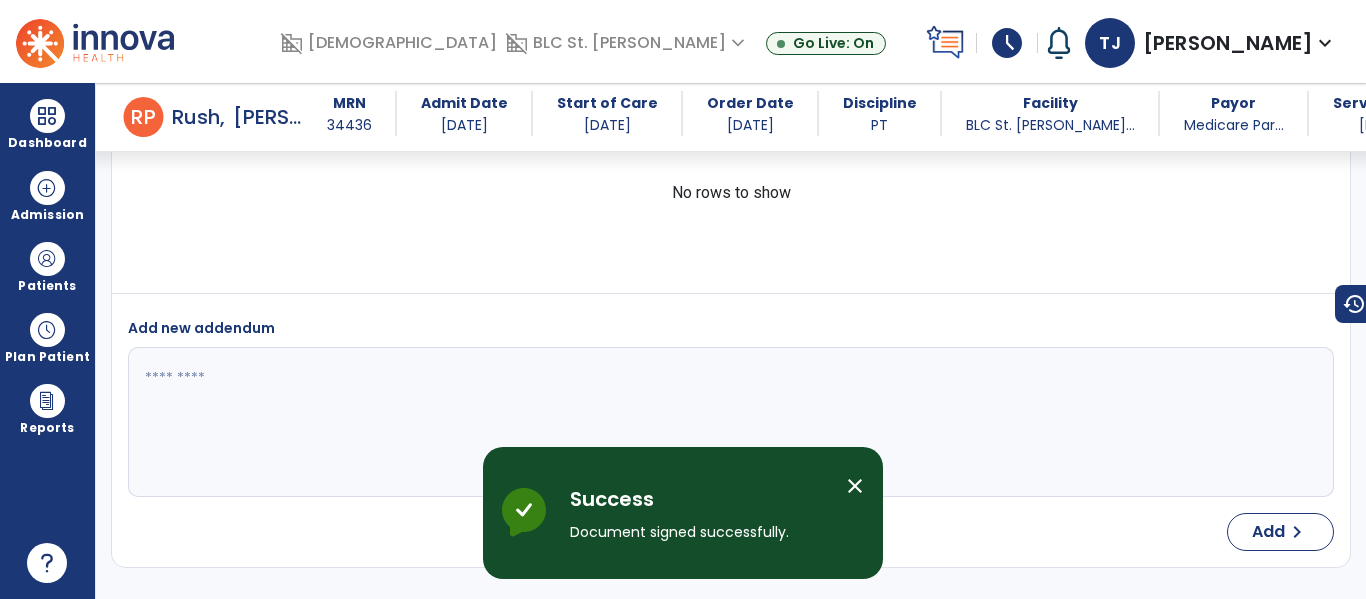 click on "expand_more" at bounding box center (1325, 43) 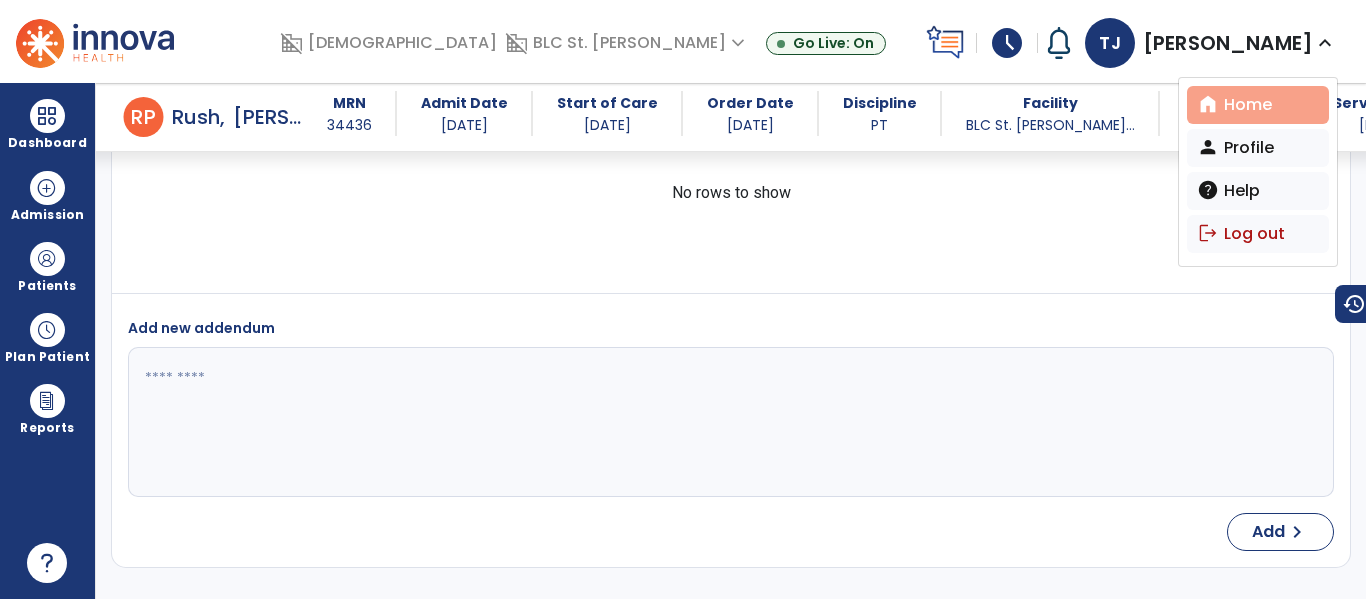 click on "home   Home" at bounding box center (1258, 105) 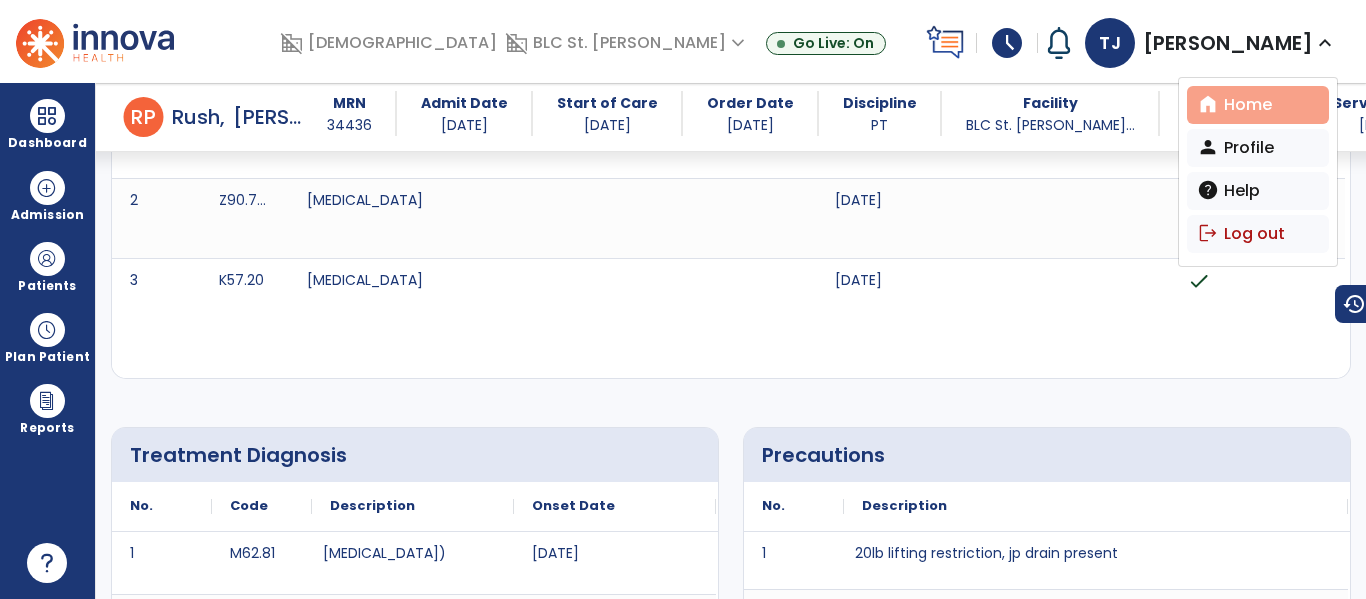 select on "****" 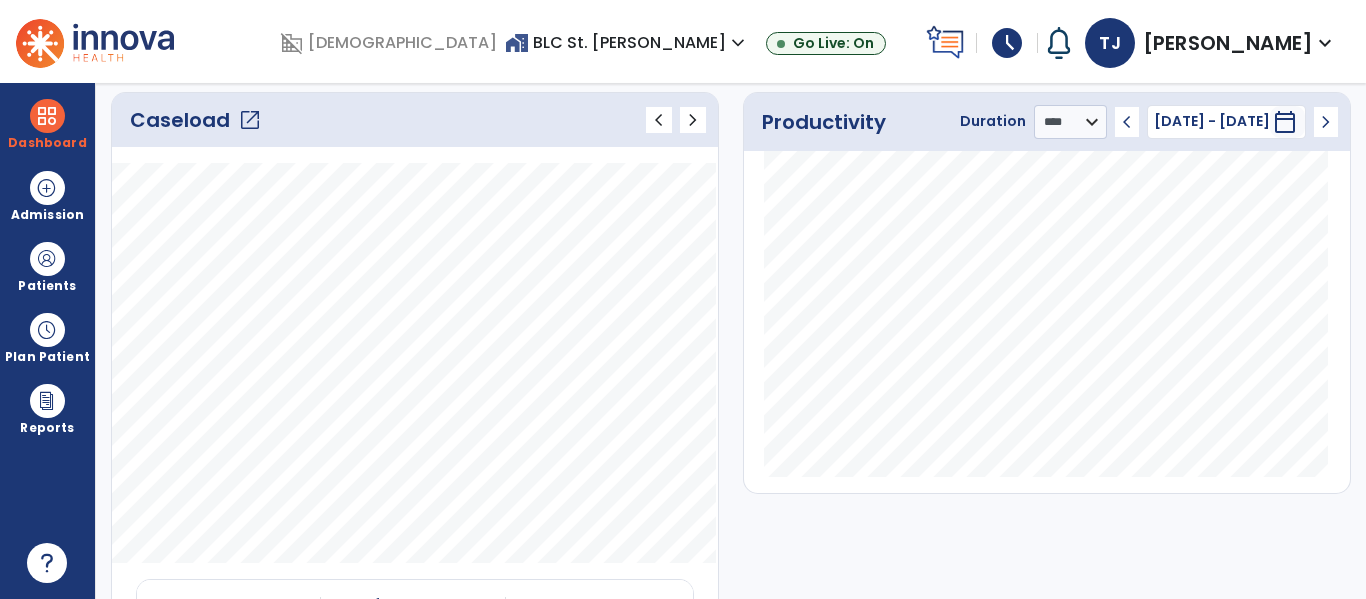click on "Caseload   open_in_new" 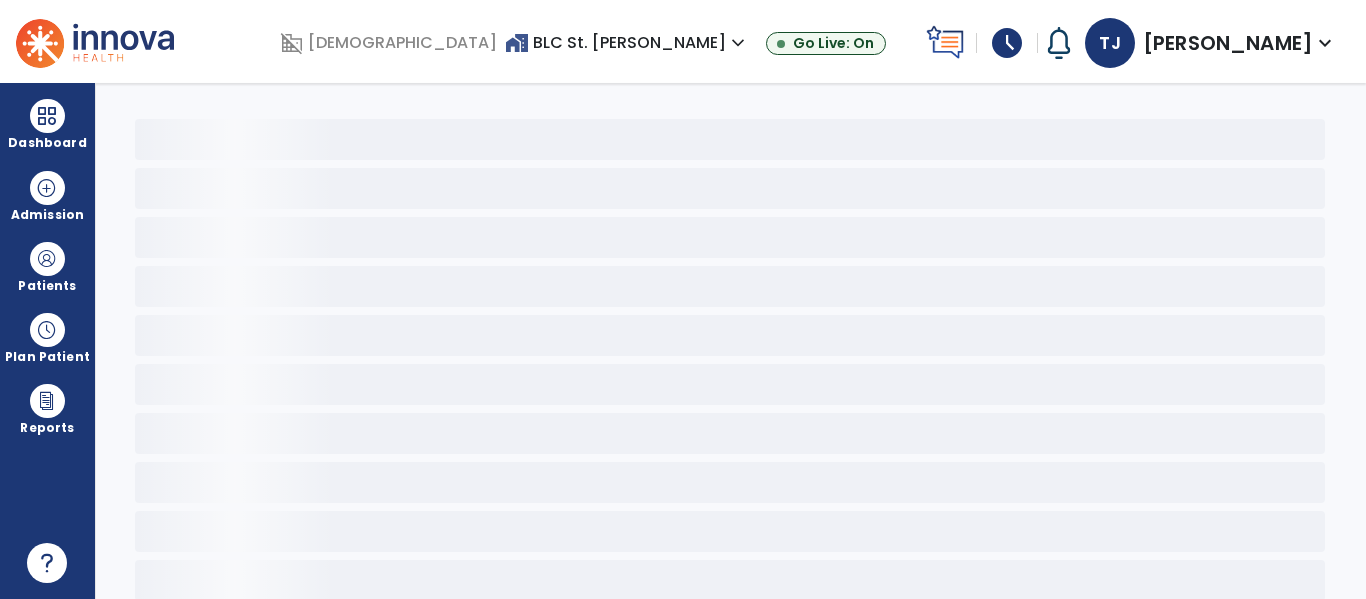scroll, scrollTop: 0, scrollLeft: 0, axis: both 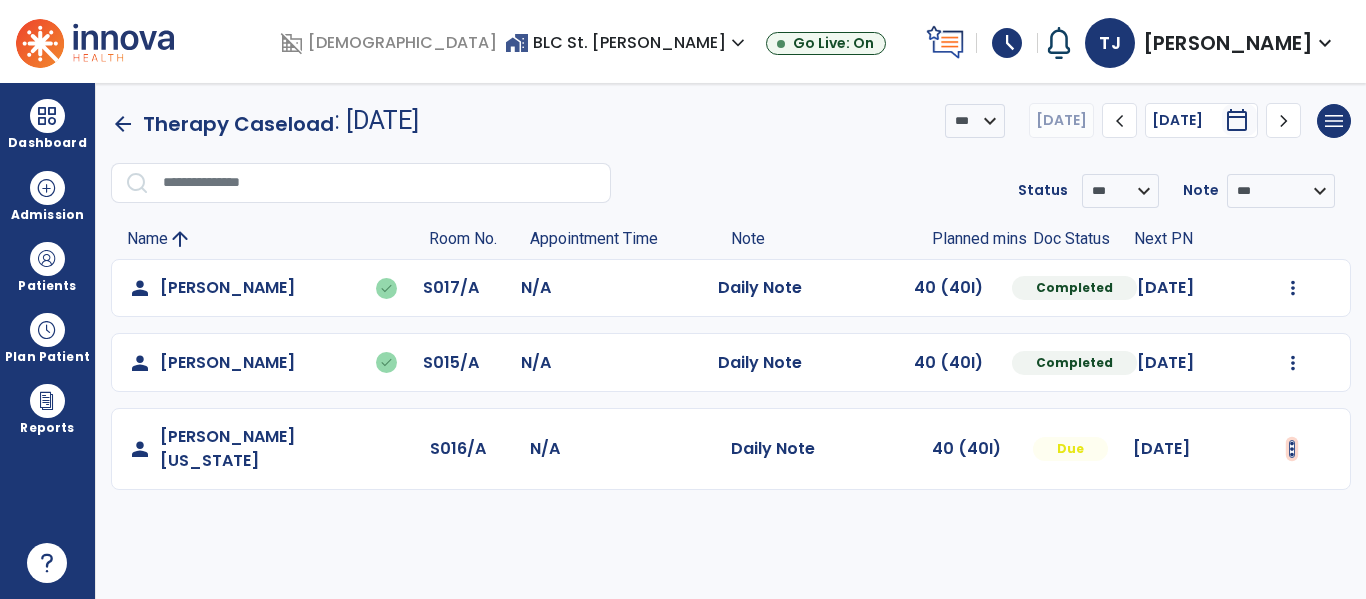 click at bounding box center [1293, 288] 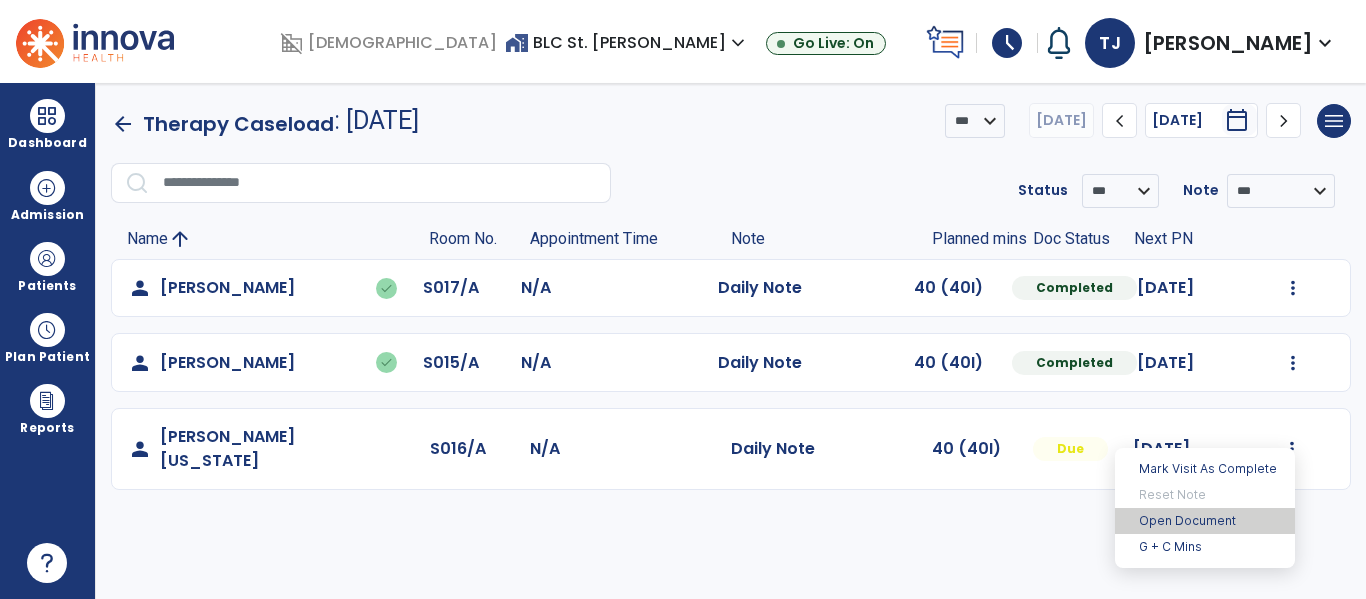 click on "Open Document" at bounding box center (1205, 521) 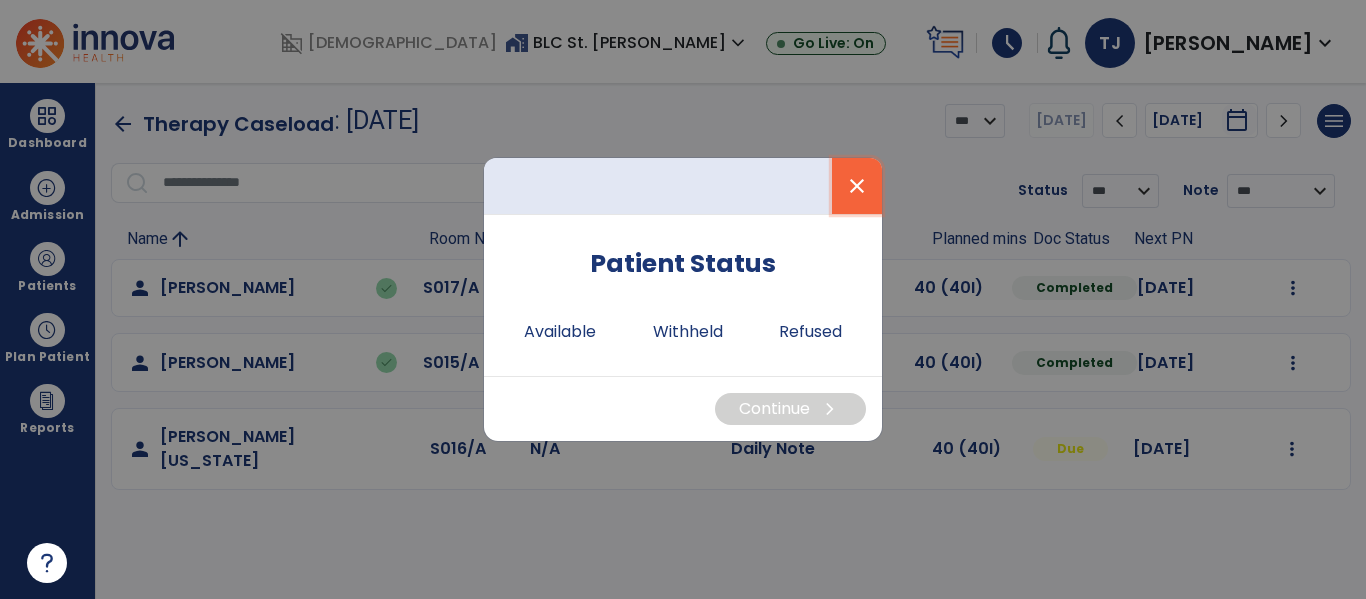 click on "close" at bounding box center (857, 186) 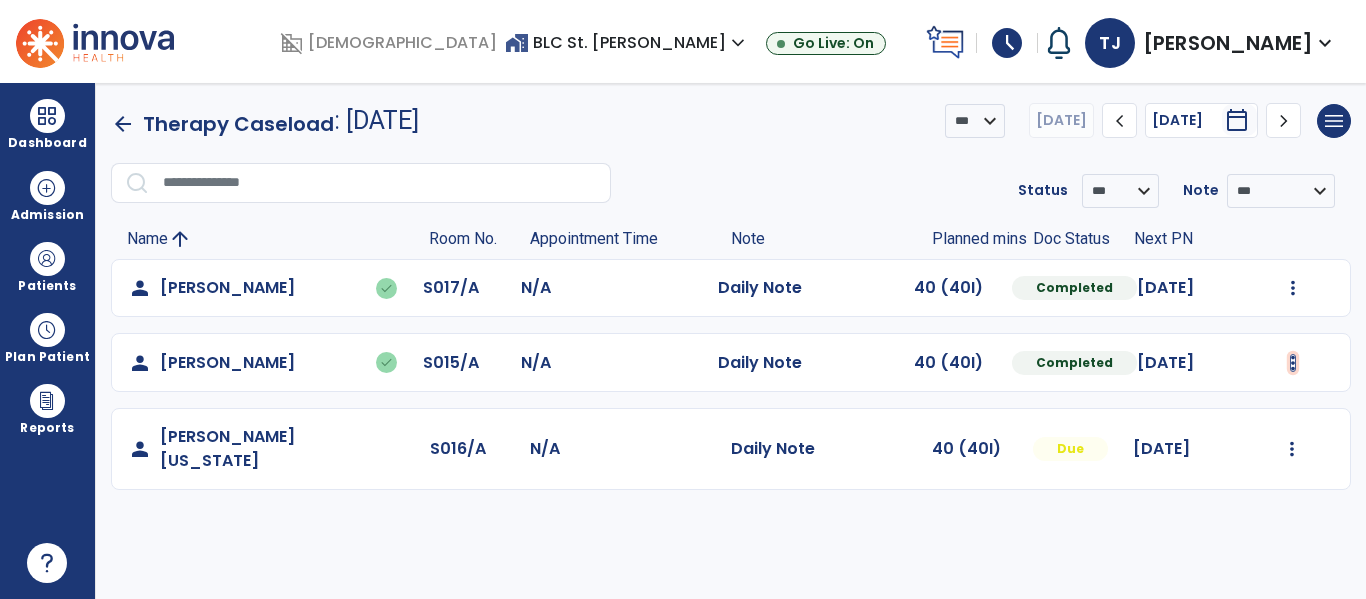 click at bounding box center (1293, 288) 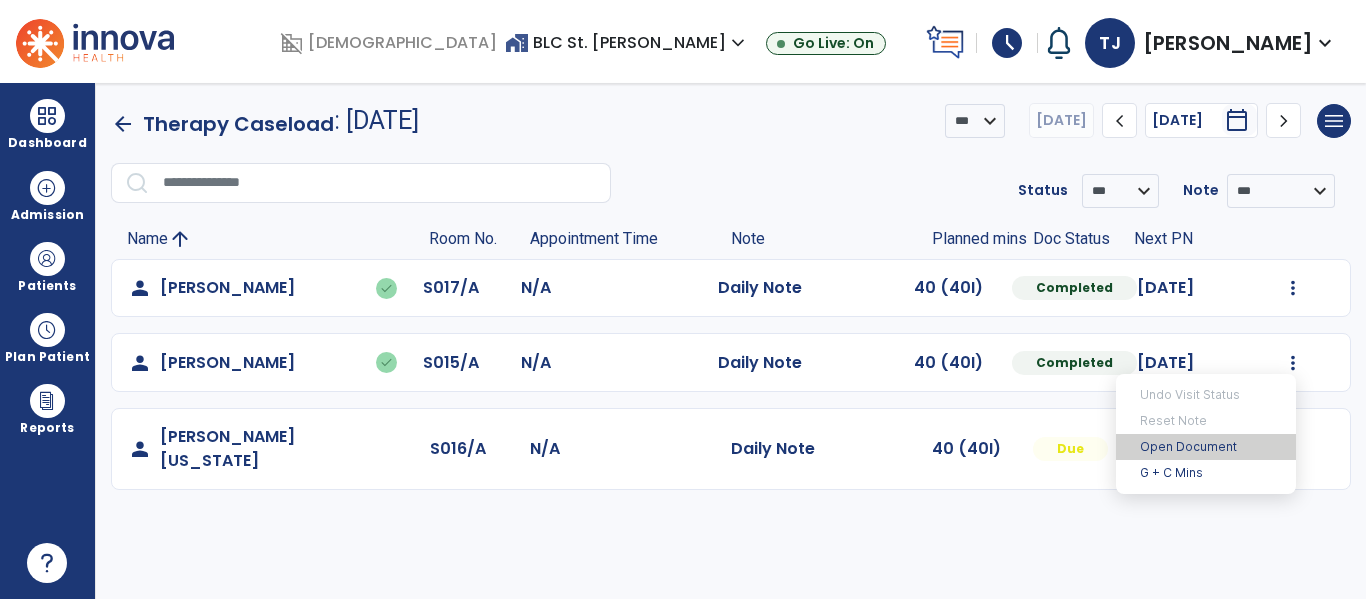 click on "Open Document" at bounding box center [1206, 447] 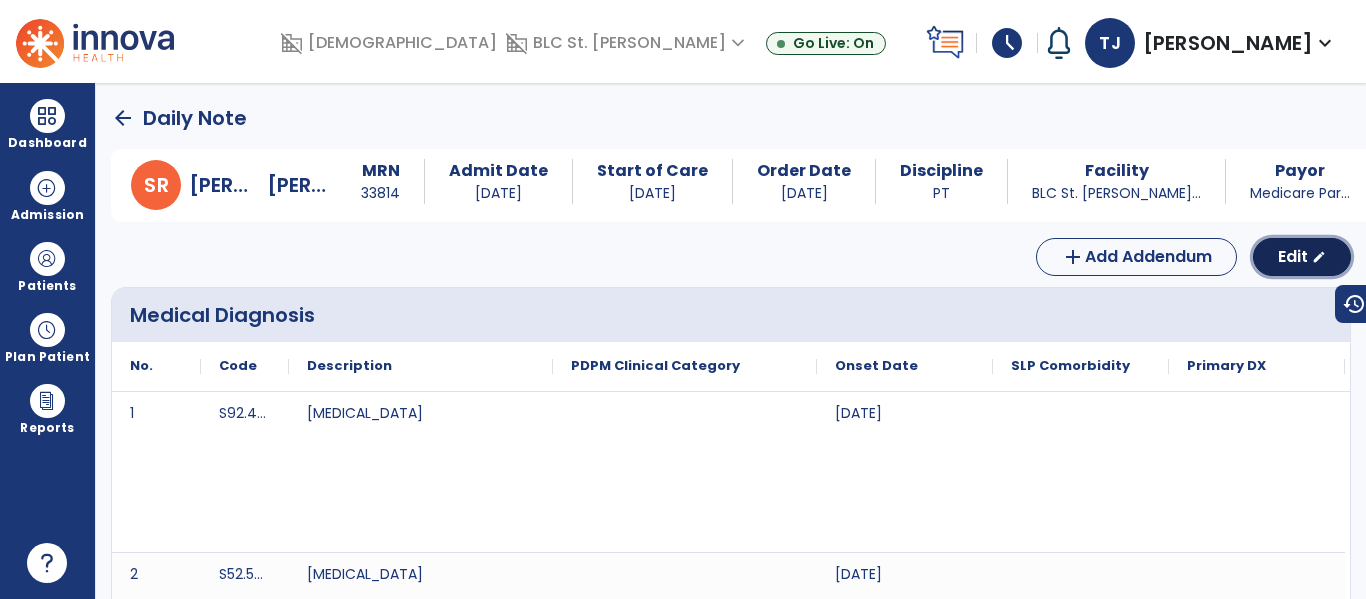 drag, startPoint x: 1287, startPoint y: 254, endPoint x: 1365, endPoint y: 347, distance: 121.37957 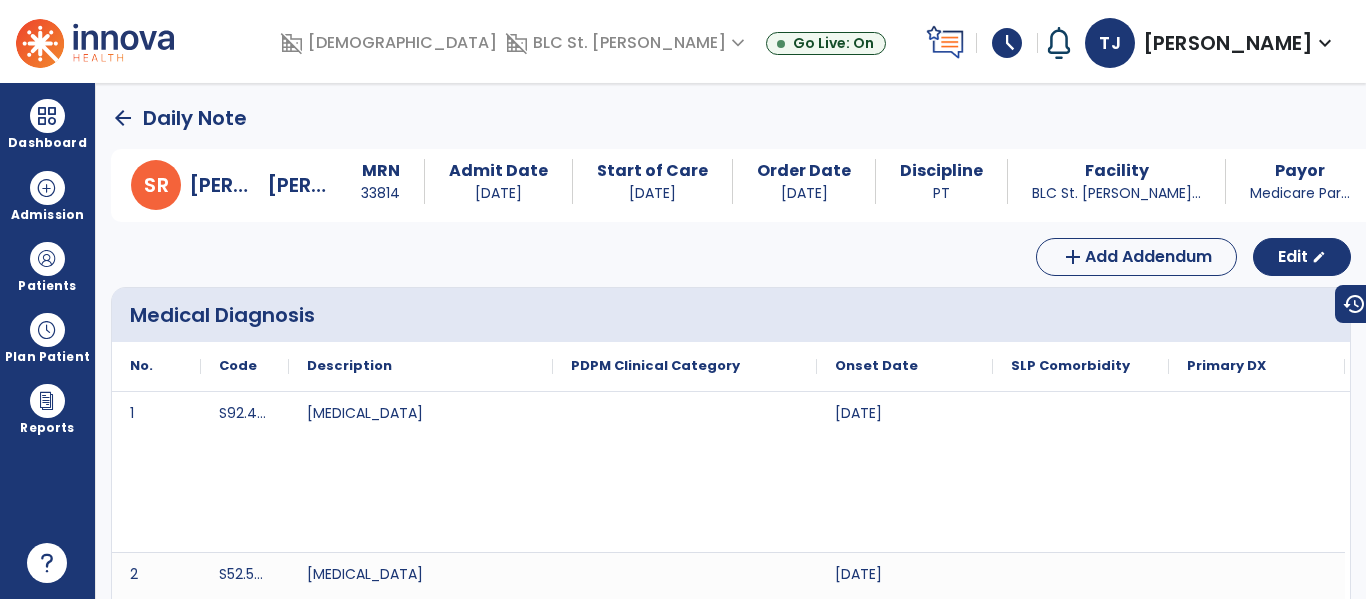 select on "*" 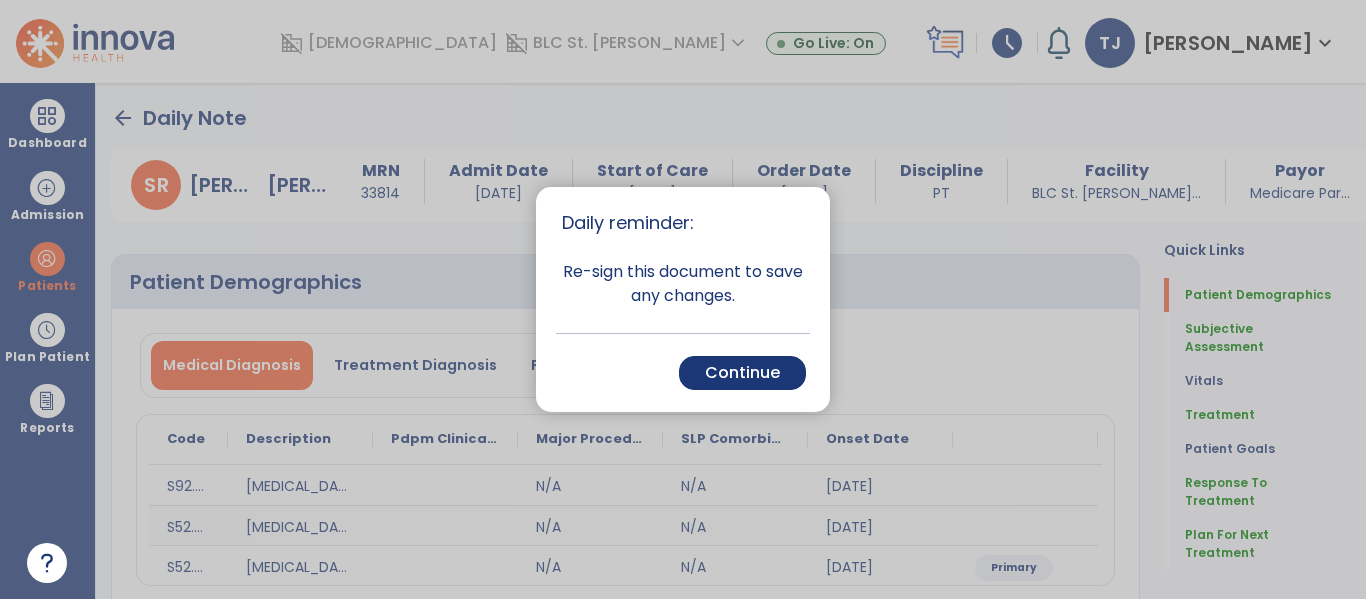 drag, startPoint x: 718, startPoint y: 370, endPoint x: 810, endPoint y: 381, distance: 92.65527 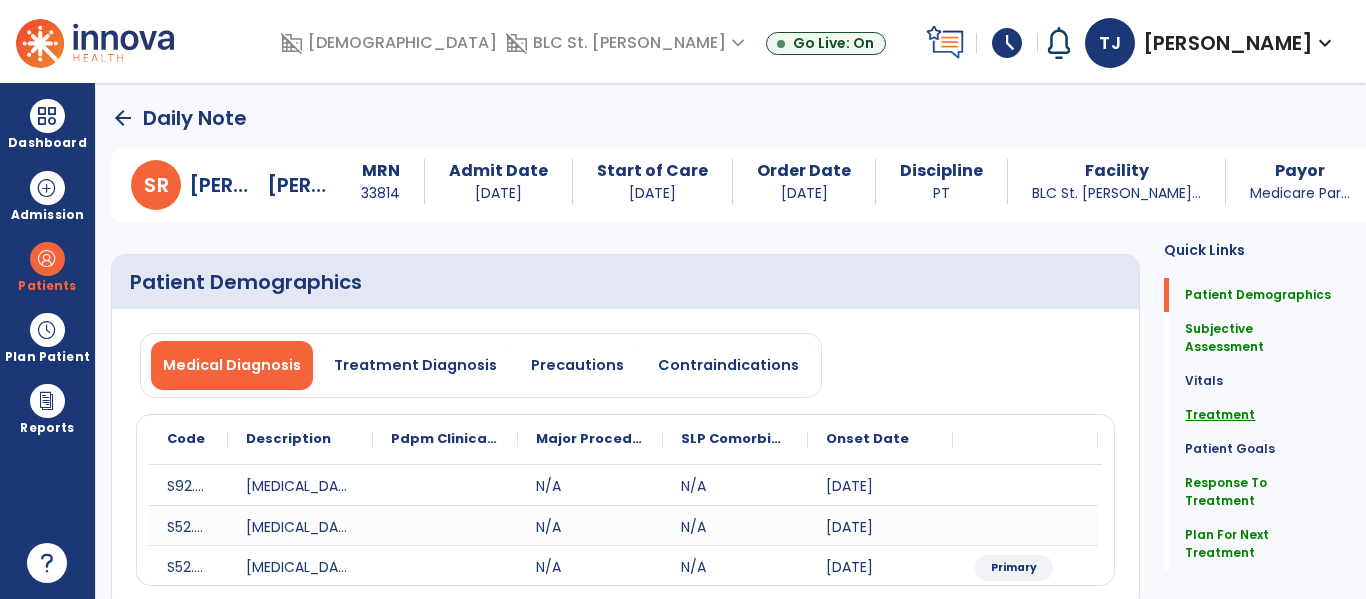 click on "Treatment" 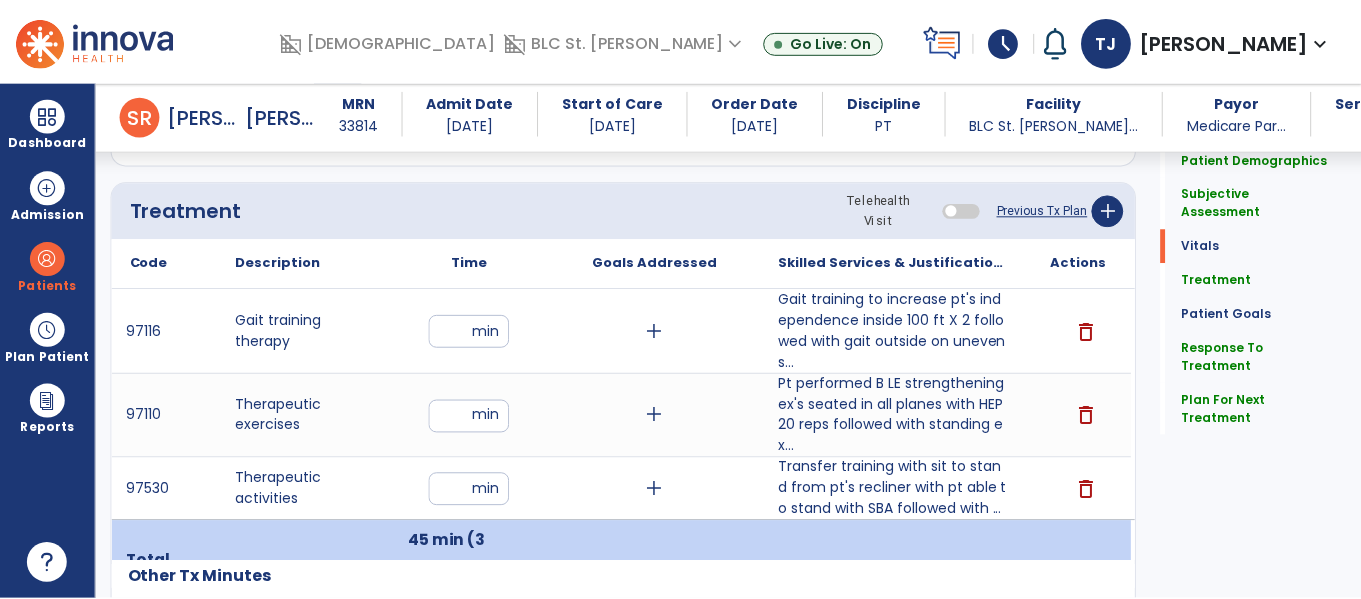 scroll, scrollTop: 1259, scrollLeft: 0, axis: vertical 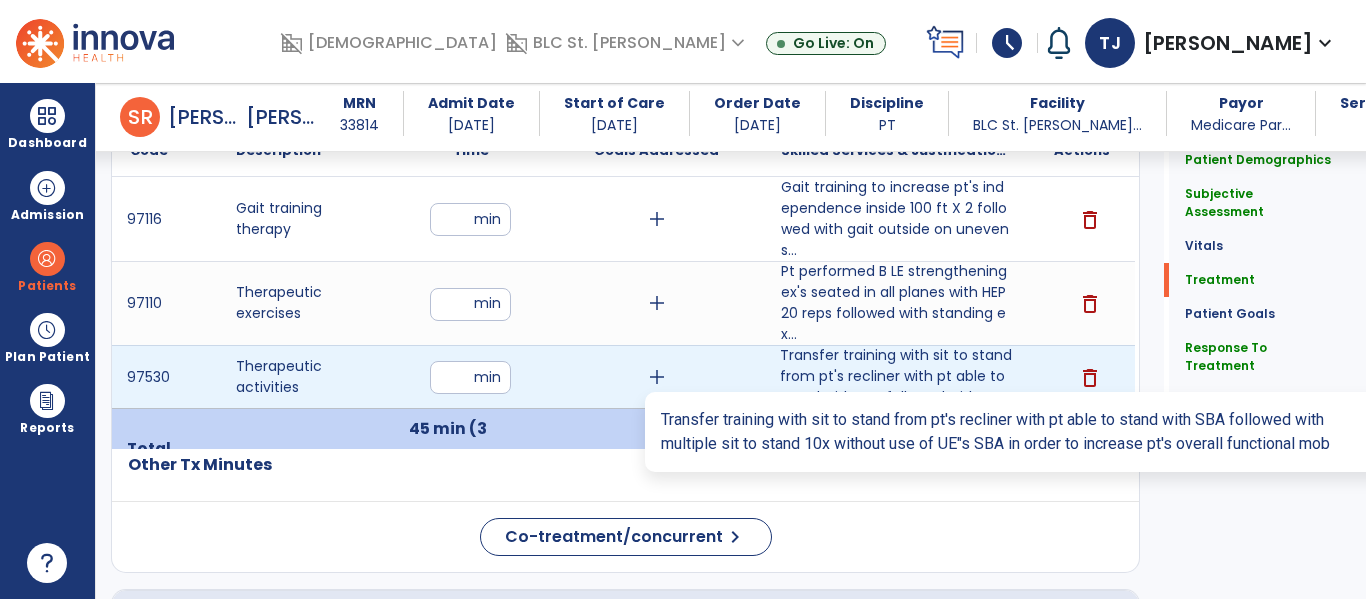 click on "Transfer training with sit to stand from pt's recliner with pt able to stand with SBA followed with ..." at bounding box center (896, 376) 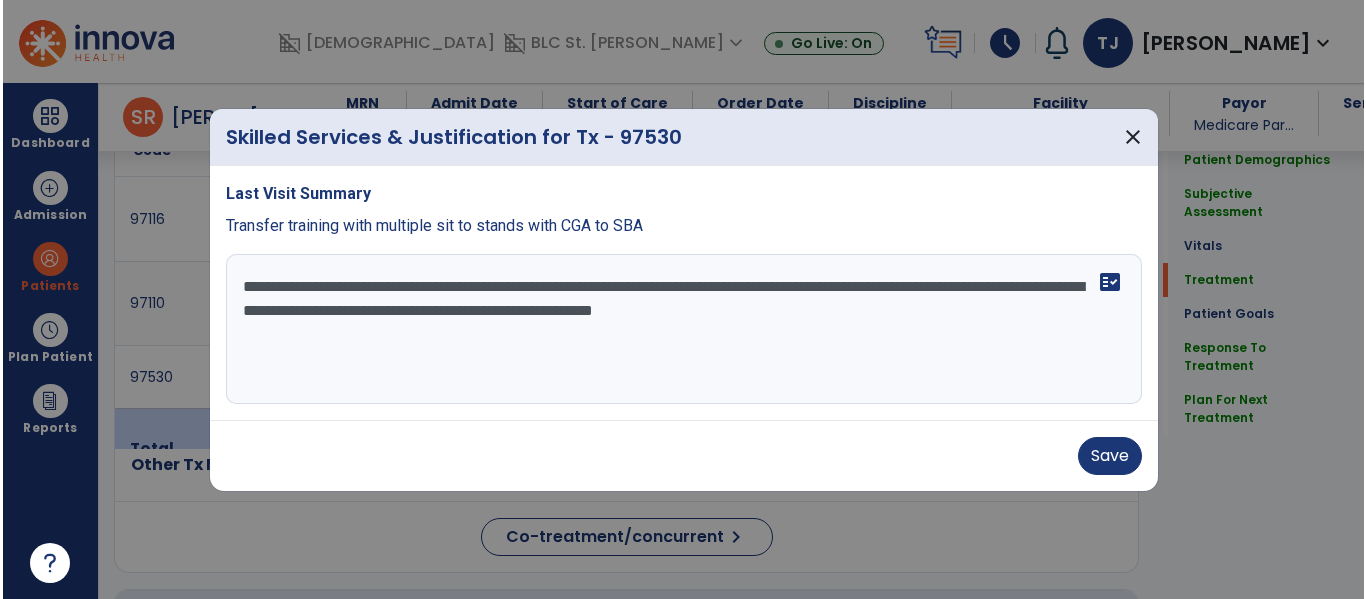 scroll, scrollTop: 1259, scrollLeft: 0, axis: vertical 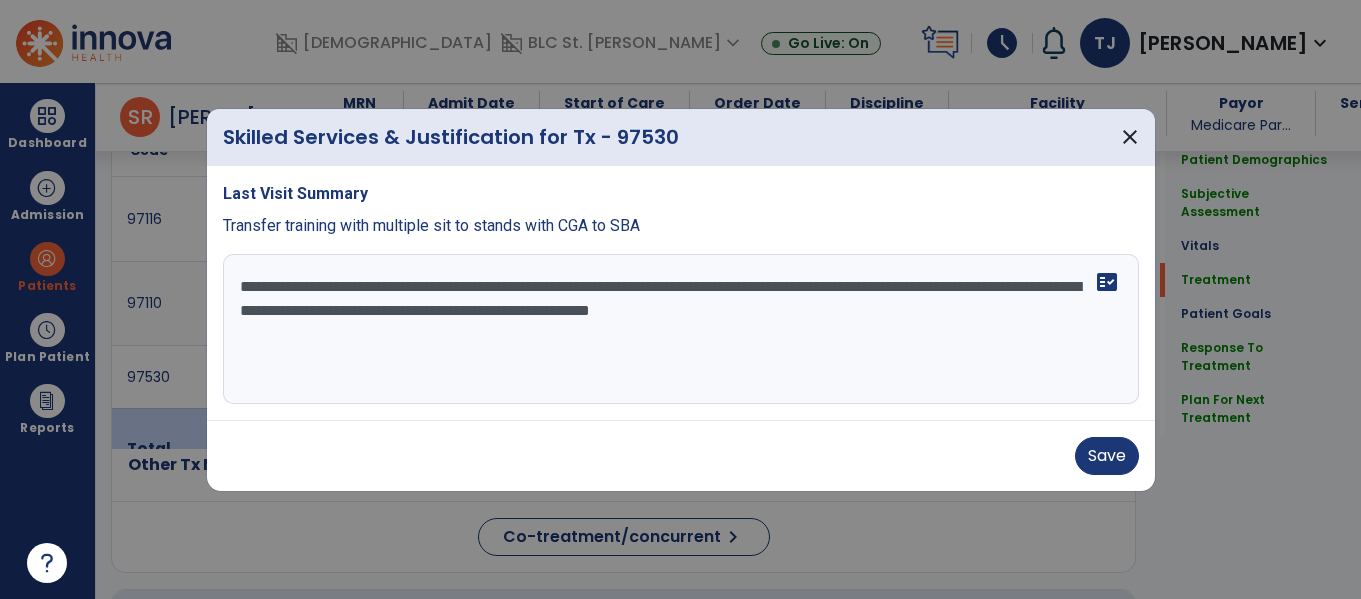 click on "**********" at bounding box center [681, 329] 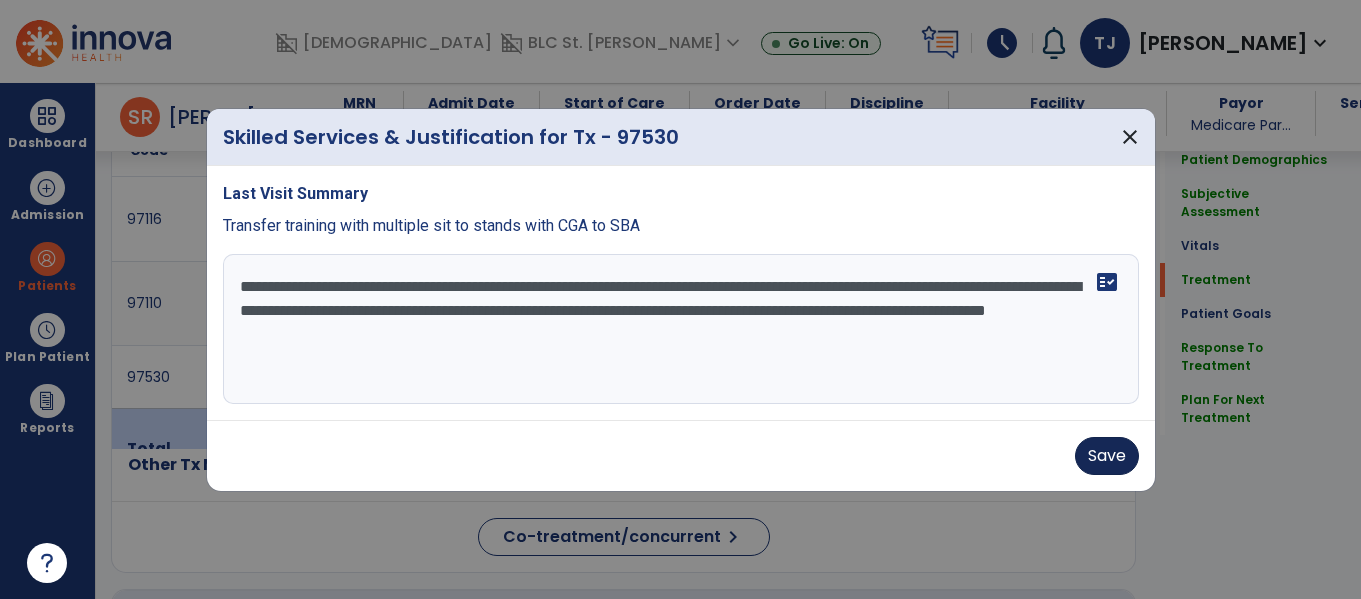 type on "**********" 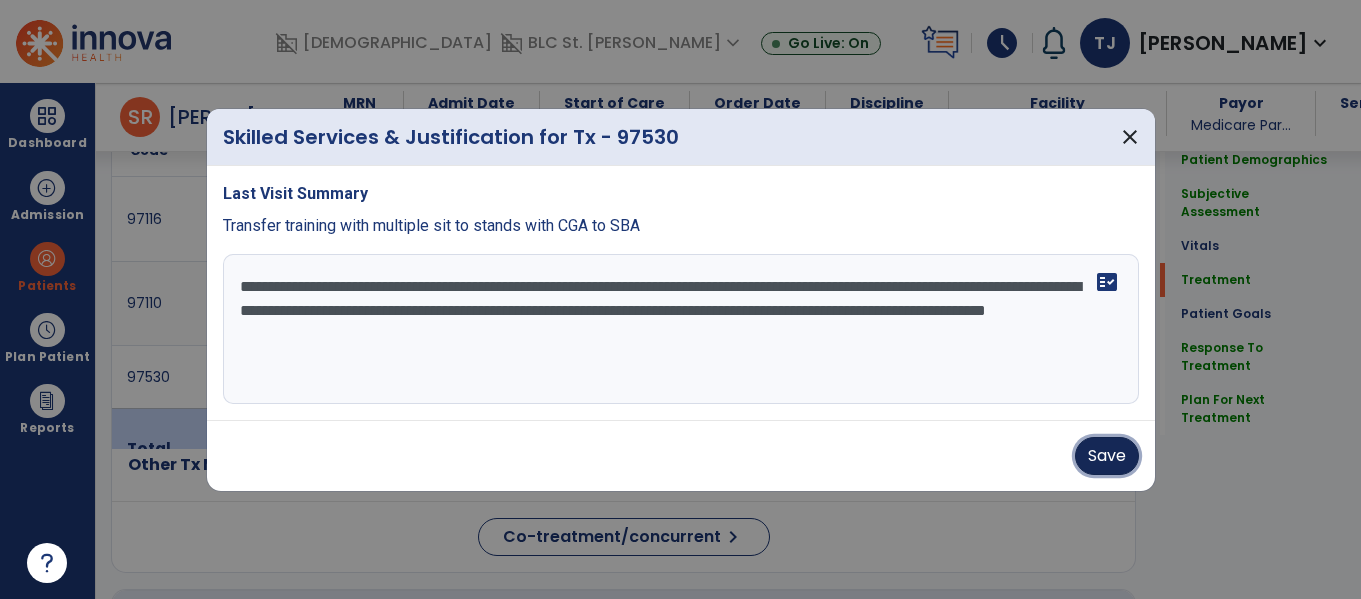 drag, startPoint x: 1101, startPoint y: 456, endPoint x: 1103, endPoint y: 446, distance: 10.198039 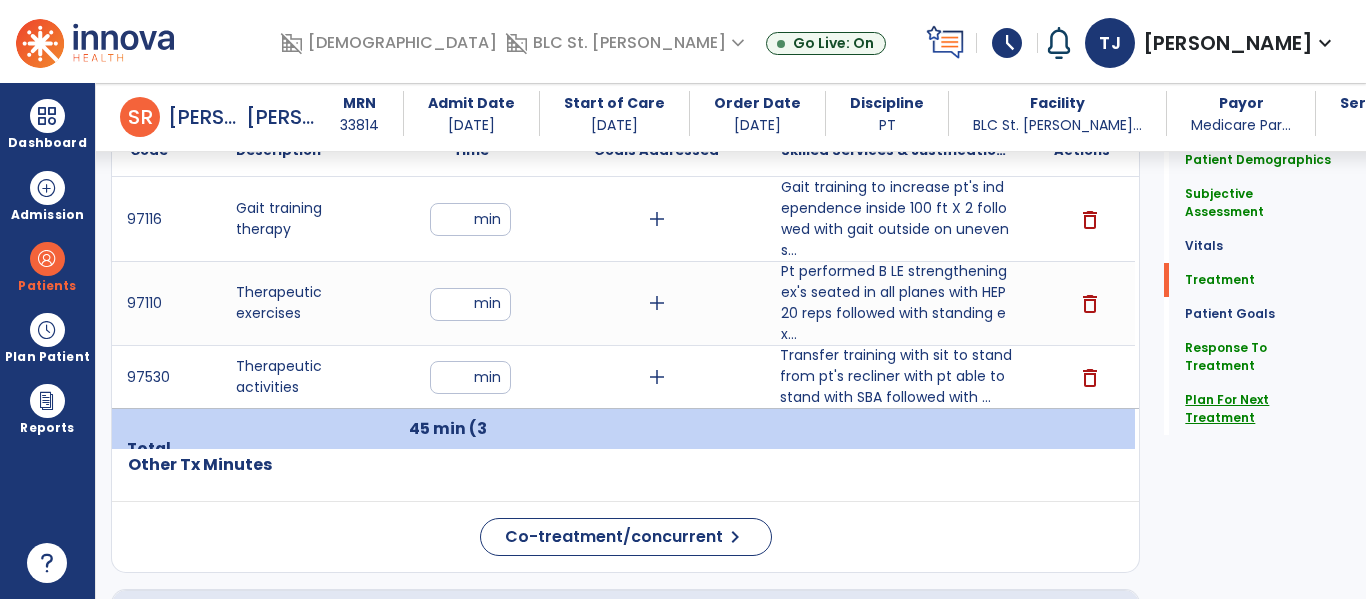 click on "Plan For Next Treatment" 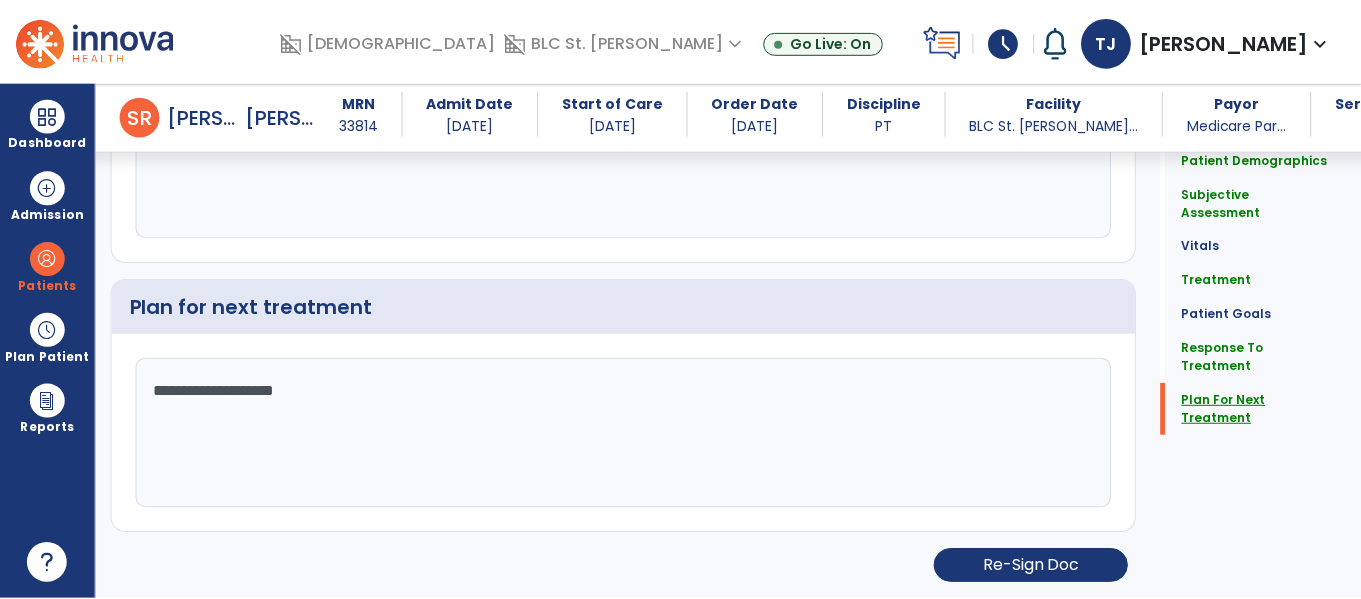 scroll, scrollTop: 3005, scrollLeft: 0, axis: vertical 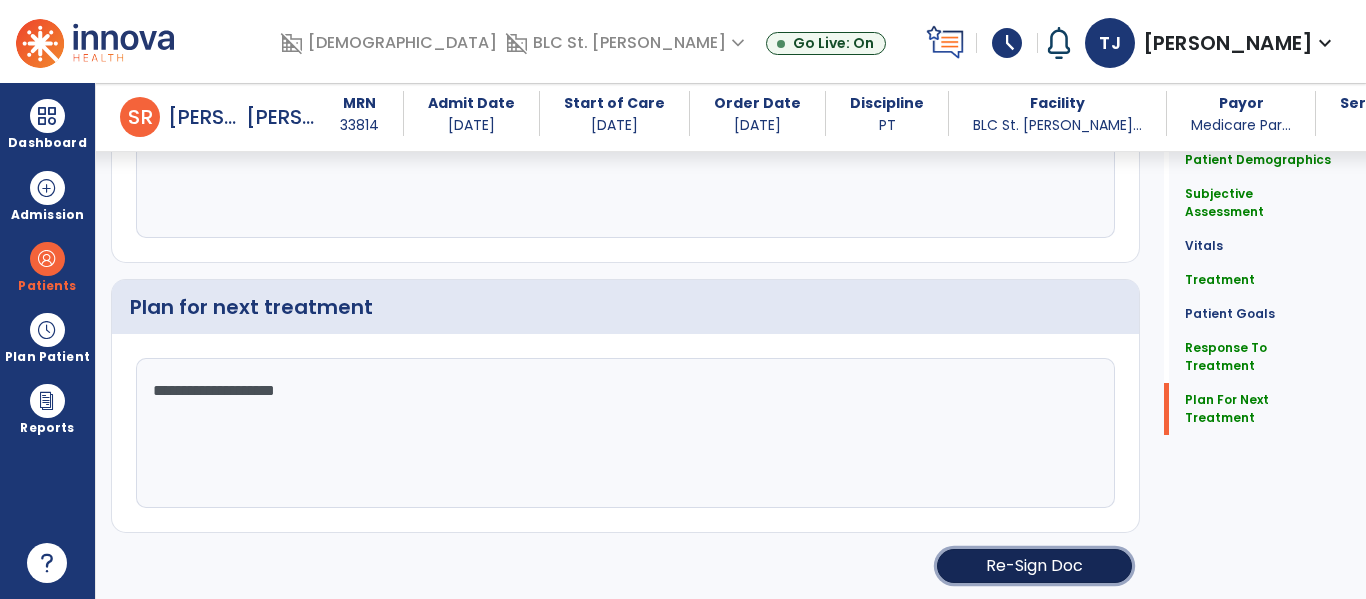 click on "Re-Sign Doc" 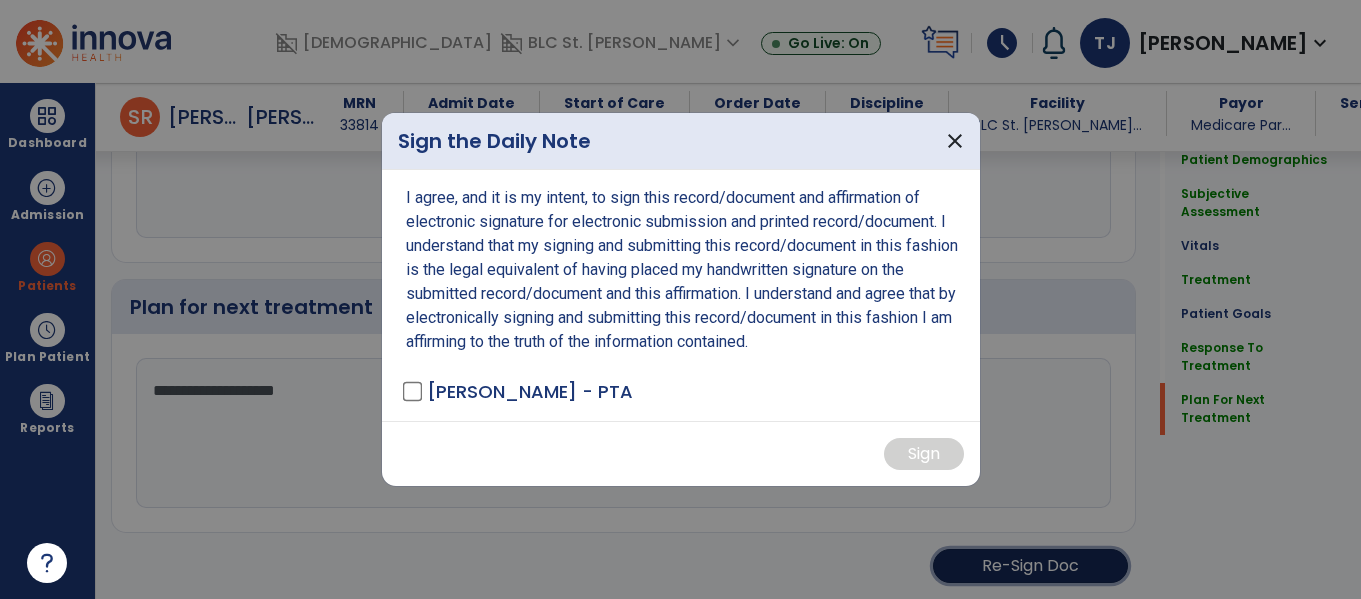 scroll, scrollTop: 3005, scrollLeft: 0, axis: vertical 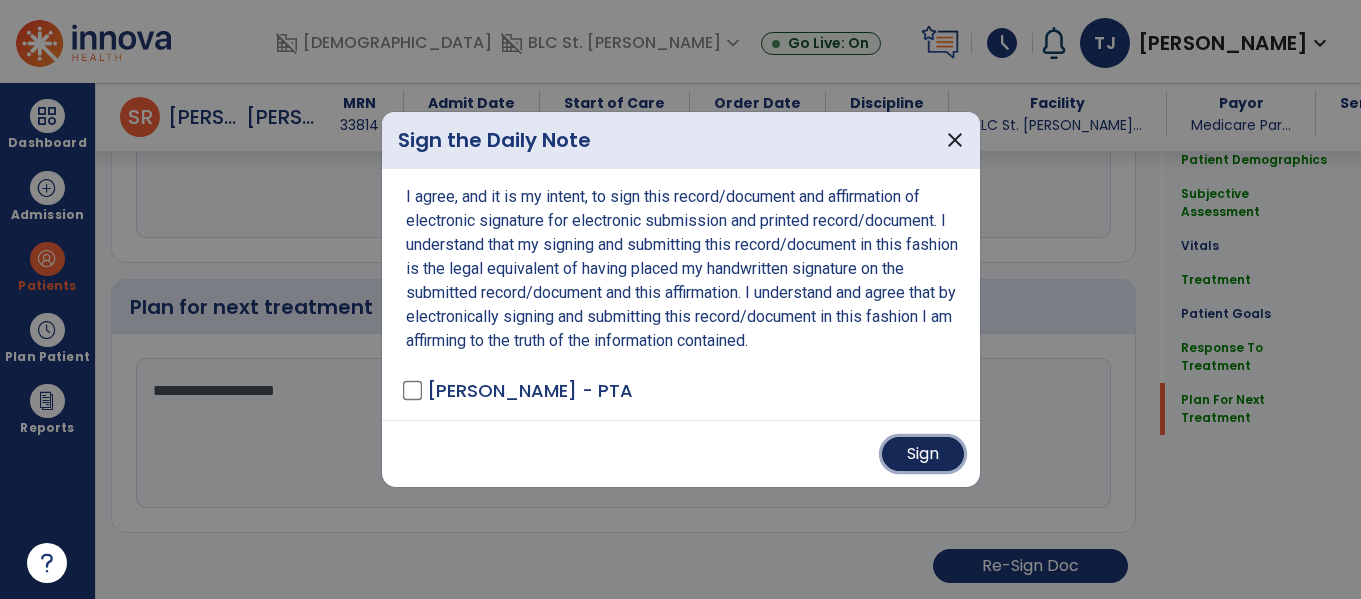 click on "Sign" at bounding box center [923, 454] 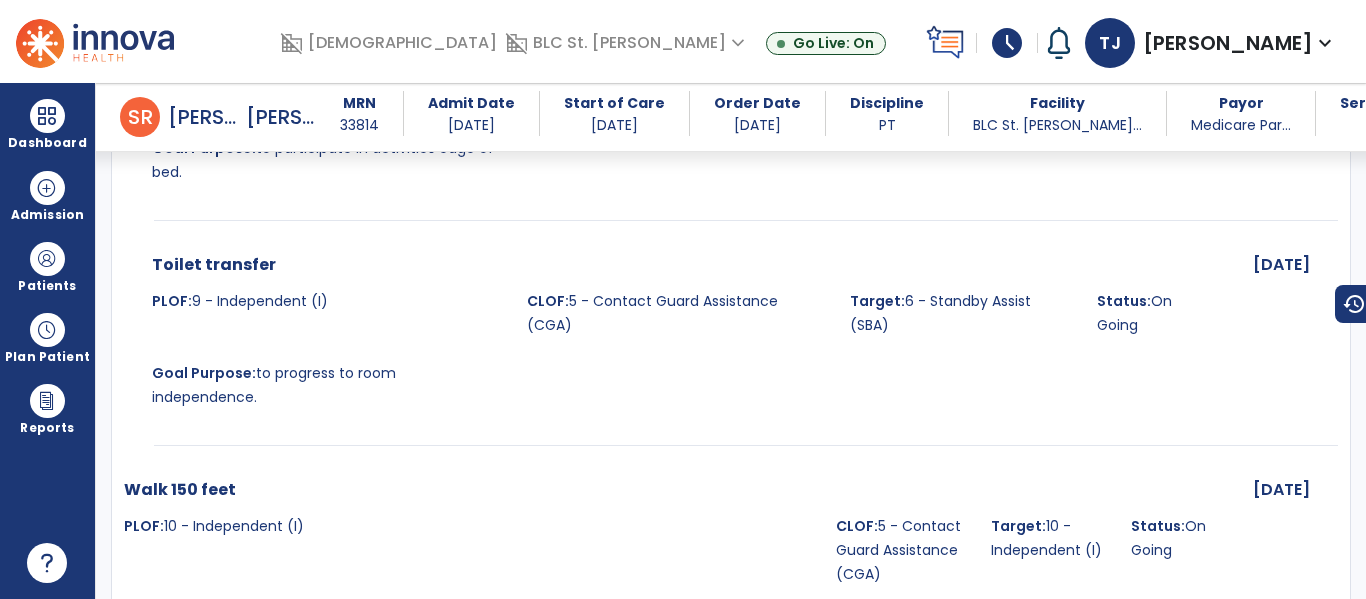 scroll, scrollTop: 4813, scrollLeft: 0, axis: vertical 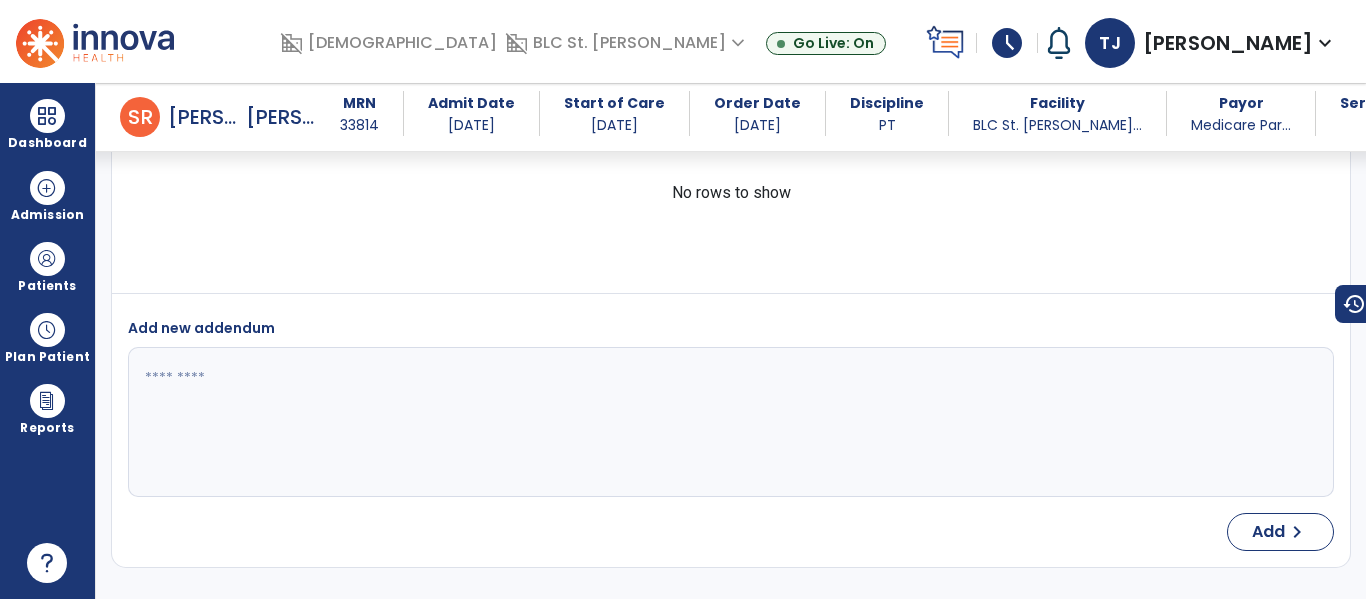 click on "expand_more" at bounding box center (1325, 43) 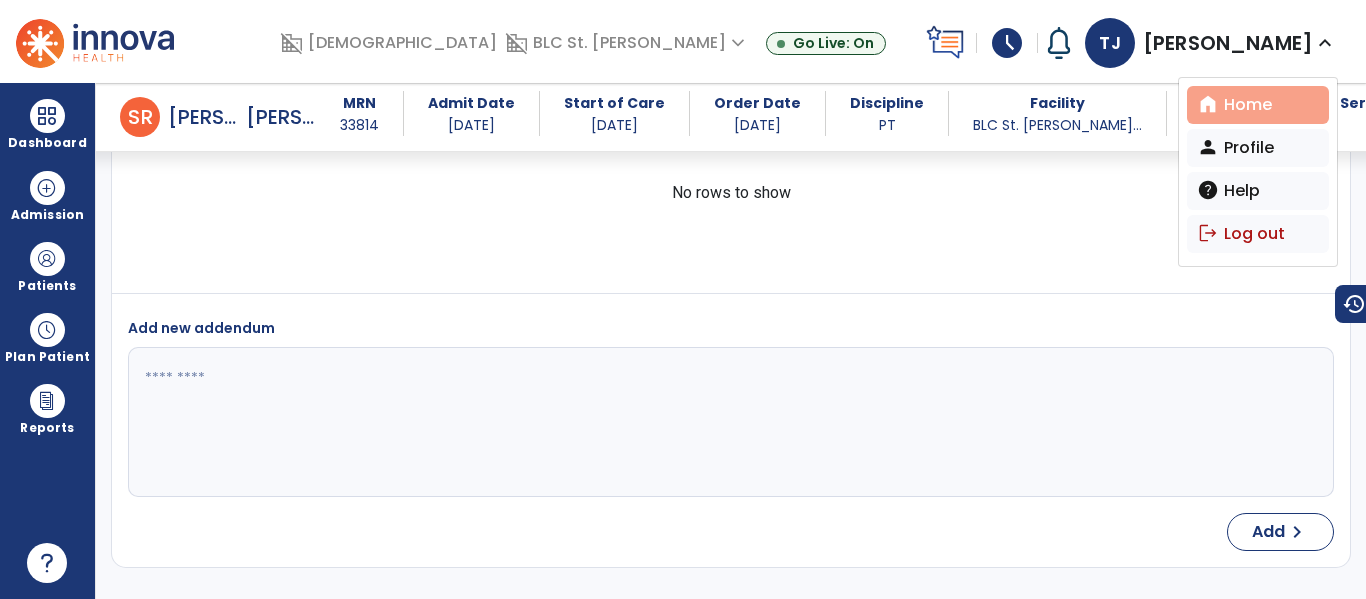 click on "home   Home" at bounding box center [1258, 105] 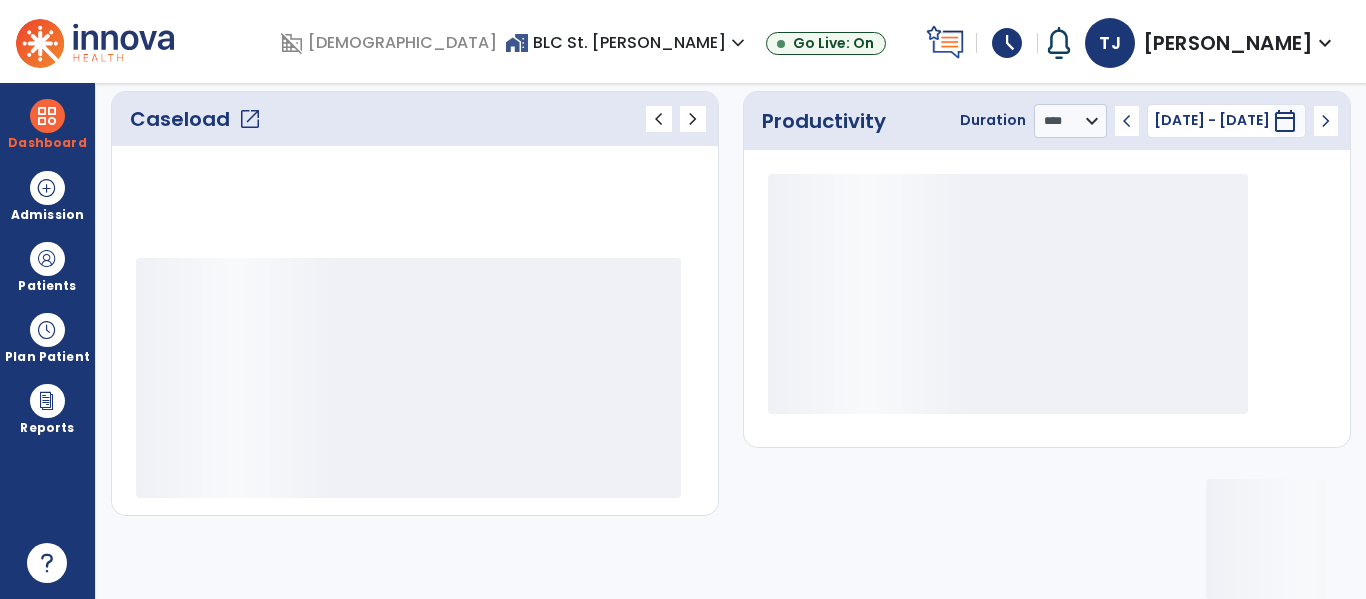 scroll, scrollTop: 275, scrollLeft: 0, axis: vertical 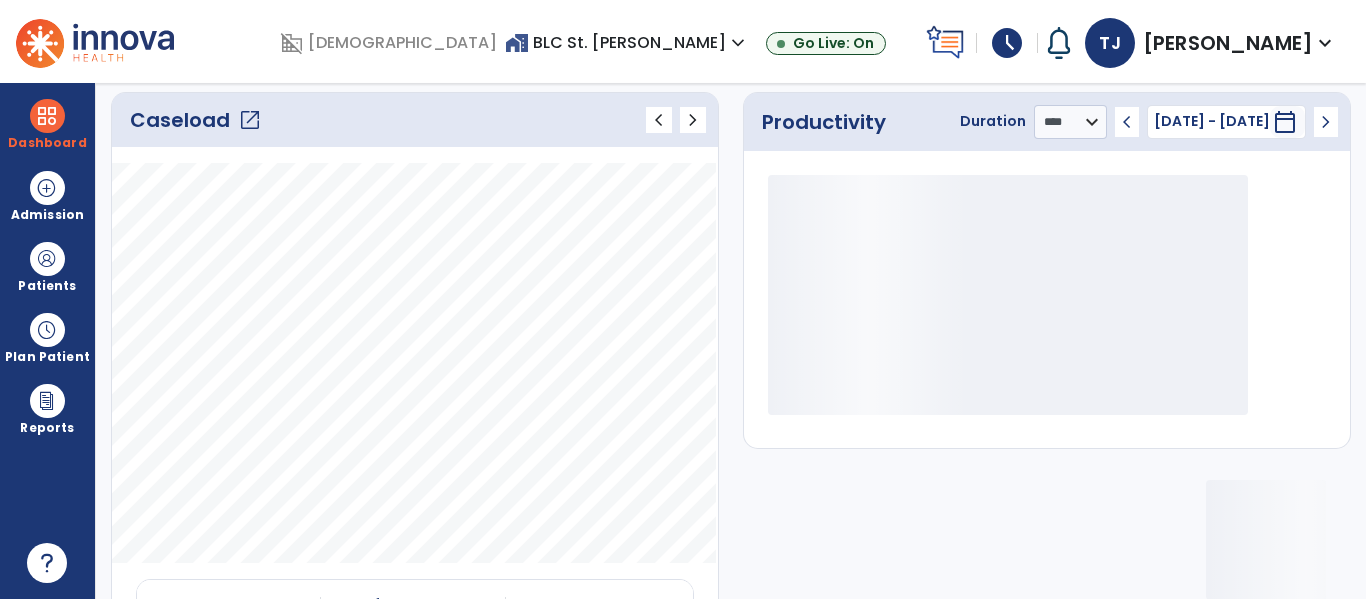 click on "Caseload   open_in_new" 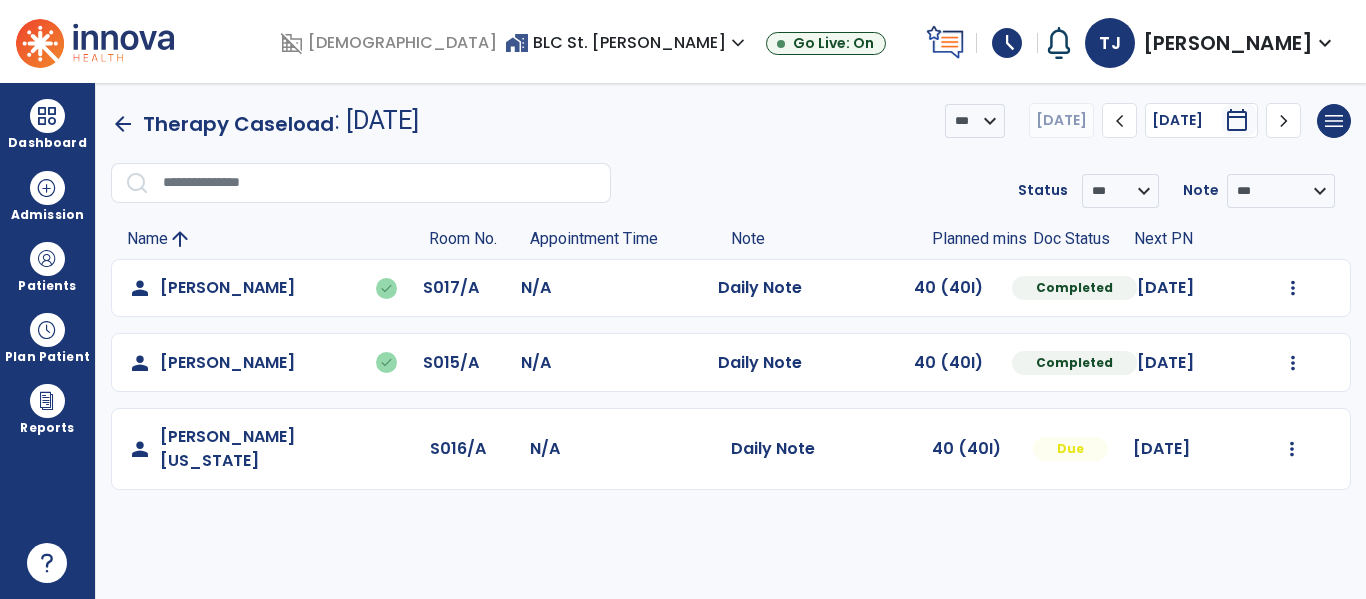 scroll, scrollTop: 0, scrollLeft: 0, axis: both 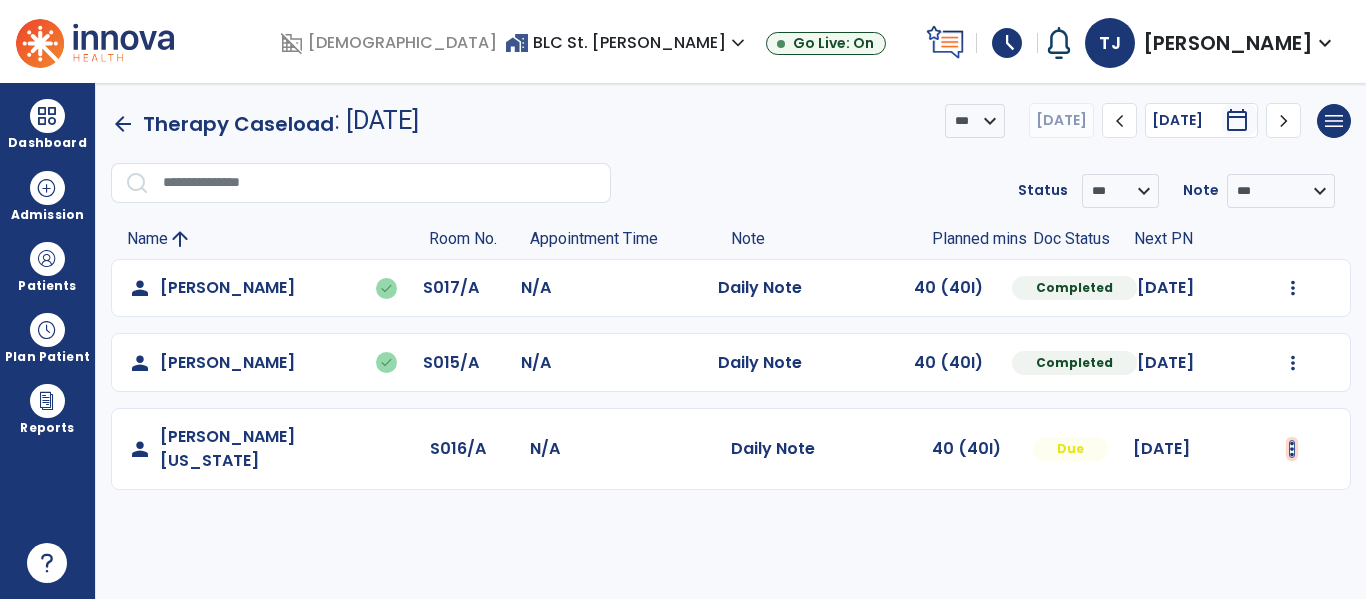 click at bounding box center [1293, 288] 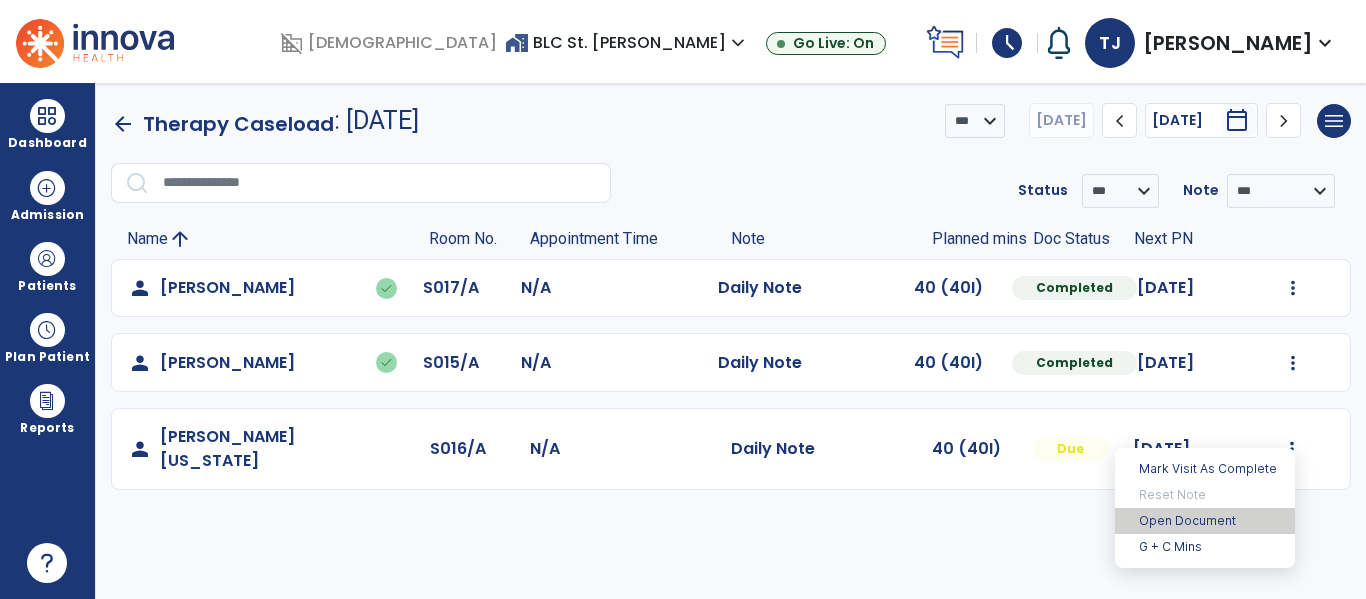 click on "Open Document" at bounding box center (1205, 521) 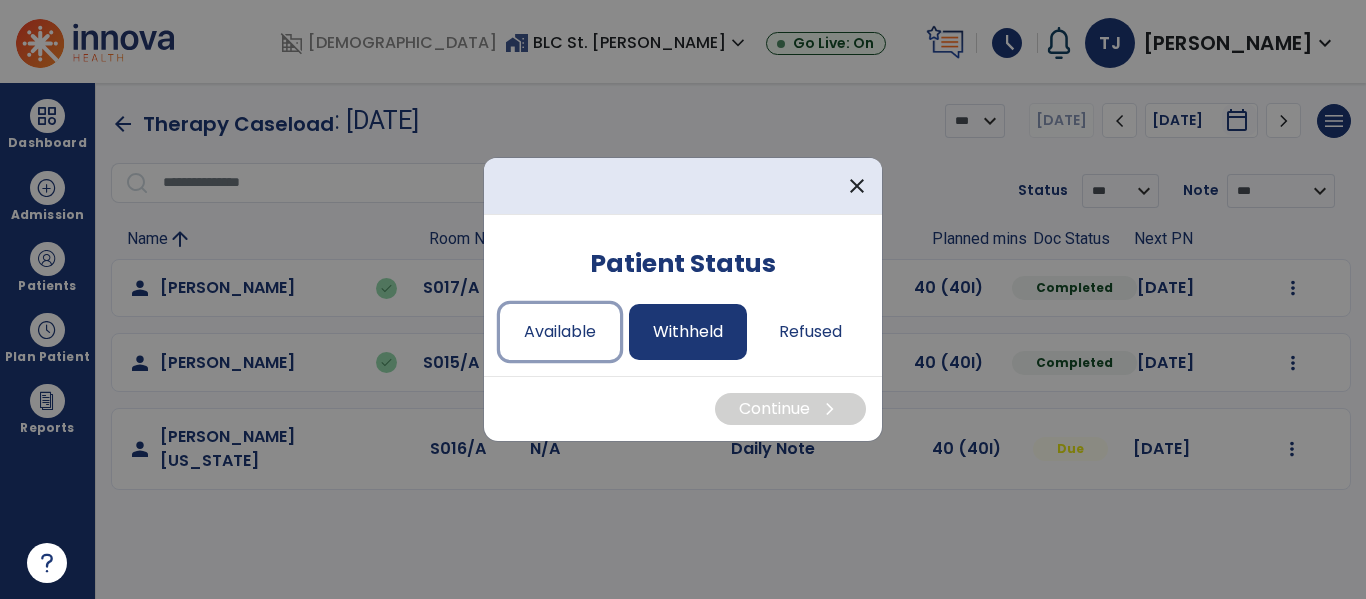 drag, startPoint x: 551, startPoint y: 327, endPoint x: 676, endPoint y: 331, distance: 125.06398 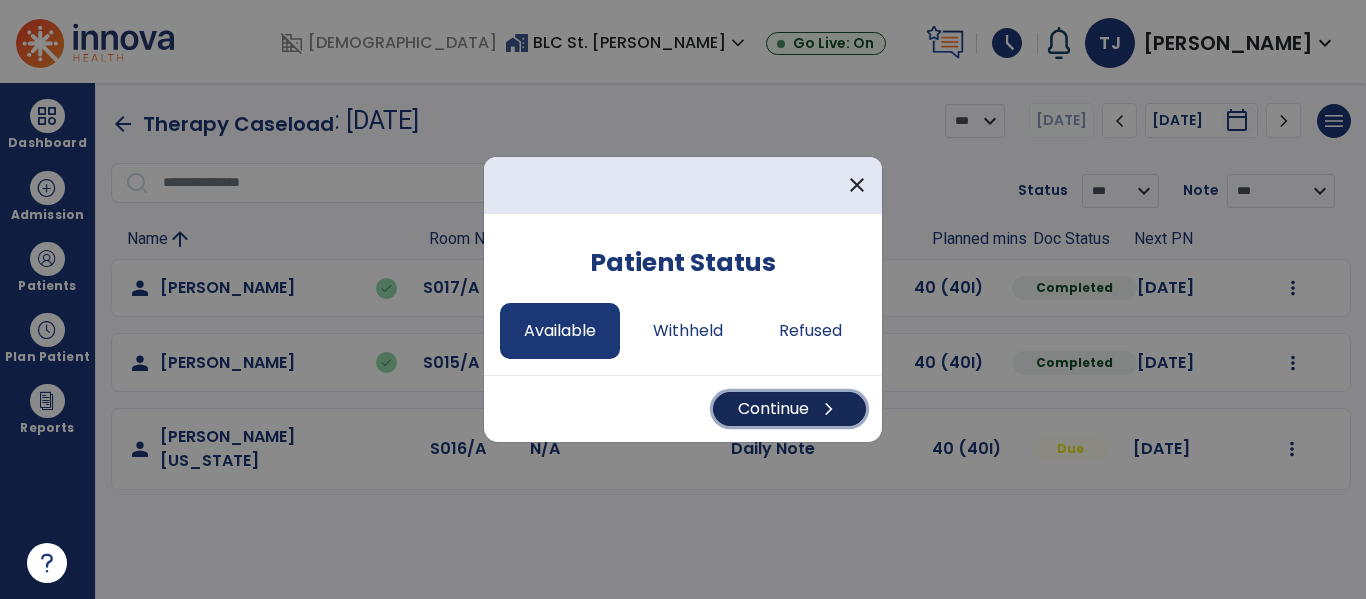 click on "Continue   chevron_right" at bounding box center (789, 409) 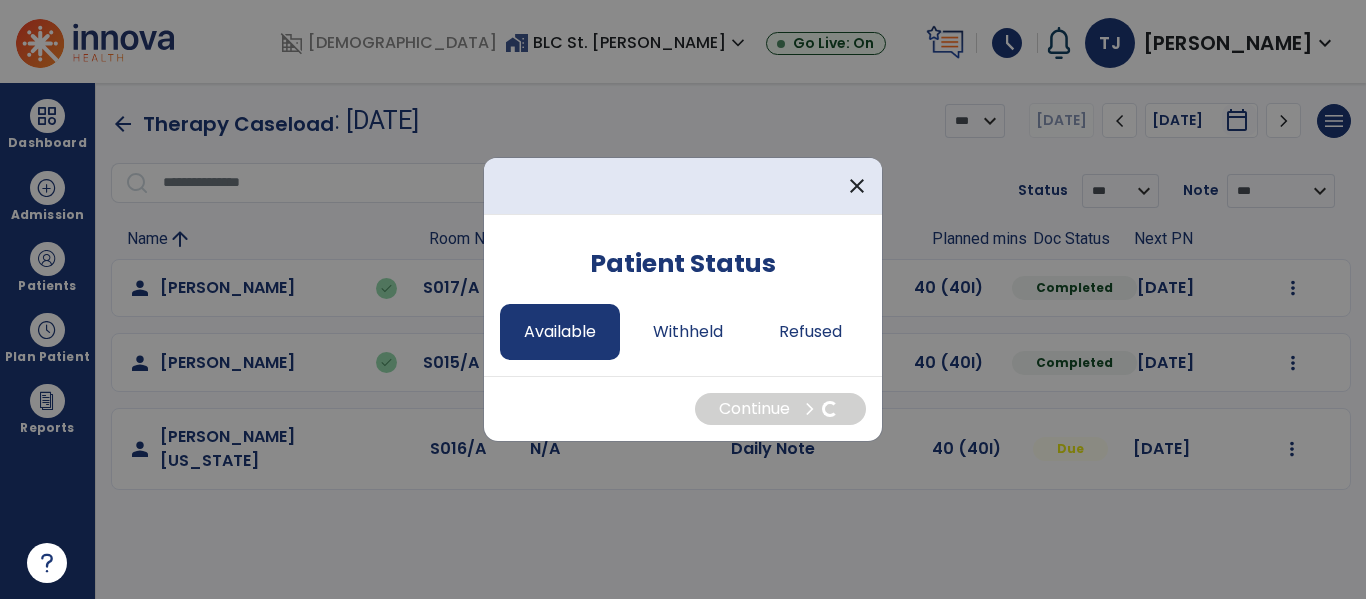 select on "*" 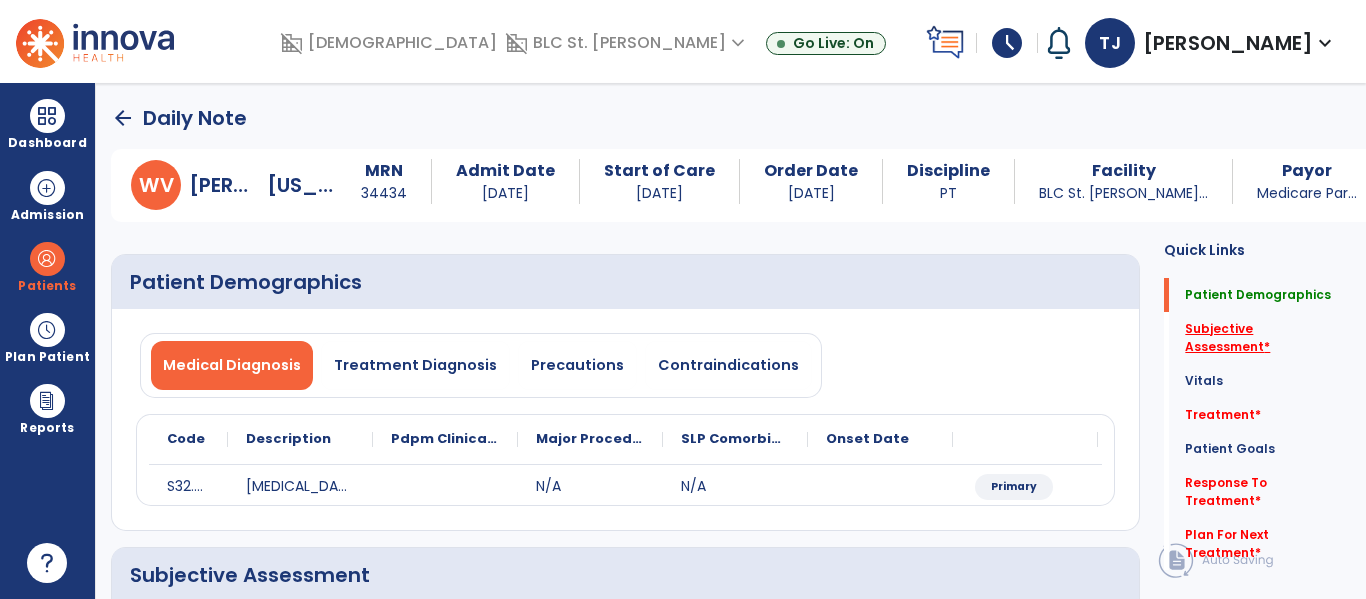 click on "Subjective Assessment   *" 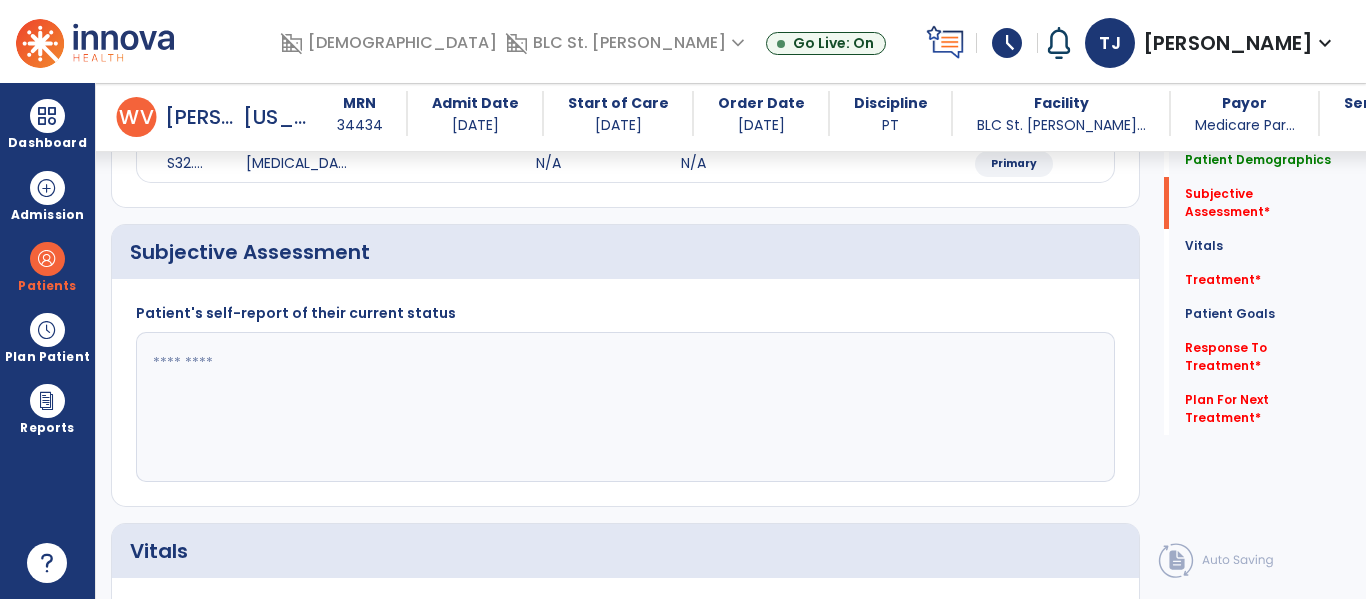 scroll, scrollTop: 347, scrollLeft: 0, axis: vertical 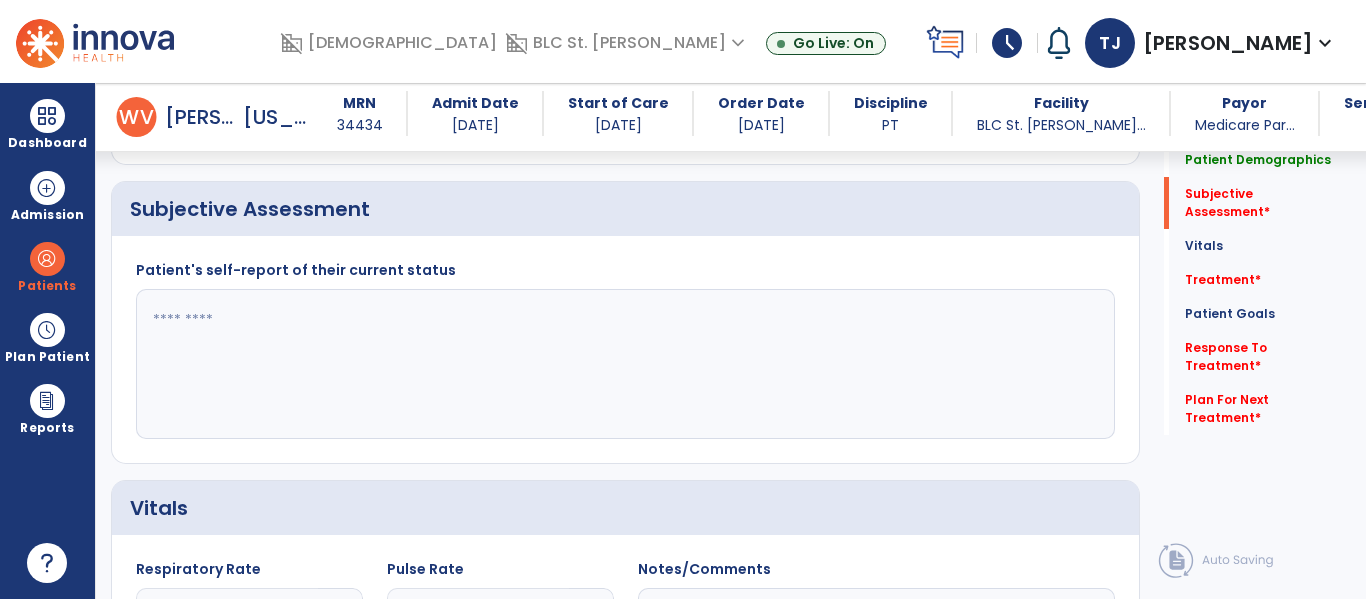 click 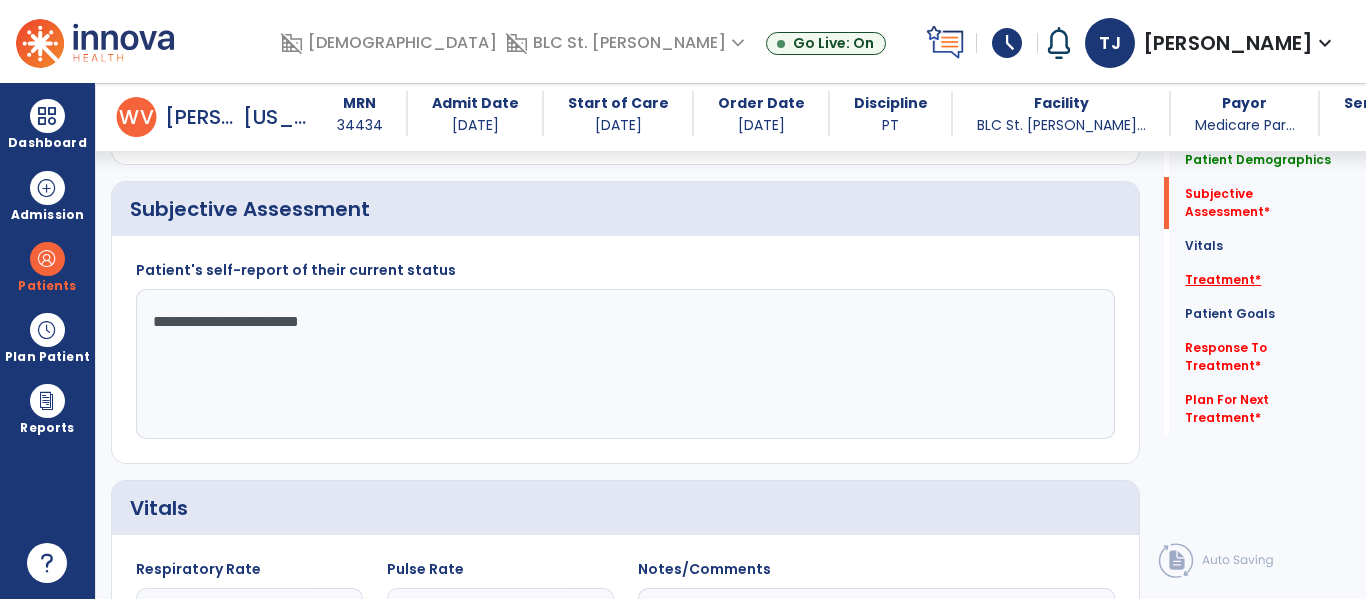 type on "**********" 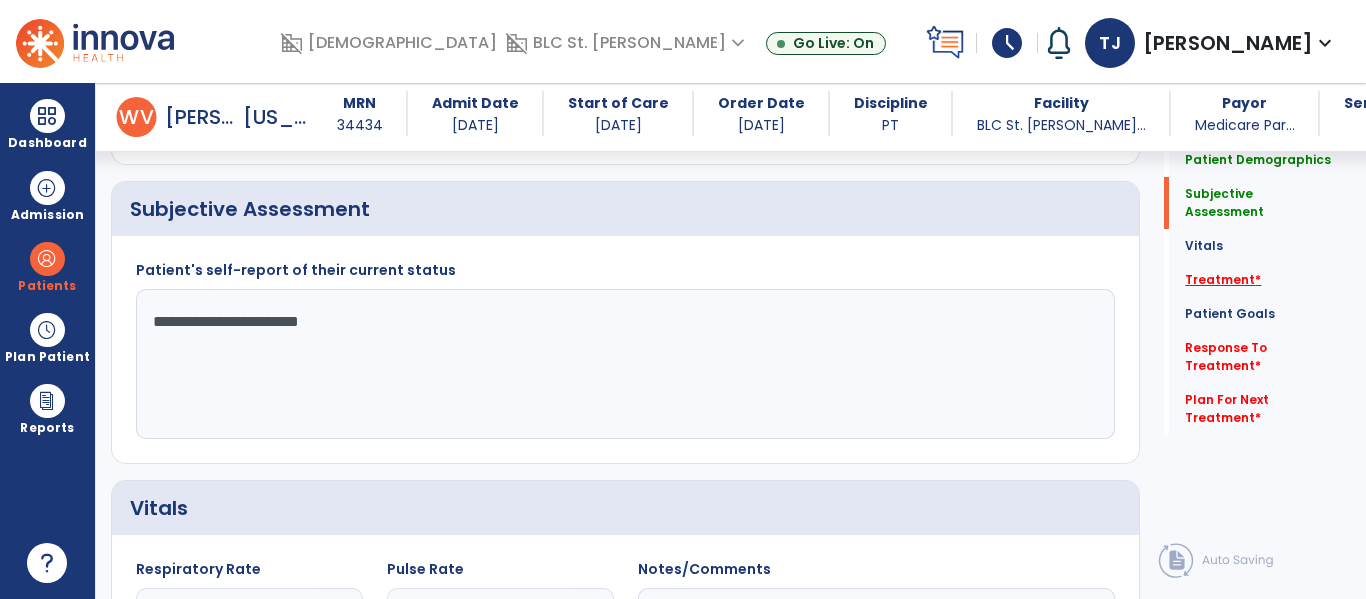 click on "Treatment   *" 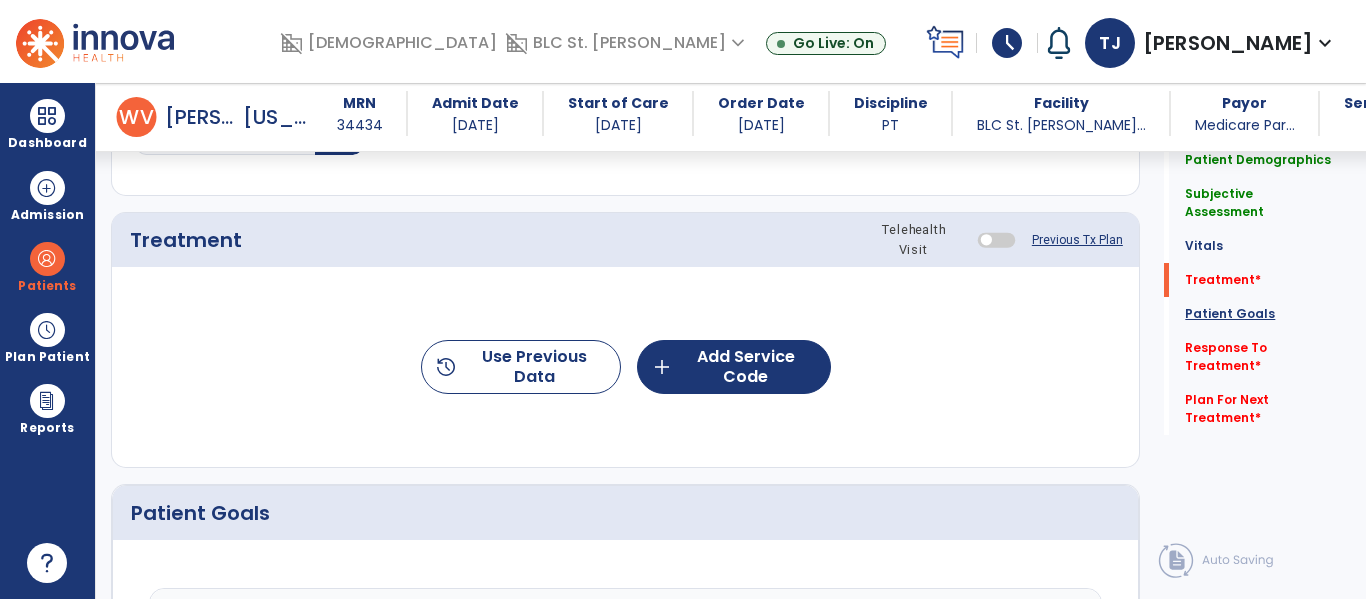 click on "Patient Goals" 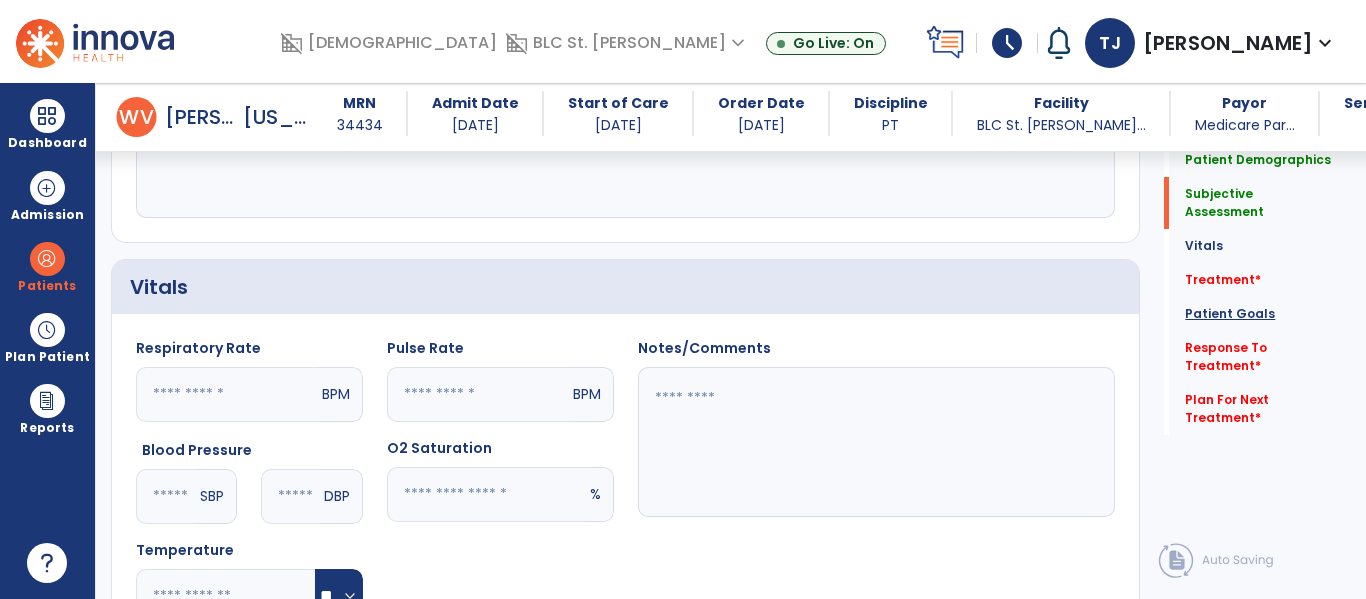 scroll, scrollTop: 463, scrollLeft: 0, axis: vertical 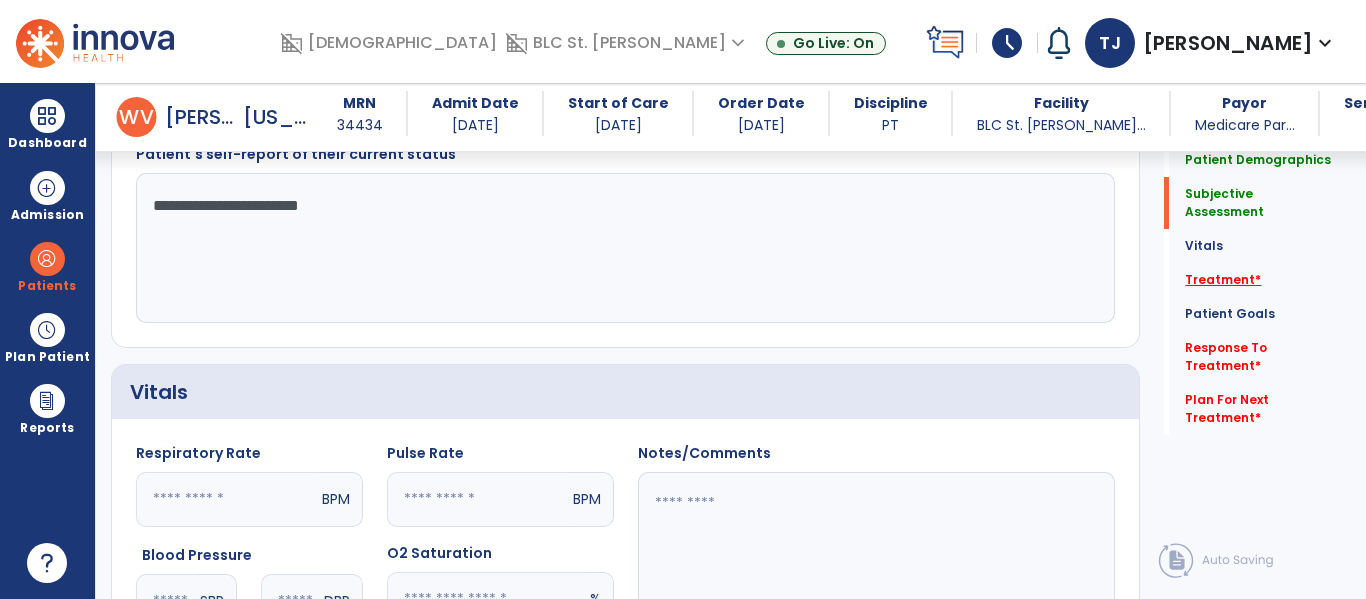 click on "Treatment   *" 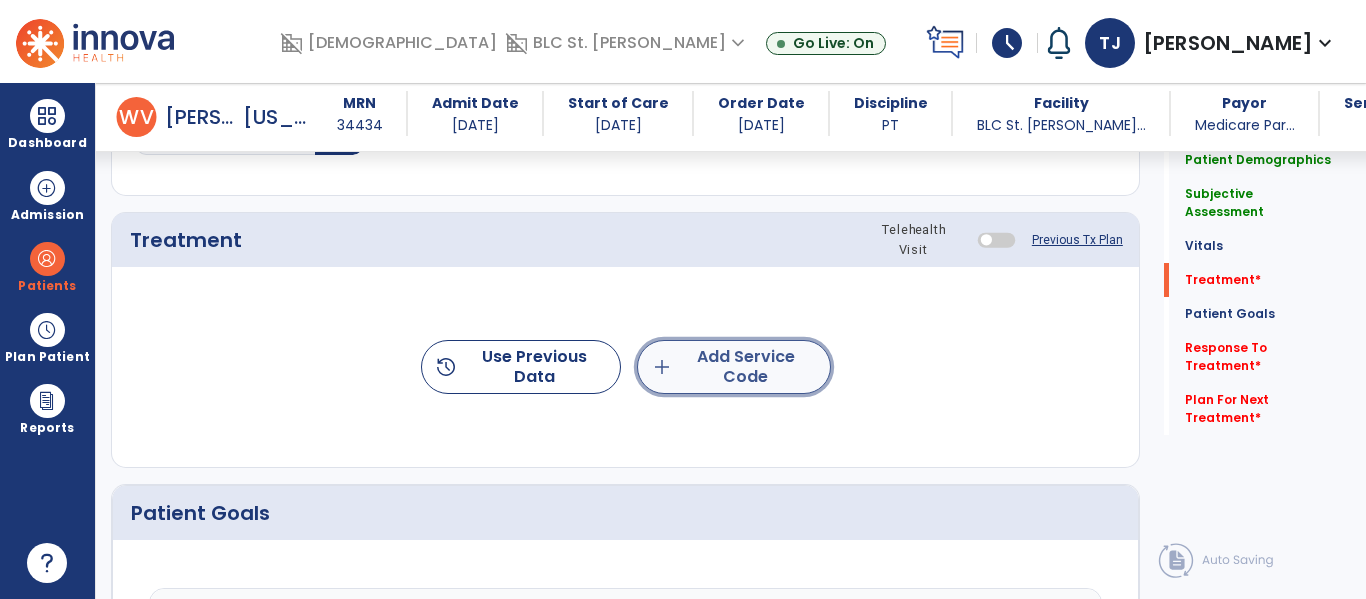 click on "add  Add Service Code" 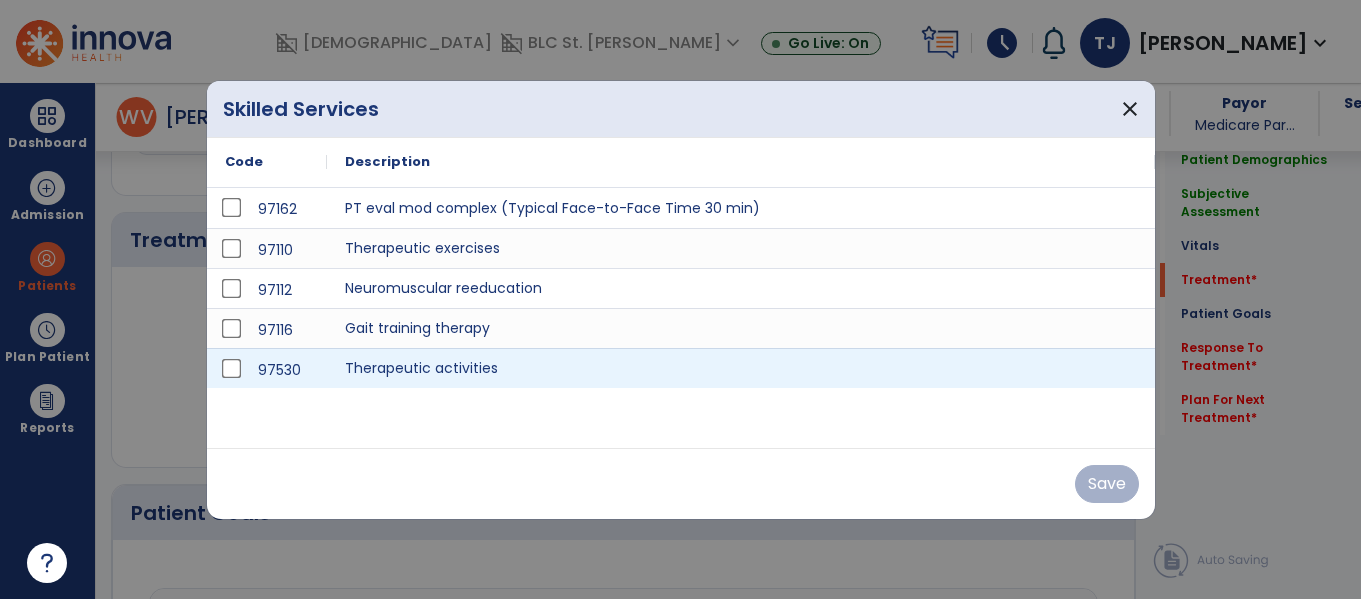 scroll, scrollTop: 1037, scrollLeft: 0, axis: vertical 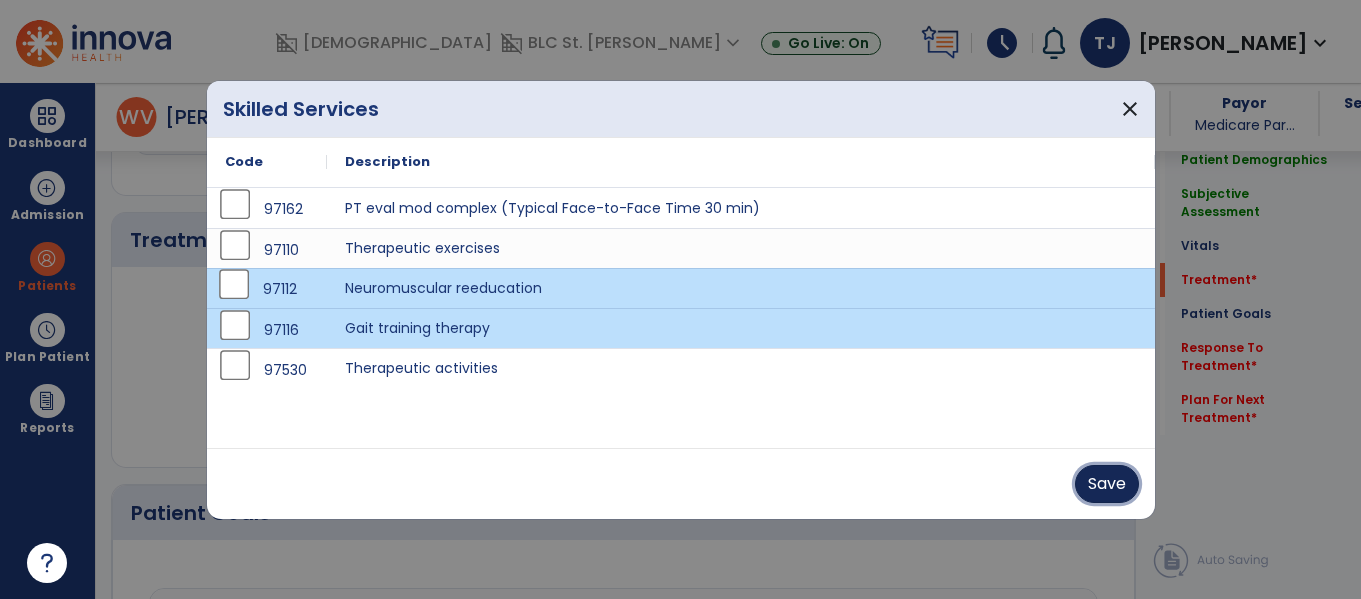 click on "Save" at bounding box center (1107, 484) 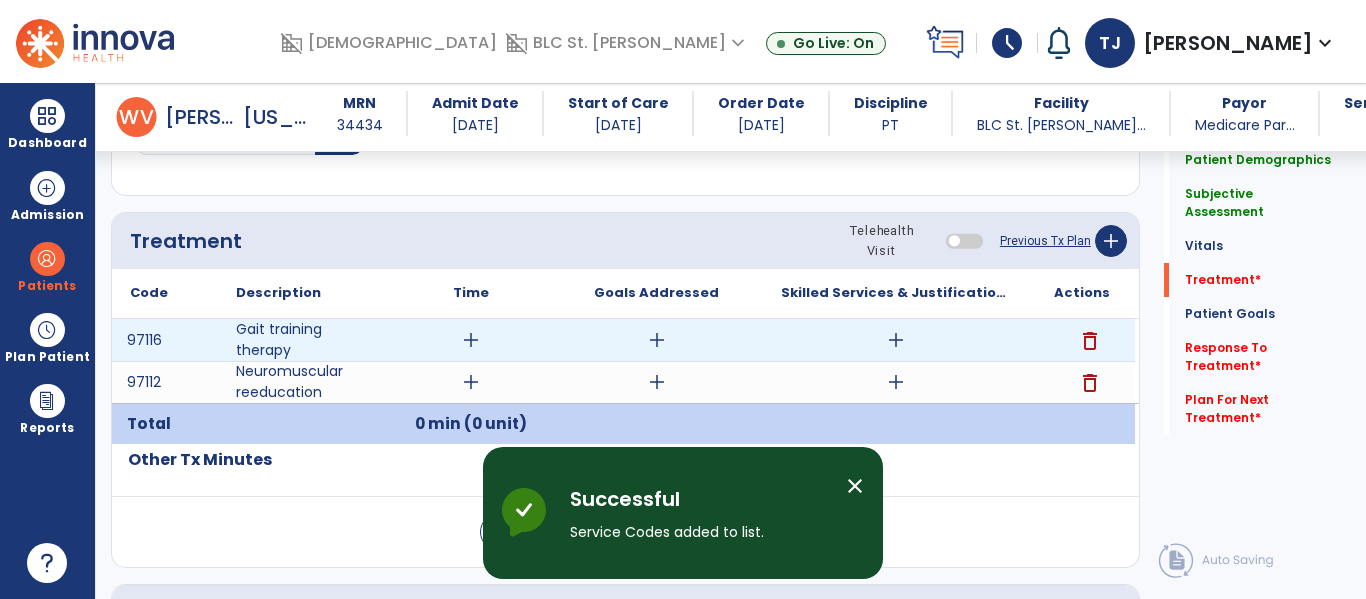 click on "add" at bounding box center [471, 340] 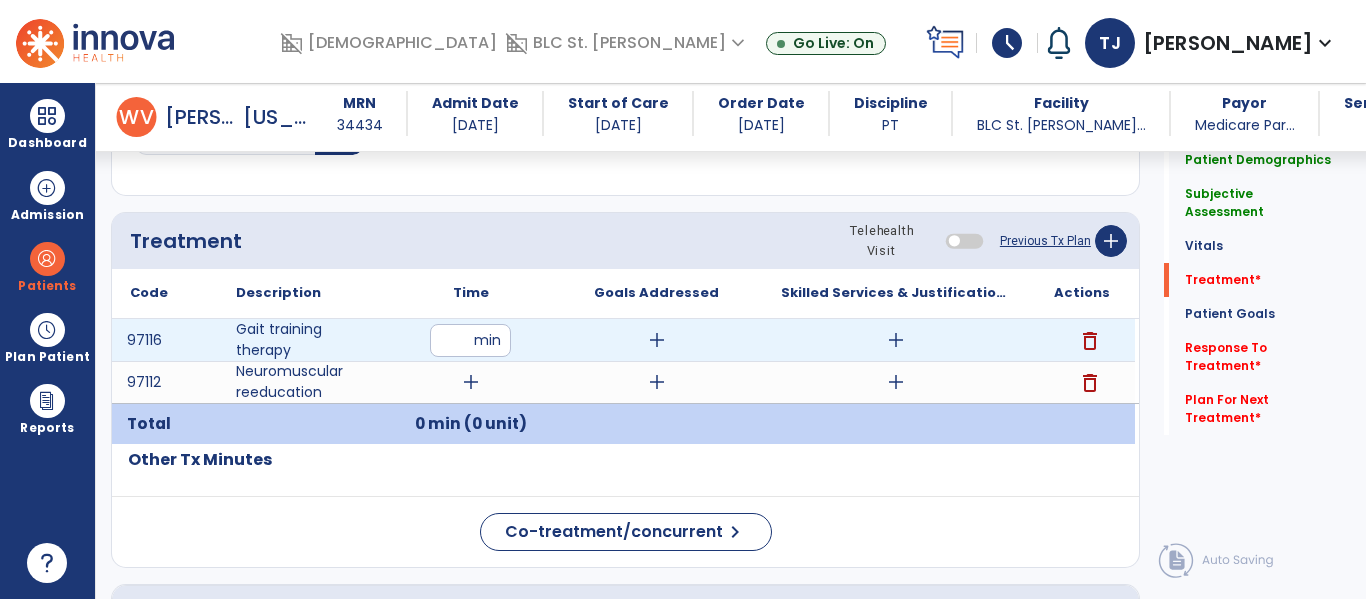 type on "**" 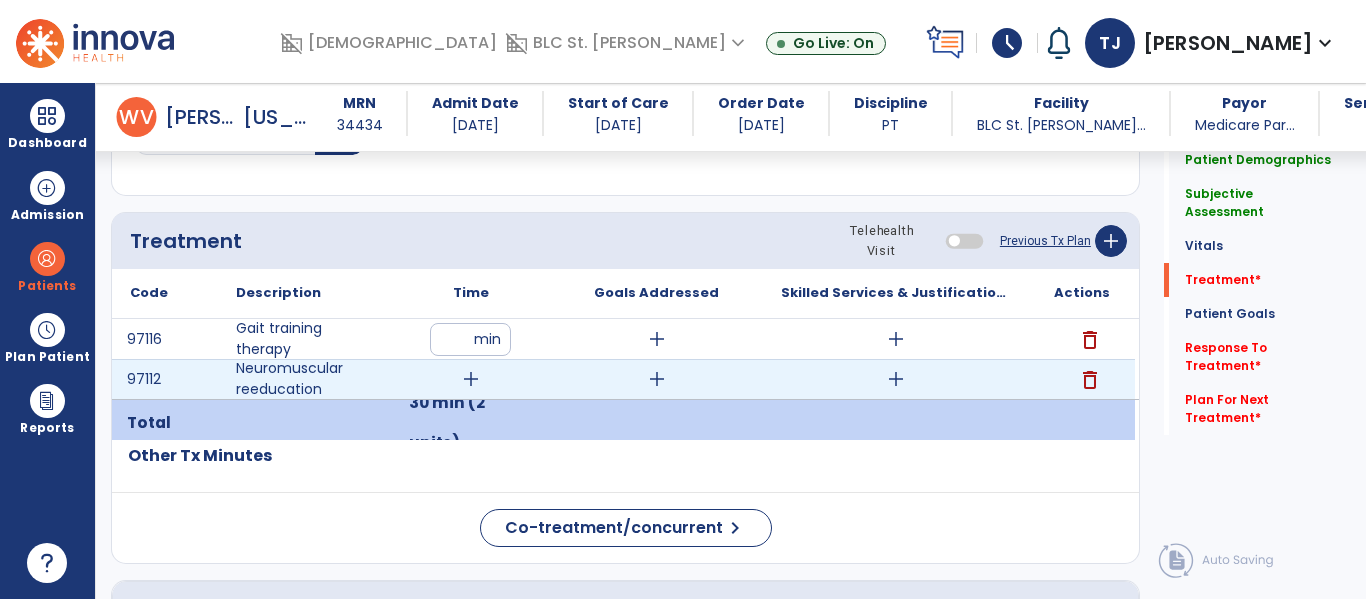 click on "add" at bounding box center (471, 379) 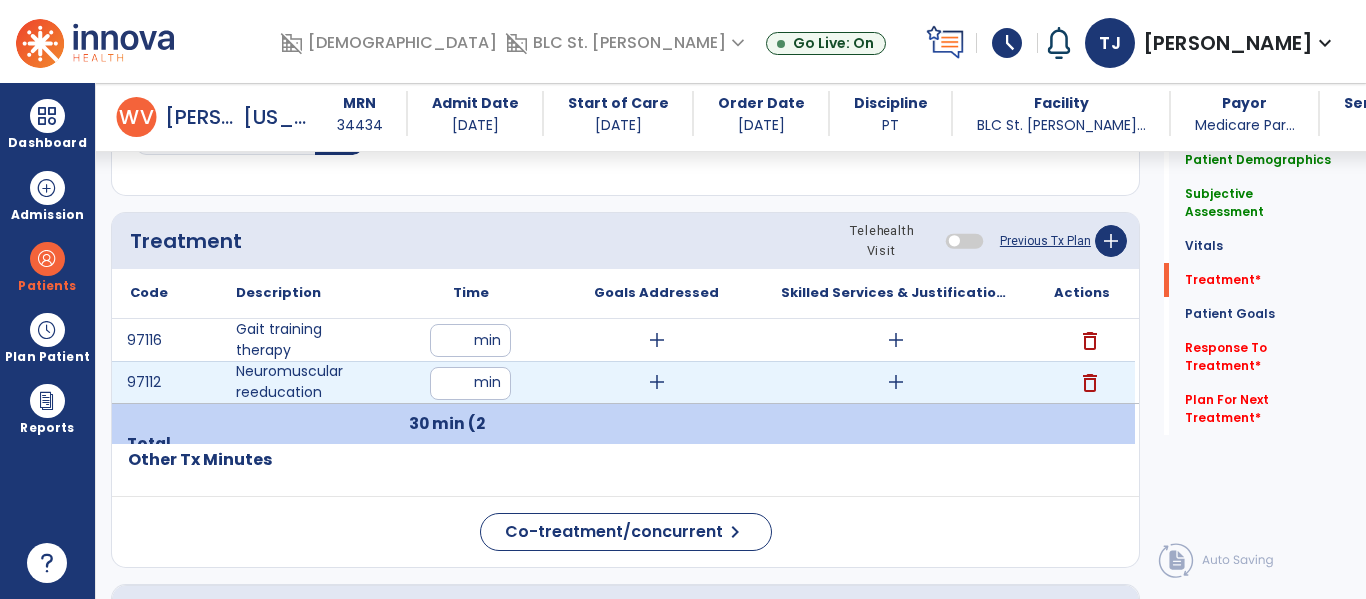 type on "**" 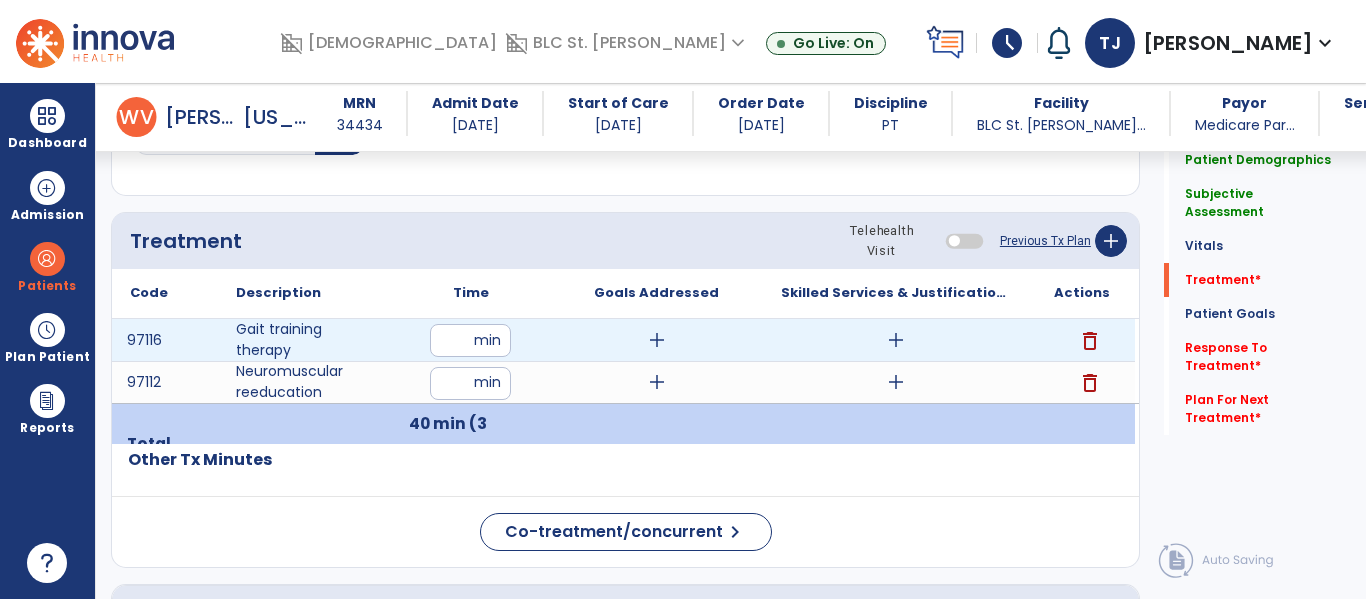 click on "add" at bounding box center (896, 340) 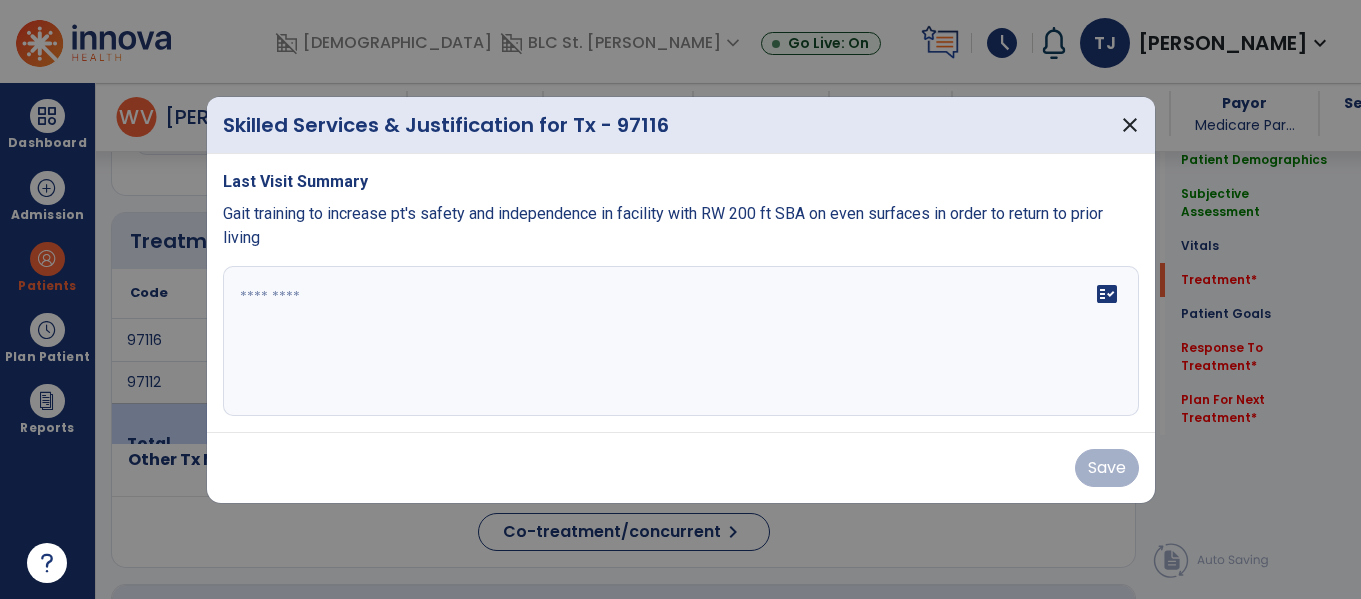 scroll, scrollTop: 1037, scrollLeft: 0, axis: vertical 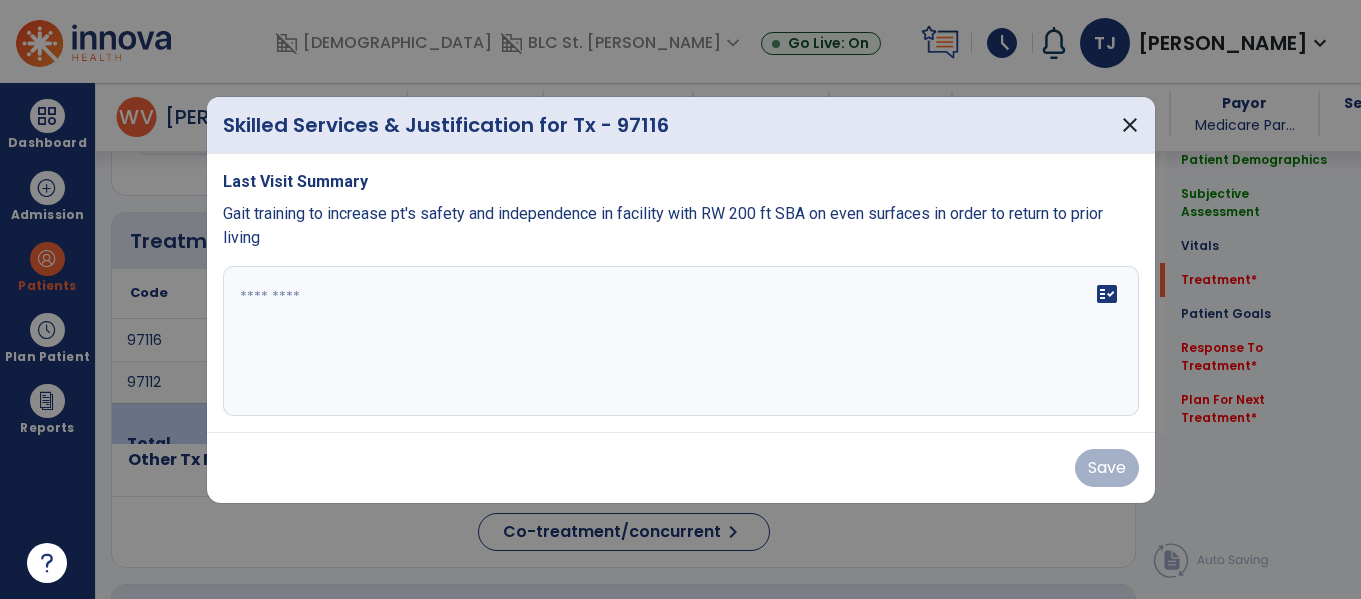 click at bounding box center [681, 341] 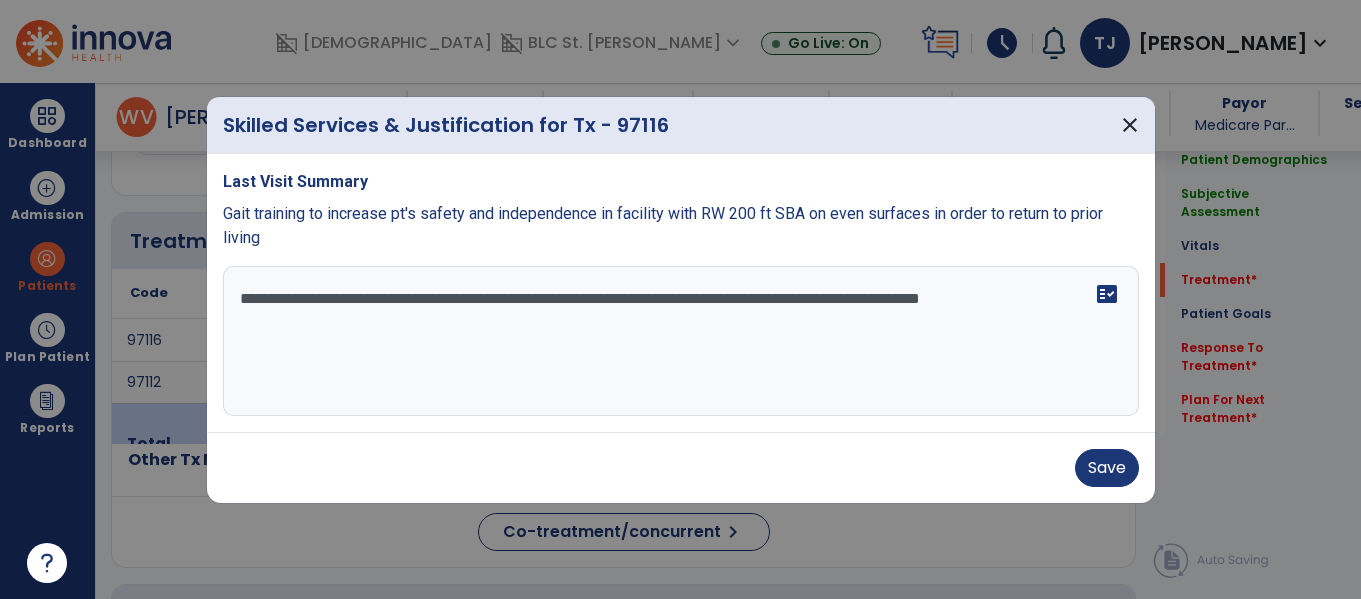 click on "**********" at bounding box center (681, 341) 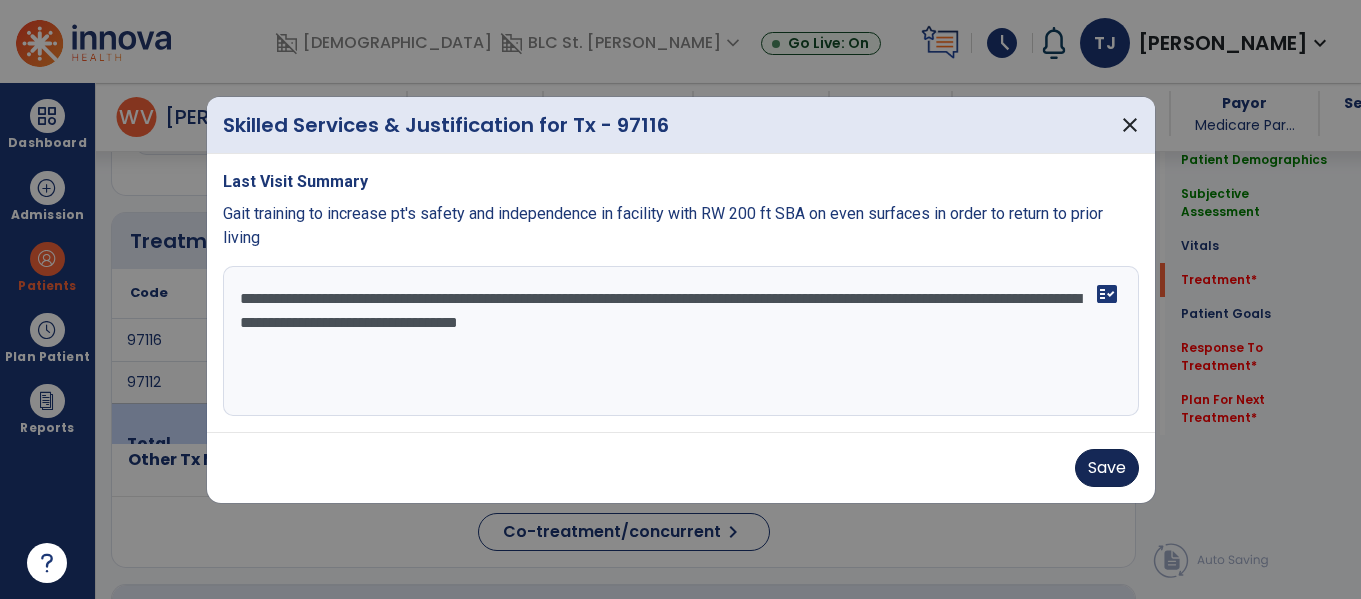 type on "**********" 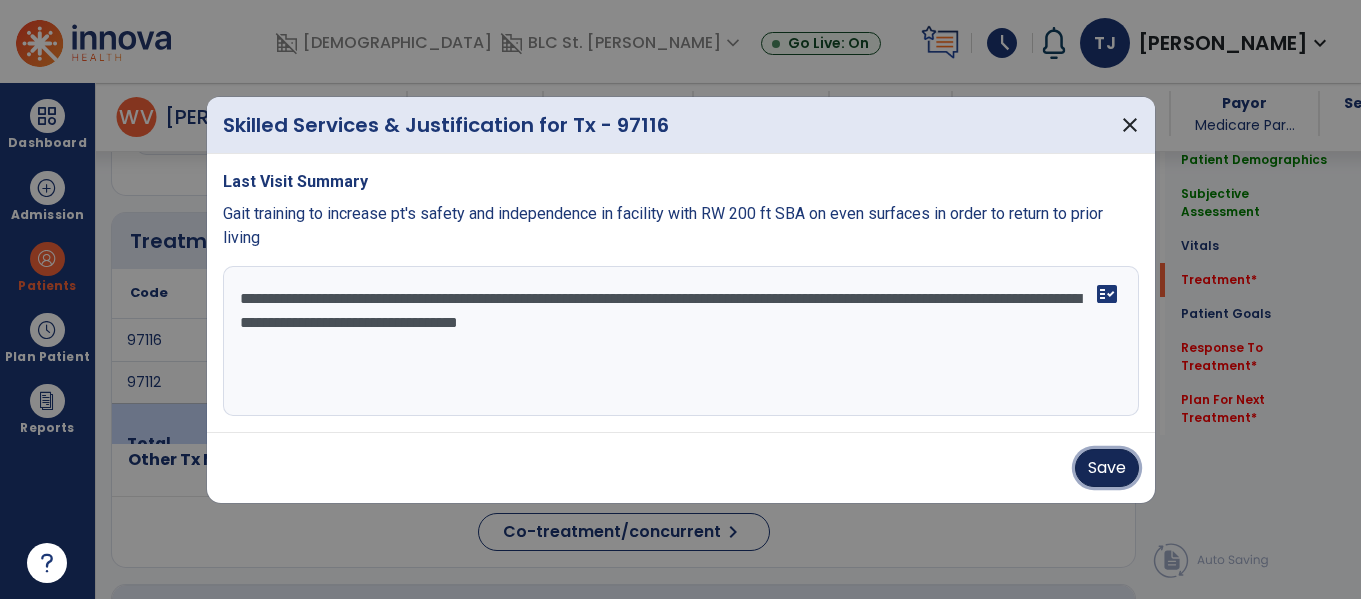 click on "Save" at bounding box center (1107, 468) 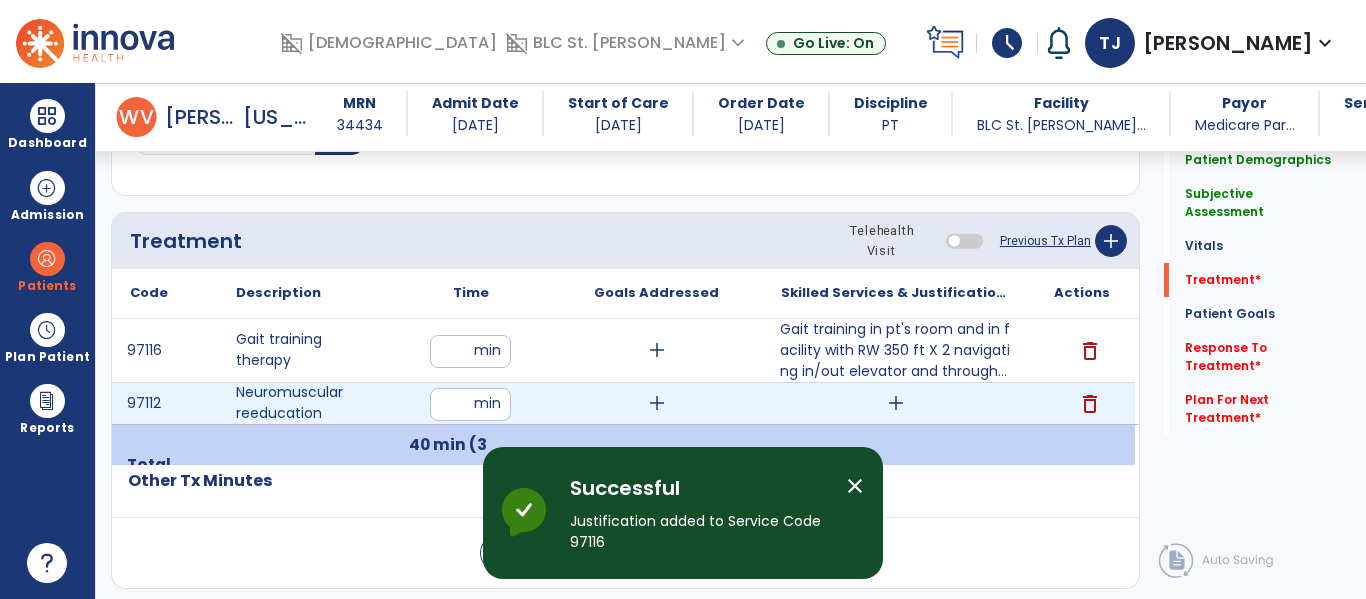 click on "add" at bounding box center [896, 403] 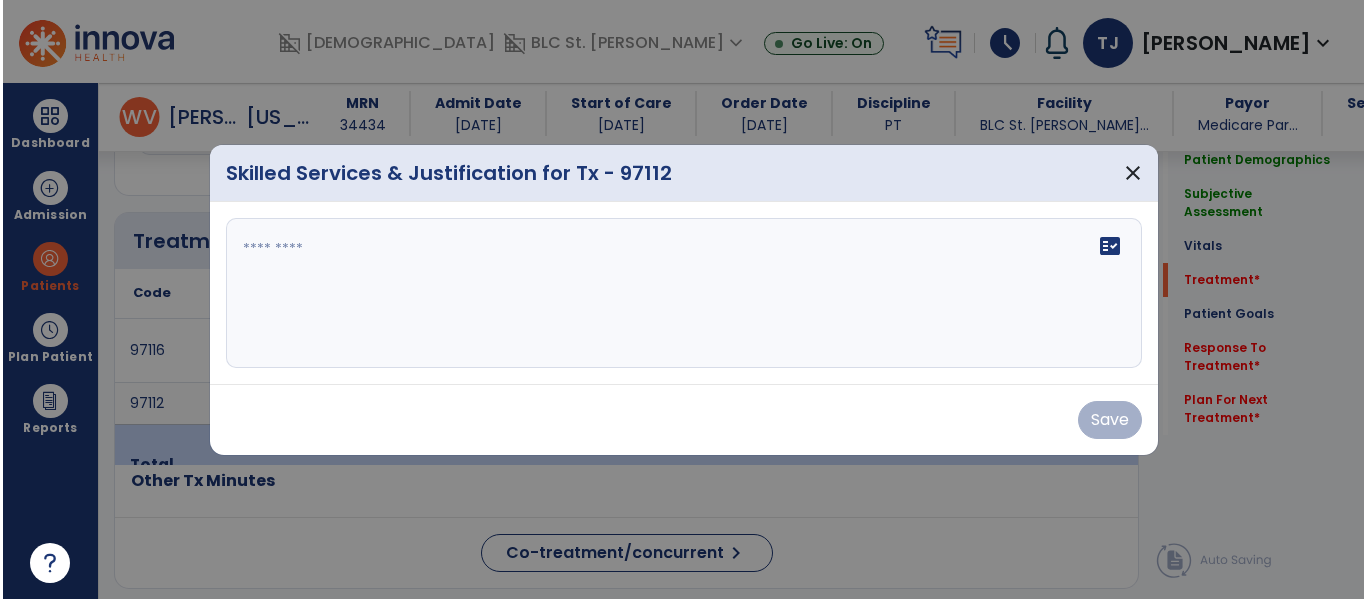 scroll, scrollTop: 1037, scrollLeft: 0, axis: vertical 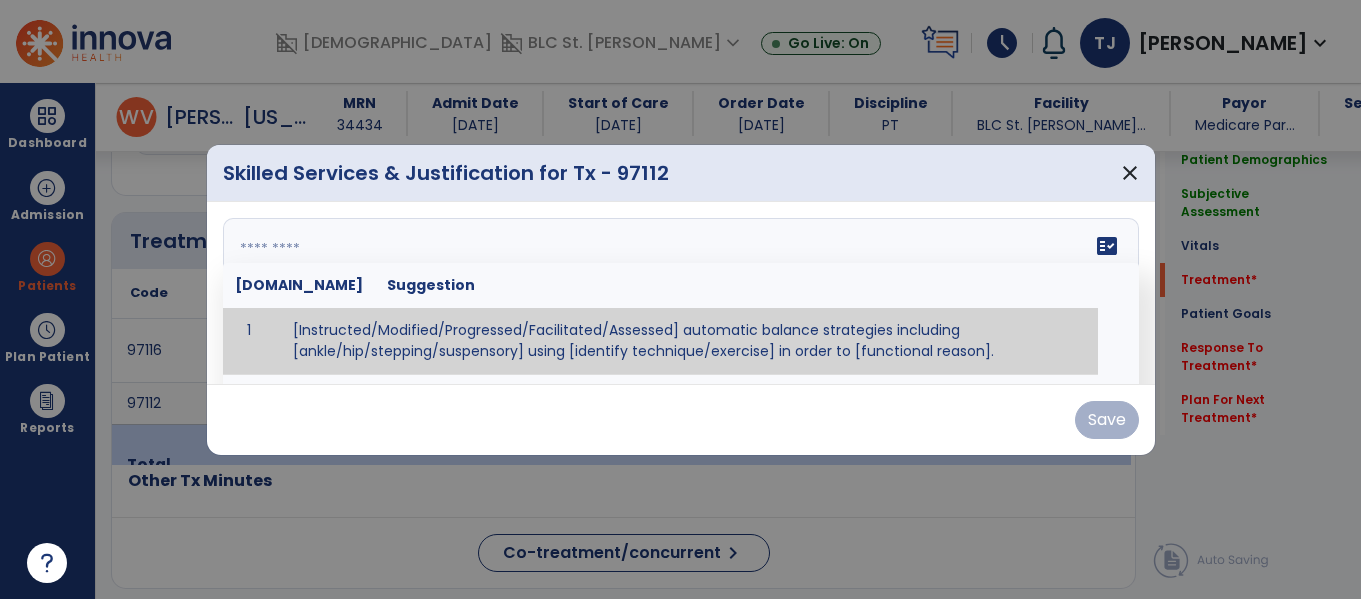 click on "fact_check  [DOMAIN_NAME] Suggestion 1 [Instructed/Modified/Progressed/Facilitated/Assessed] automatic balance strategies including [ankle/hip/stepping/suspensory] using [identify technique/exercise] in order to [functional reason]. 2 [Instructed/Modified/Progressed/Facilitated/Assessed] sensory integration techniques including [visual inhibition/somatosensory inhibition/visual excitatory/somatosensory excitatory/vestibular excitatory] using [identify technique/exercise] in order to [functional reason]. 3 [Instructed/Modified/Progressed/Facilitated/Assessed] visual input including [oculomotor exercises, smooth pursuits, saccades, visual field, other] in order to [functional reasons]. 4 [Instructed/Modified/Progressed/Assessed] somatosensory techniques including [joint compression, proprioceptive activities, other] in order to [functional reasons]. 5 [Instructed/Modified/Progressed/Assessed] vestibular techniques including [gaze stabilization, [PERSON_NAME]-Darhoff, Epley, other] in order to [functional reasons]. 6 7" at bounding box center (681, 293) 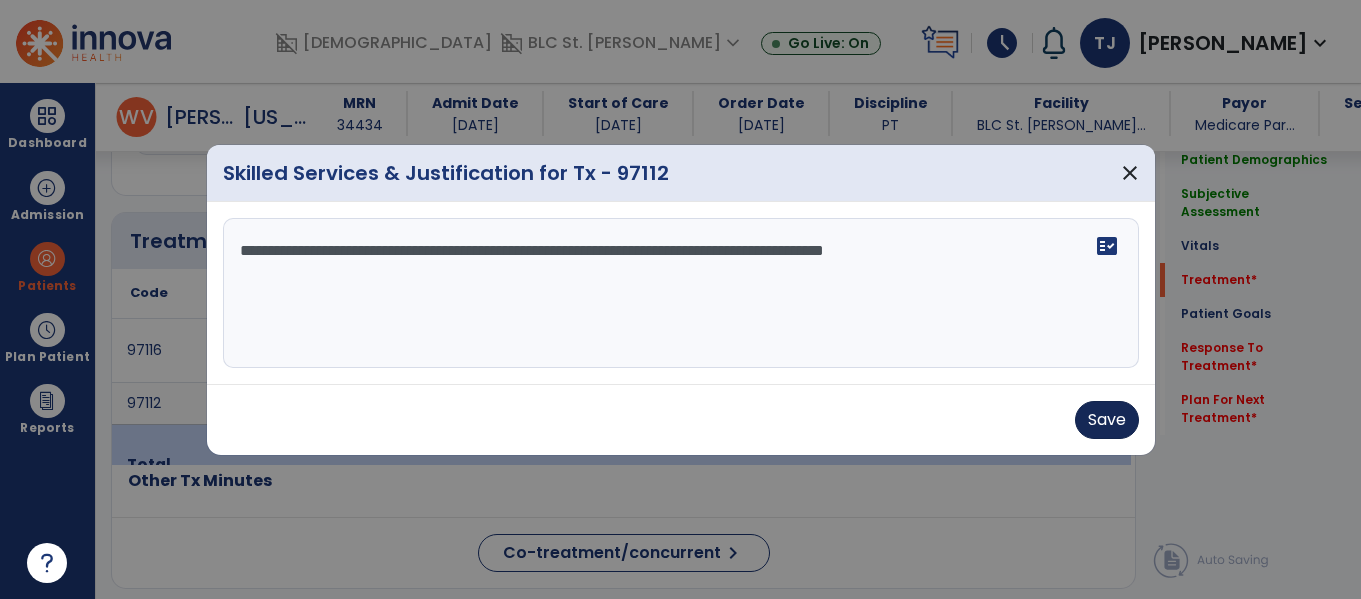 type on "**********" 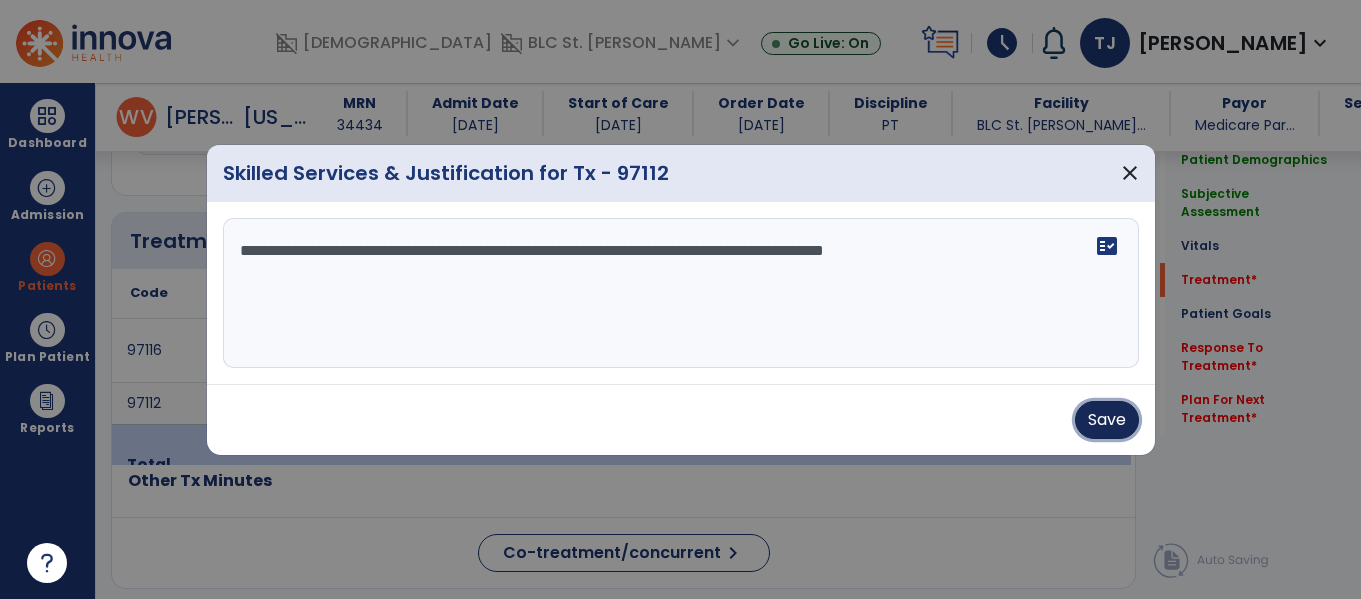 click on "Save" at bounding box center (1107, 420) 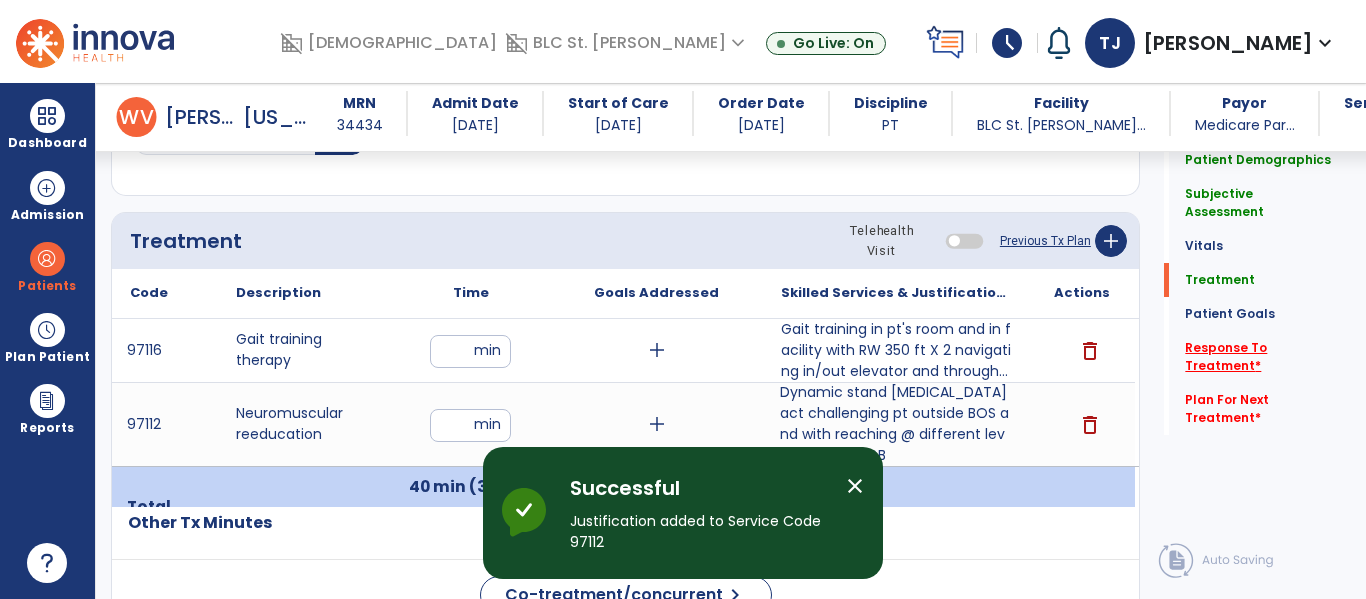 click on "Response To Treatment   *" 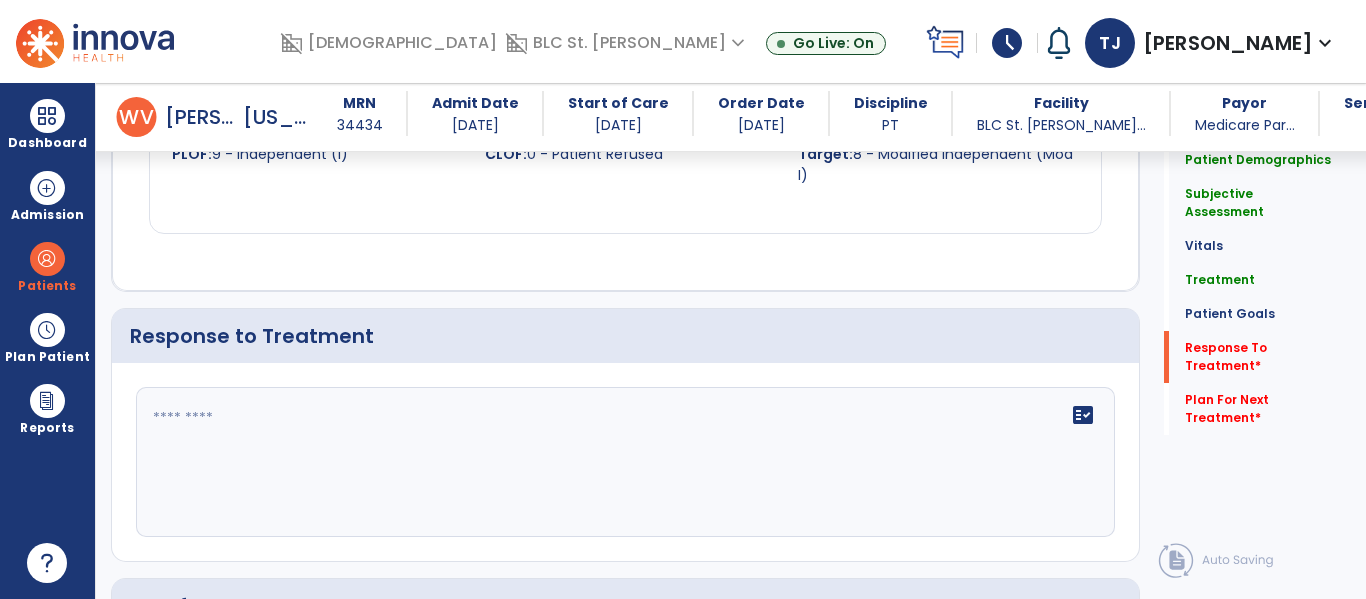 scroll, scrollTop: 2651, scrollLeft: 0, axis: vertical 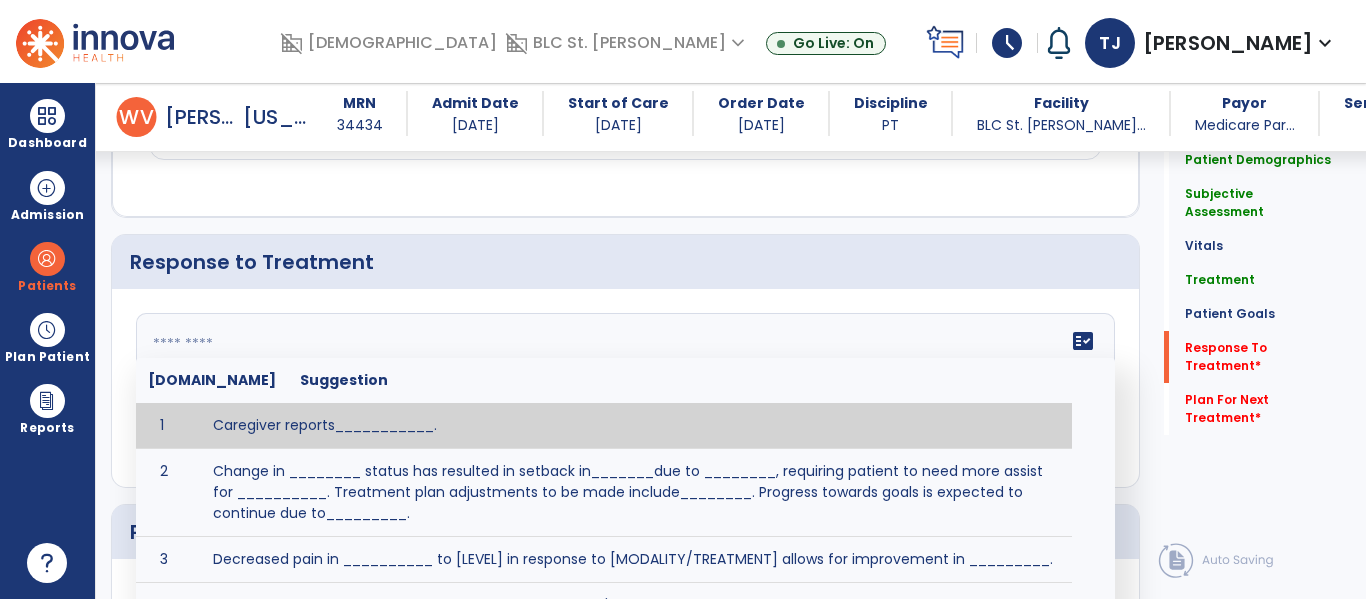 click 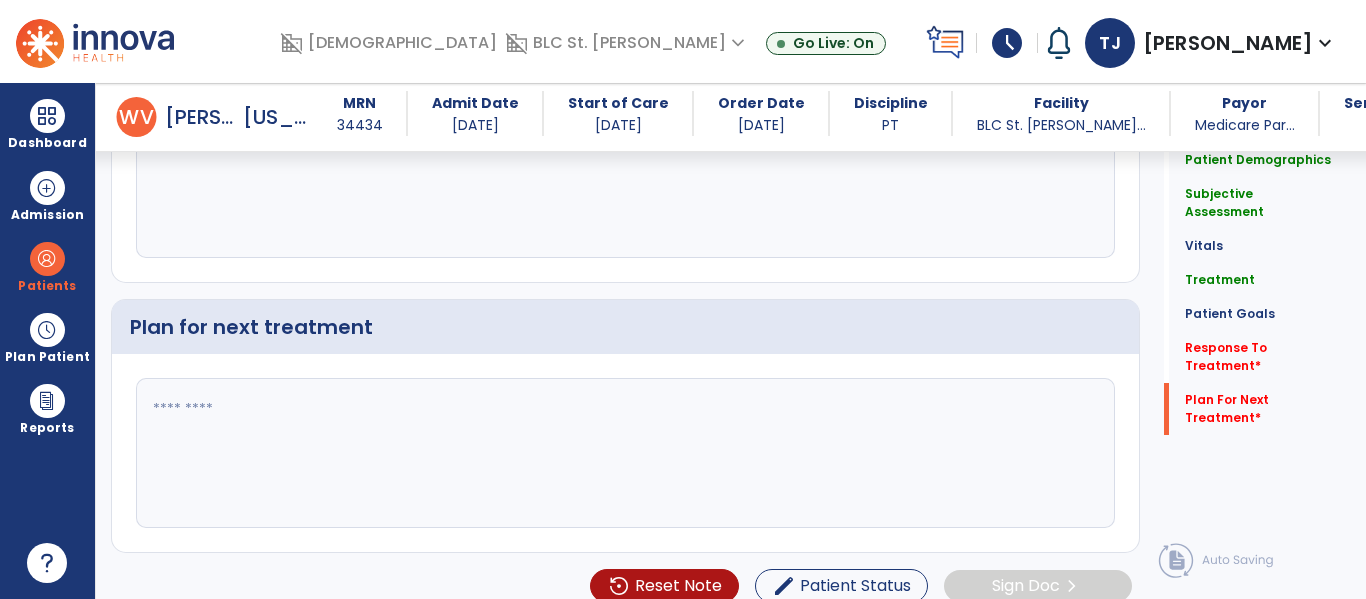 type on "**********" 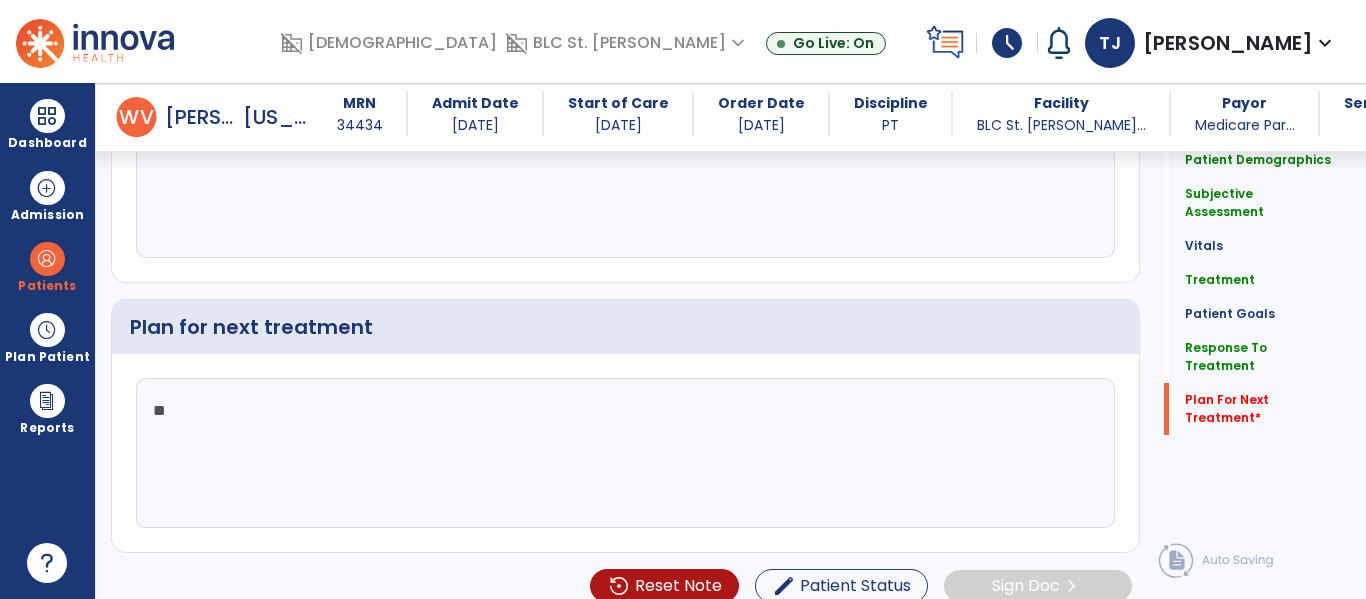 scroll, scrollTop: 2856, scrollLeft: 0, axis: vertical 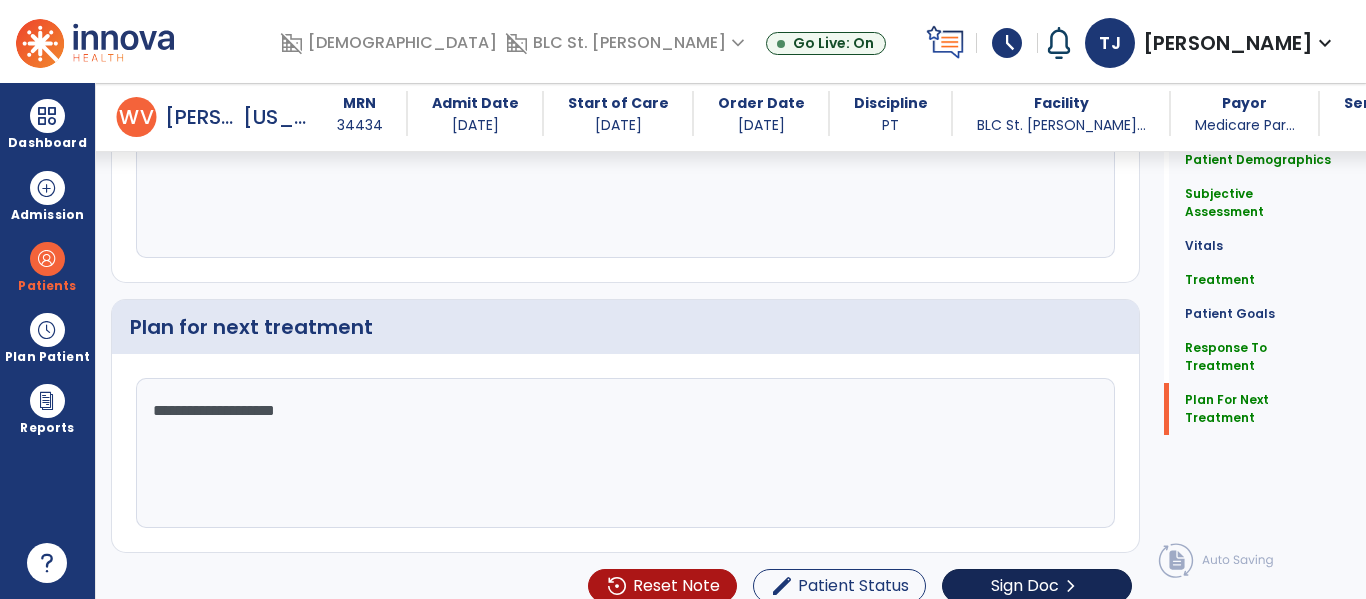 type on "**********" 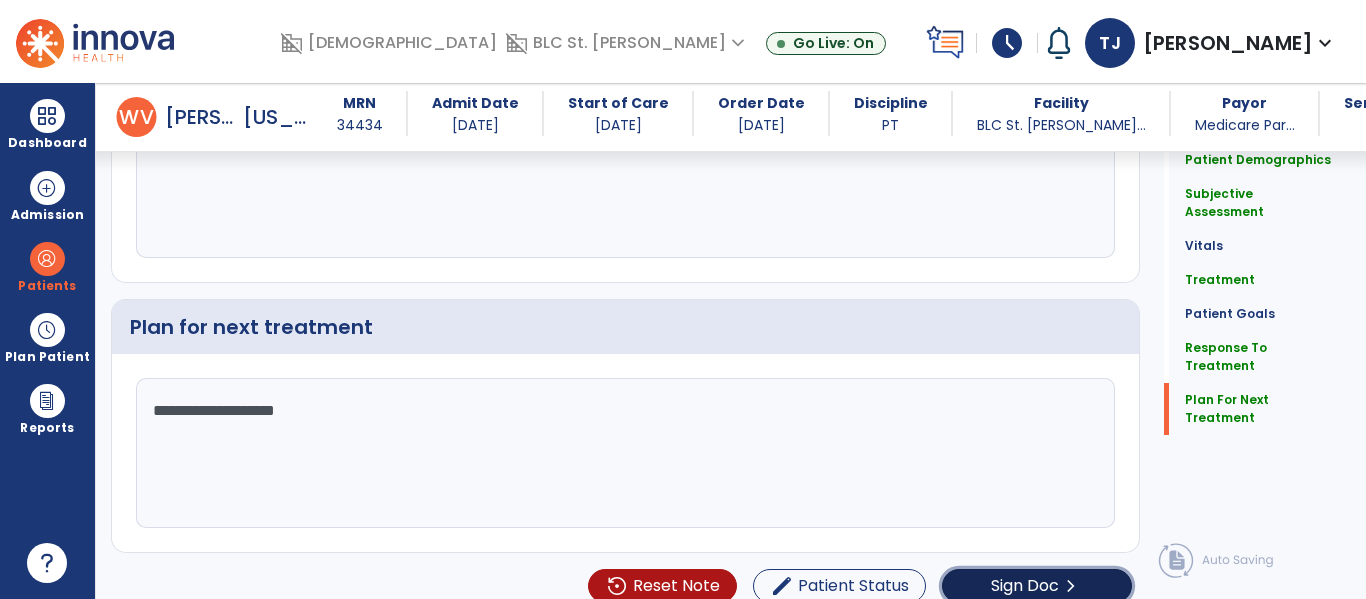click on "Sign Doc" 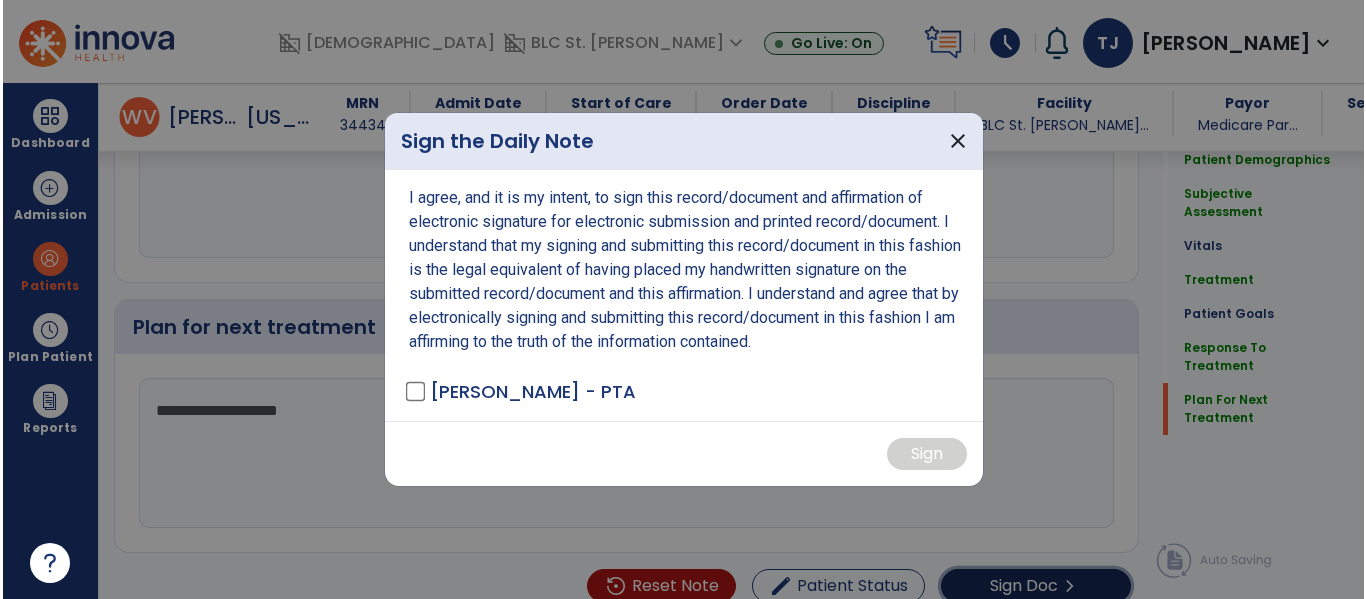 scroll, scrollTop: 2877, scrollLeft: 0, axis: vertical 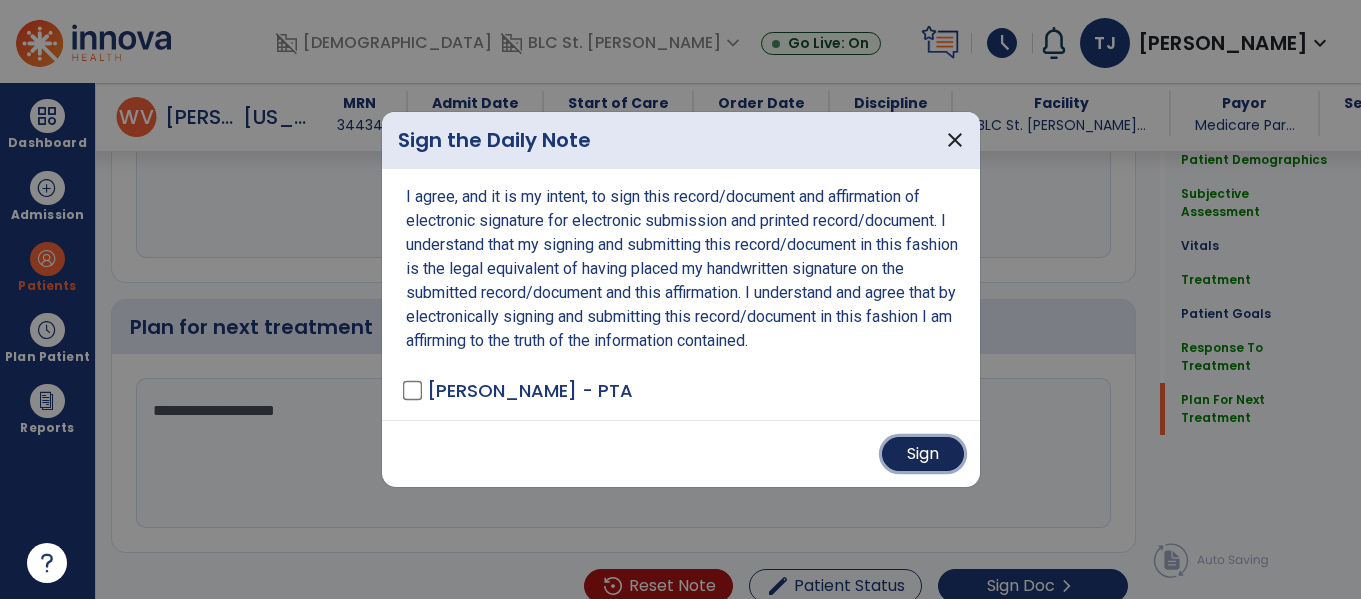 click on "Sign" at bounding box center [923, 454] 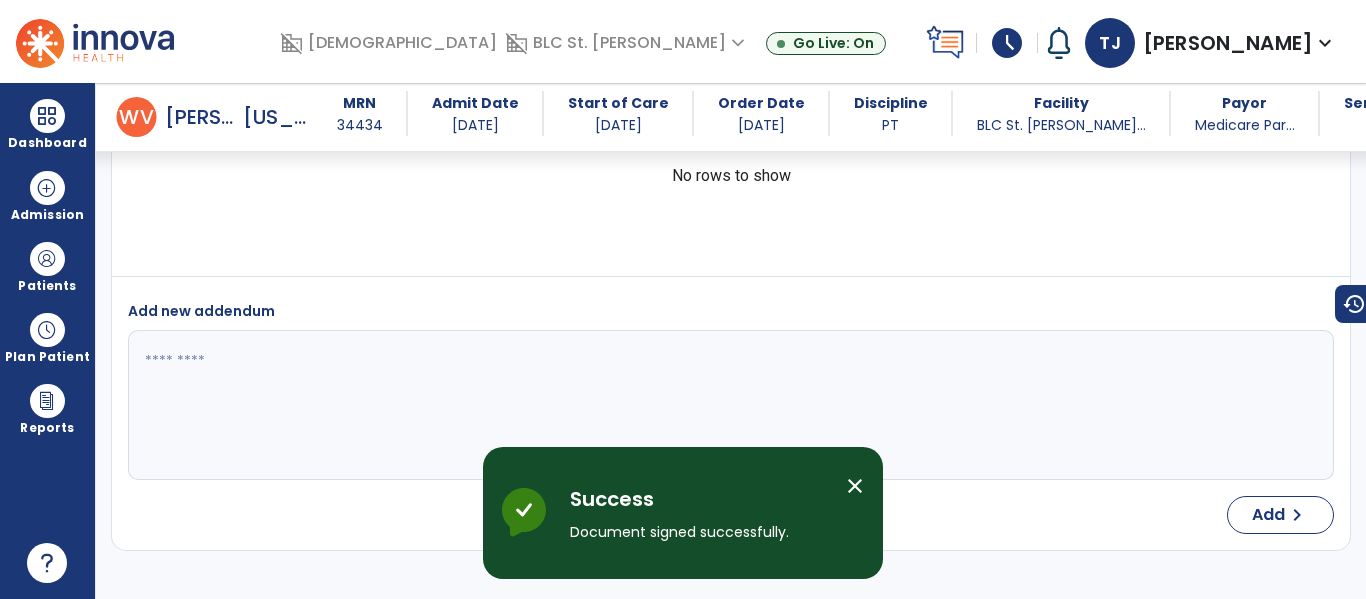 scroll, scrollTop: 3967, scrollLeft: 0, axis: vertical 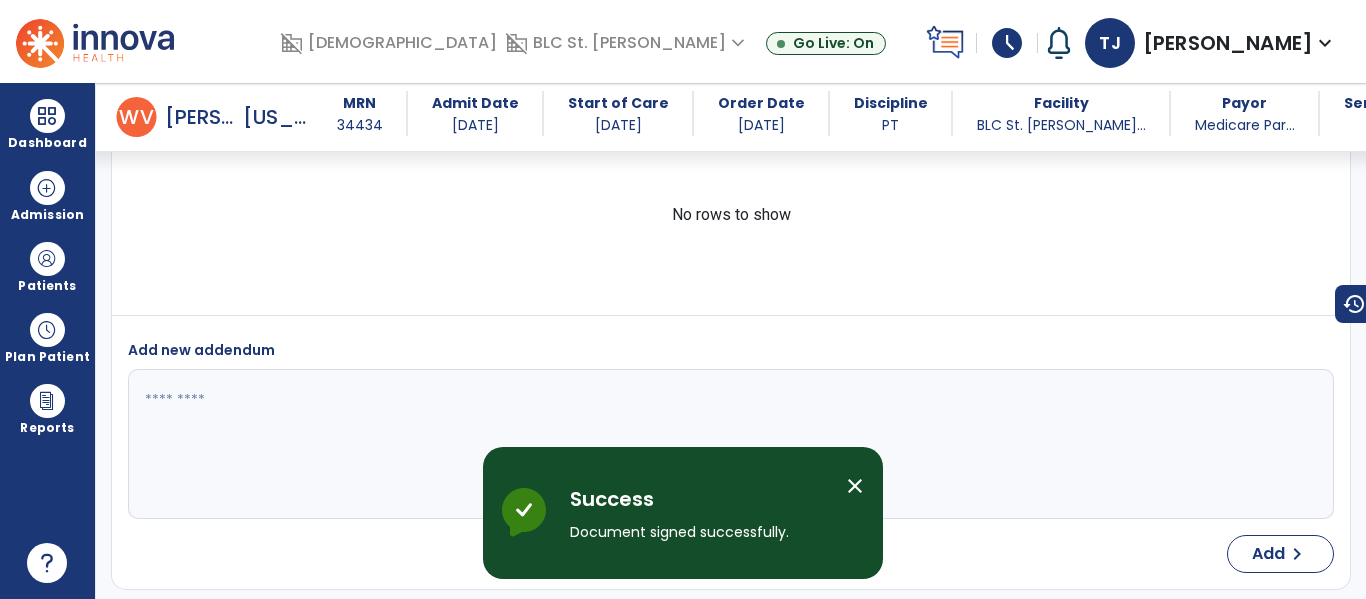 click on "schedule" at bounding box center [1007, 43] 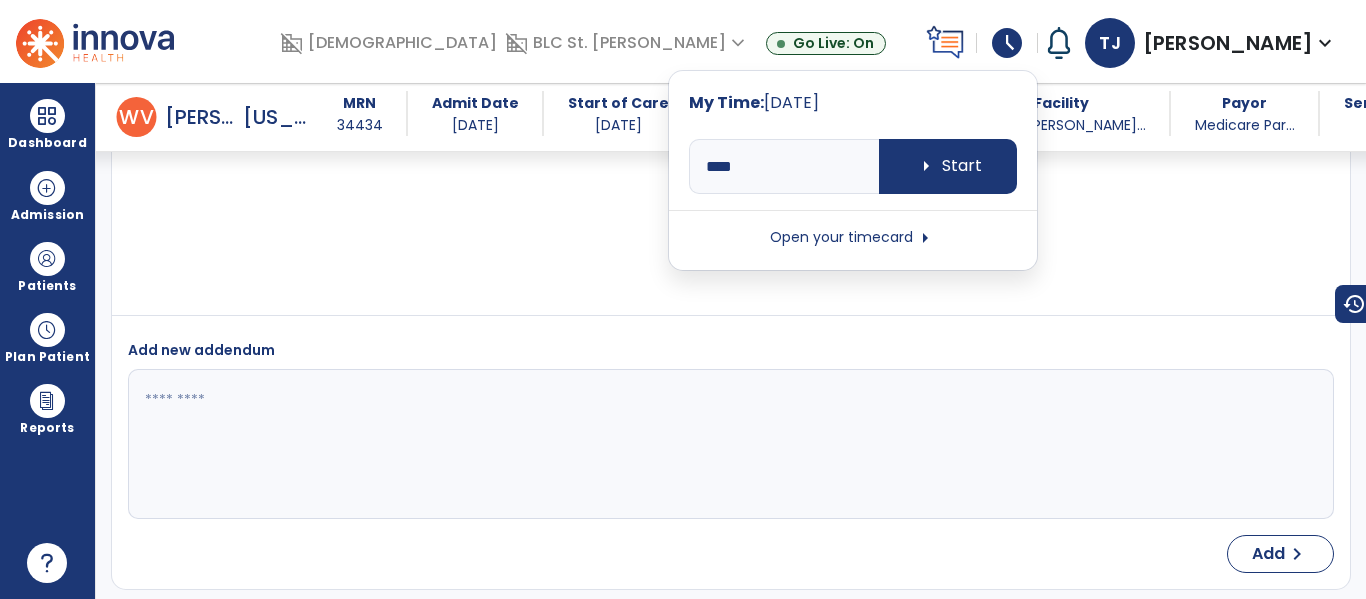 click on "schedule" at bounding box center (1007, 43) 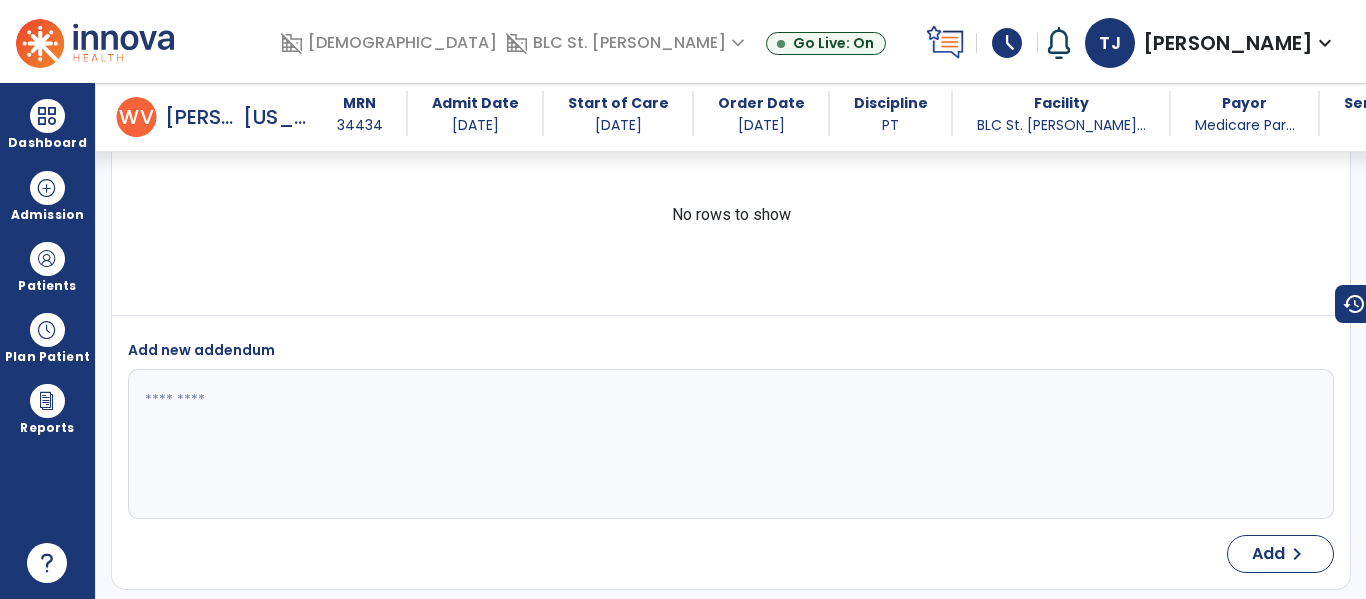 click on "schedule" at bounding box center [1007, 43] 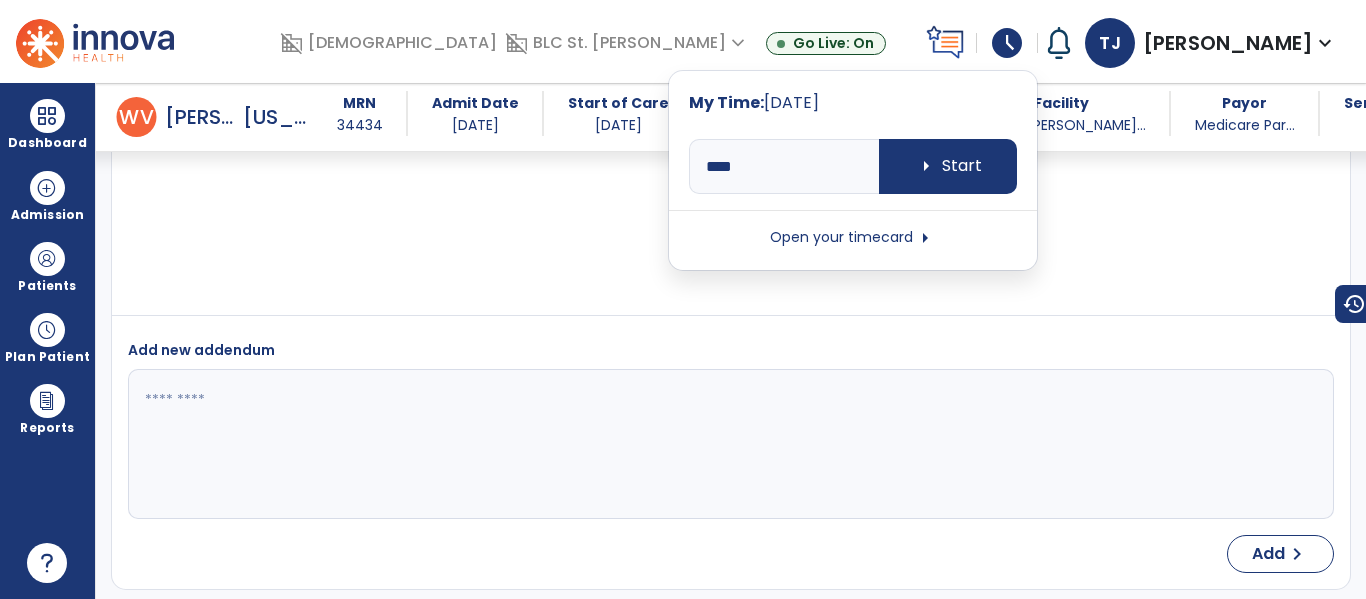 click on "Open your timecard  arrow_right" at bounding box center (853, 238) 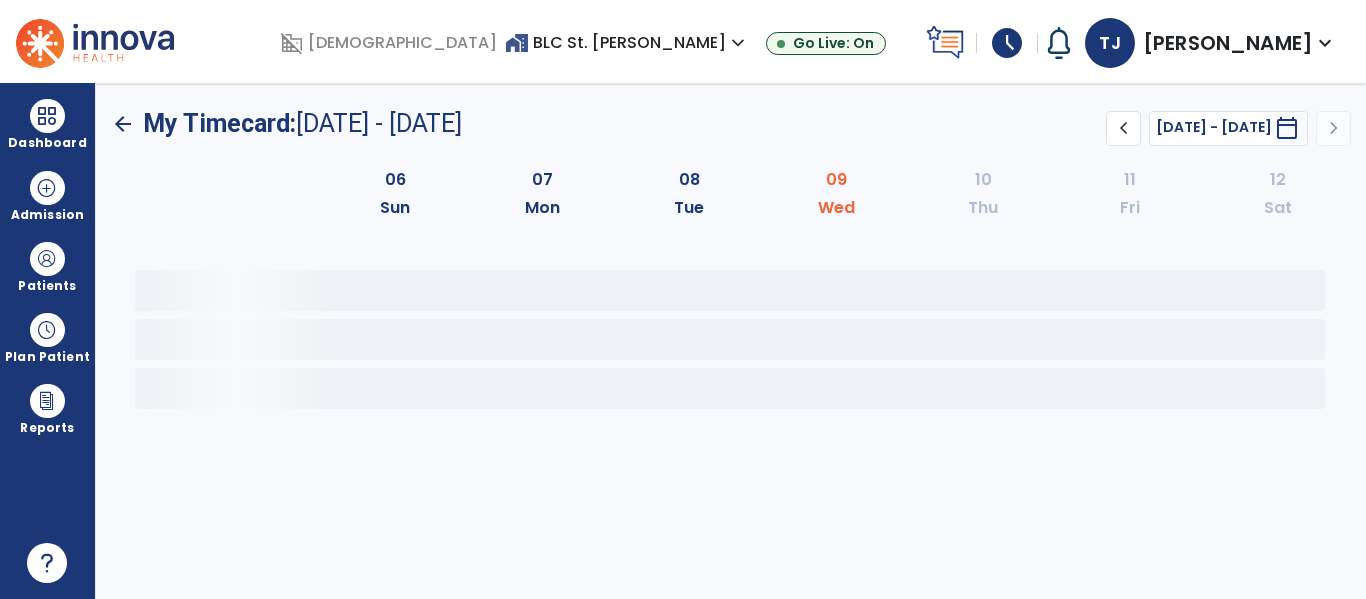 scroll, scrollTop: 0, scrollLeft: 0, axis: both 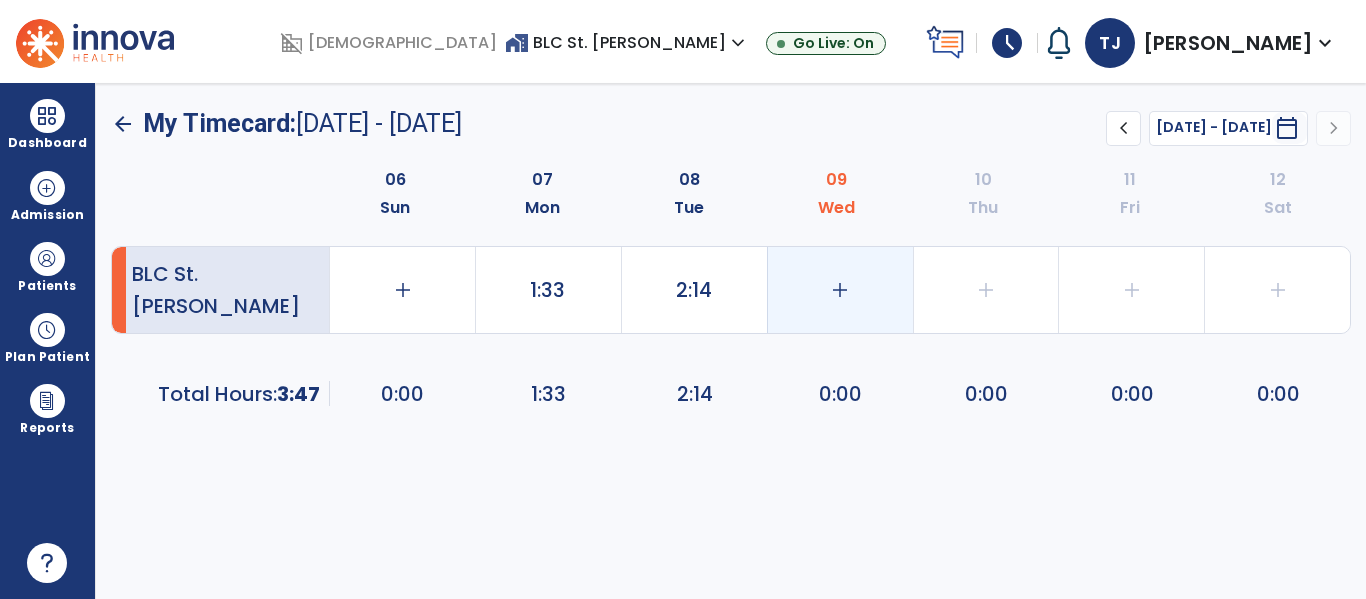 click on "add" 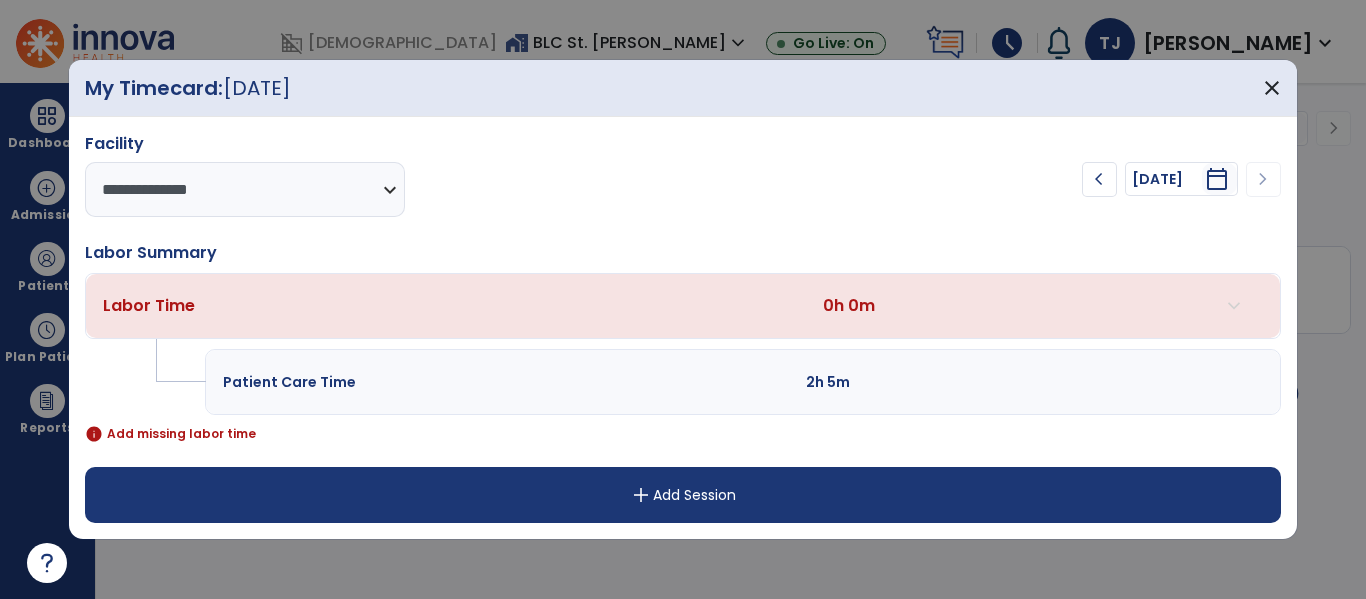 click on "add  Add Session" at bounding box center [682, 495] 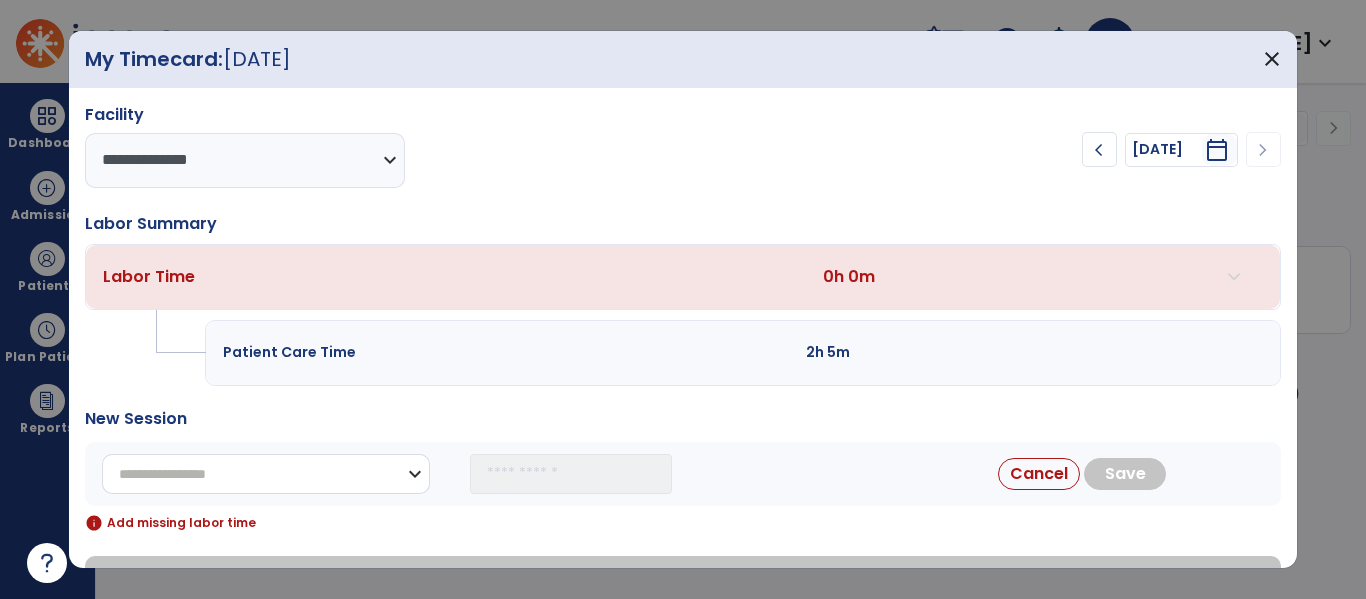 click on "**********" at bounding box center [266, 474] 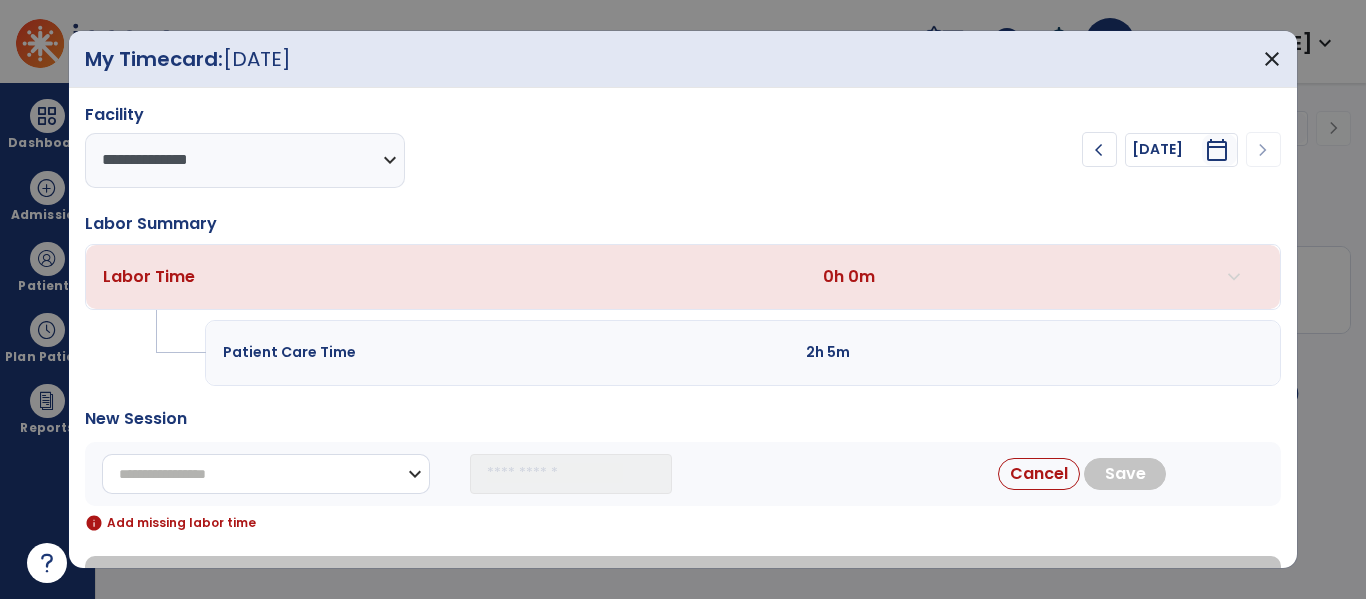 select on "**********" 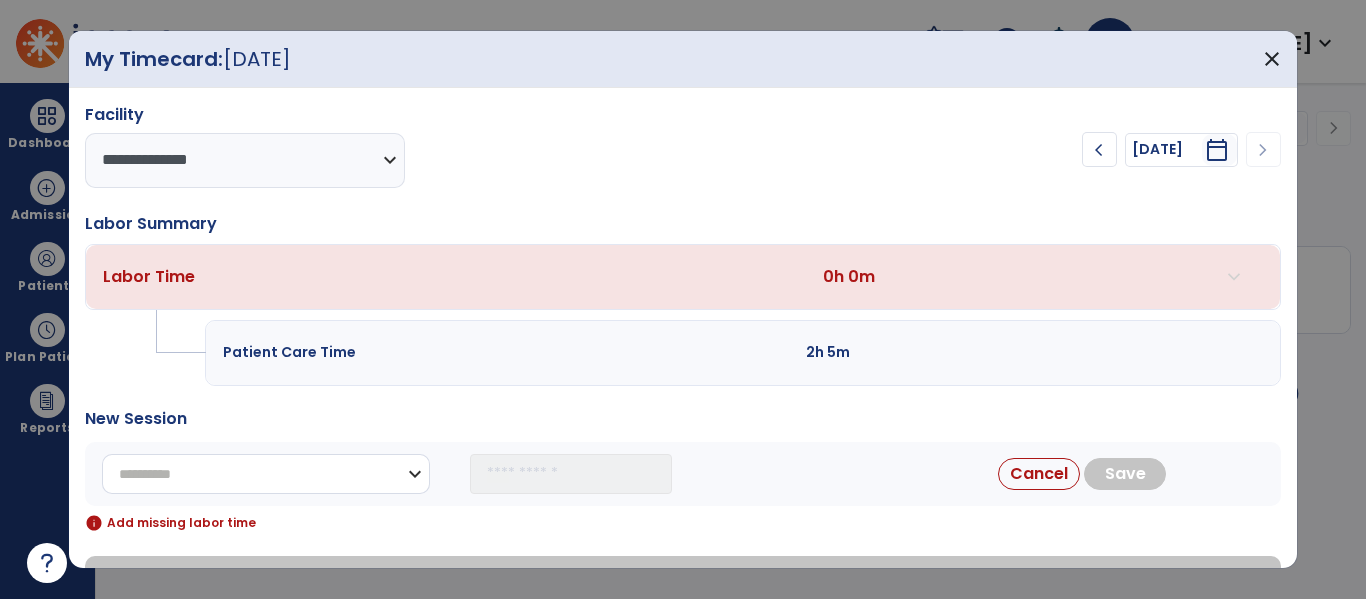 click on "**********" at bounding box center [266, 474] 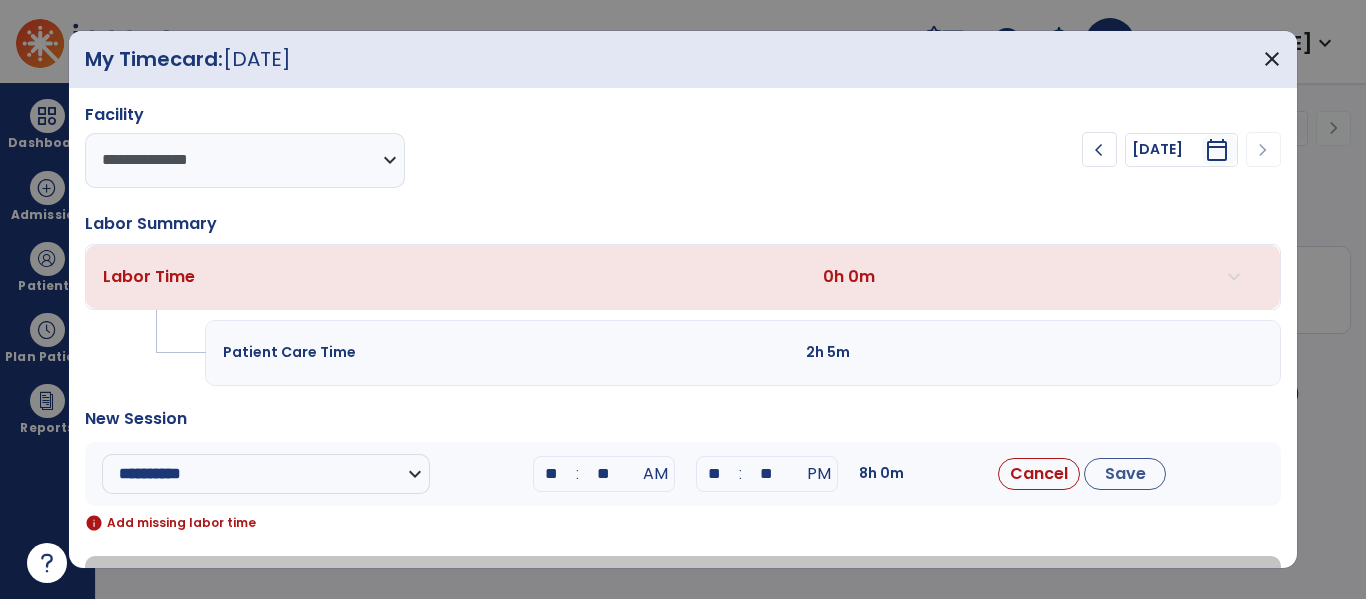 click on "**" at bounding box center (552, 474) 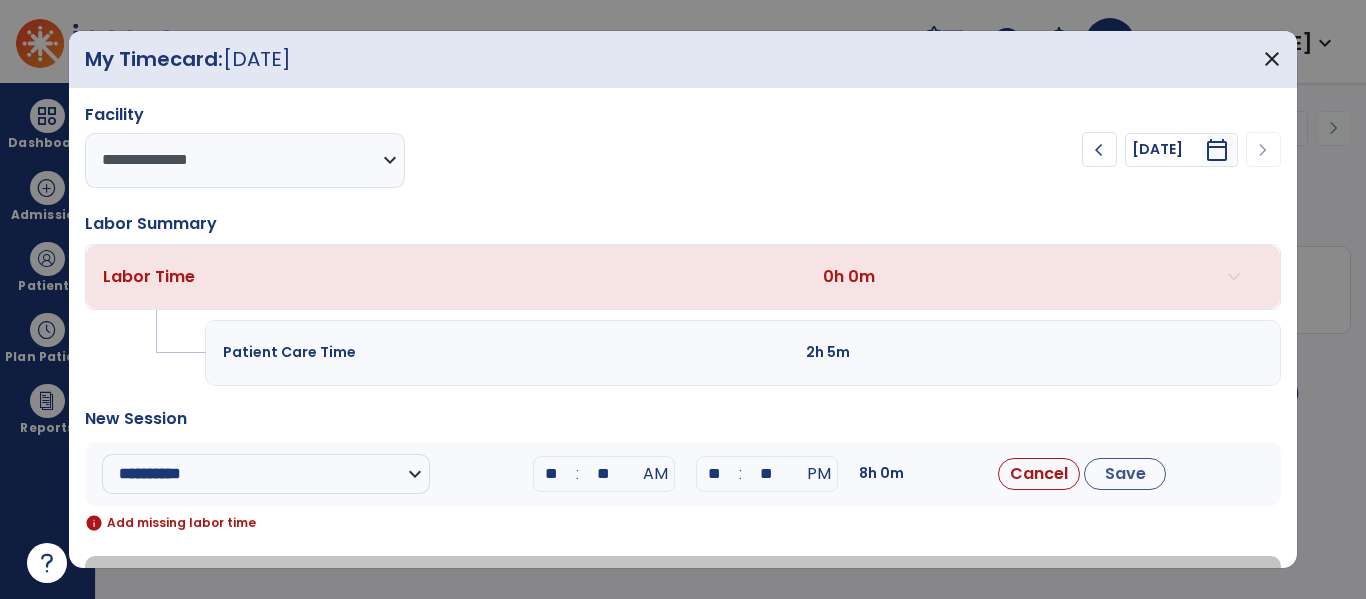 type on "**" 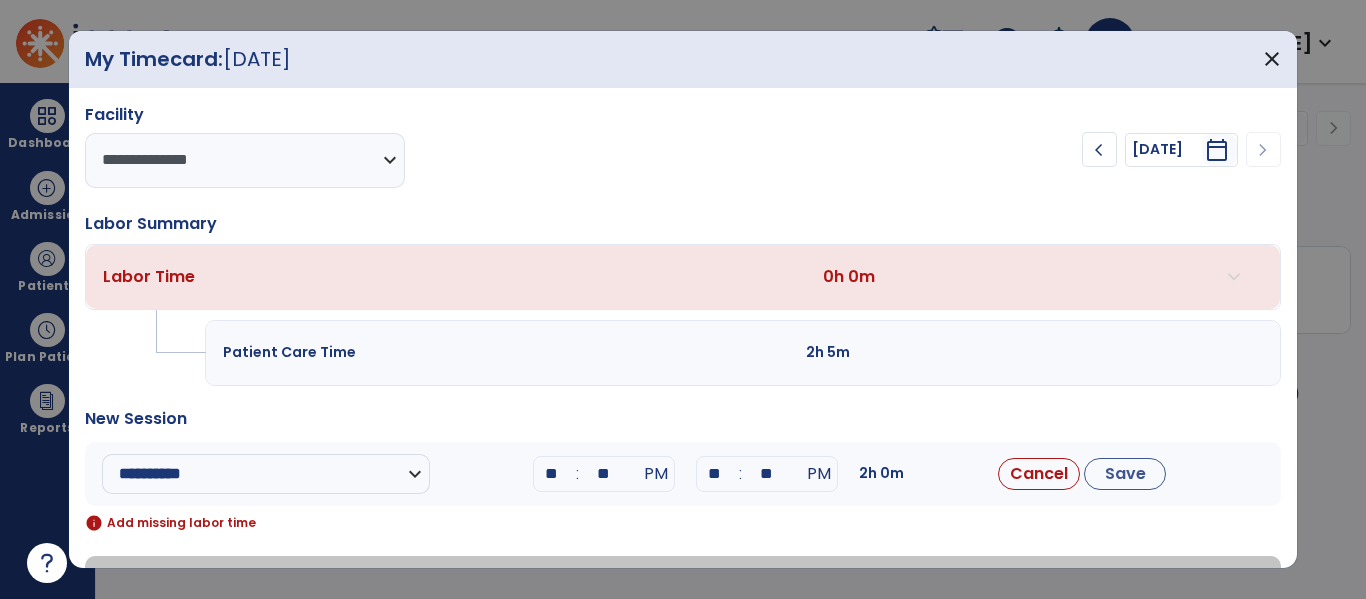 type on "*" 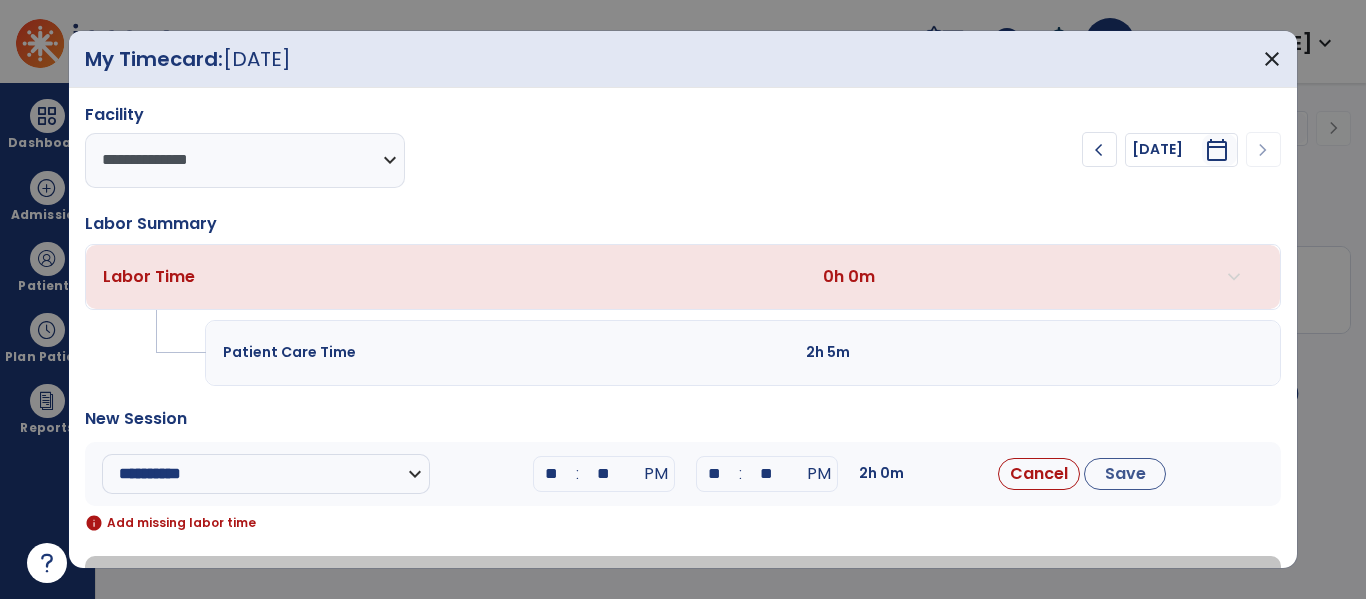 type on "**" 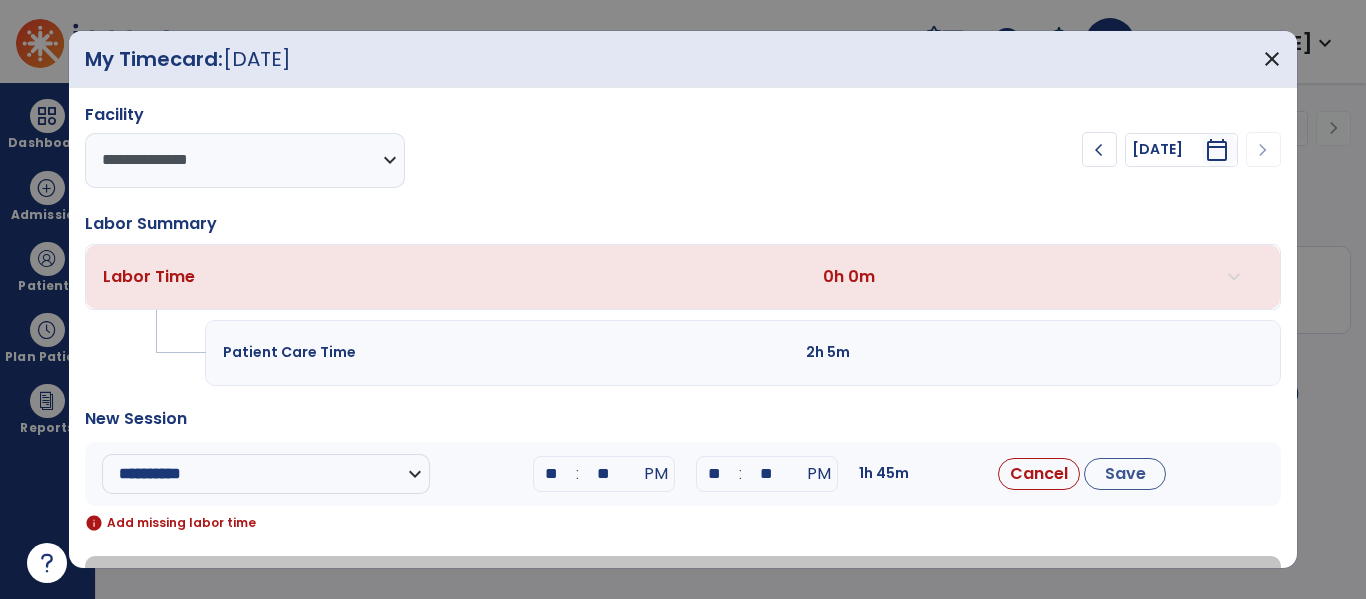 click on "**" at bounding box center (767, 474) 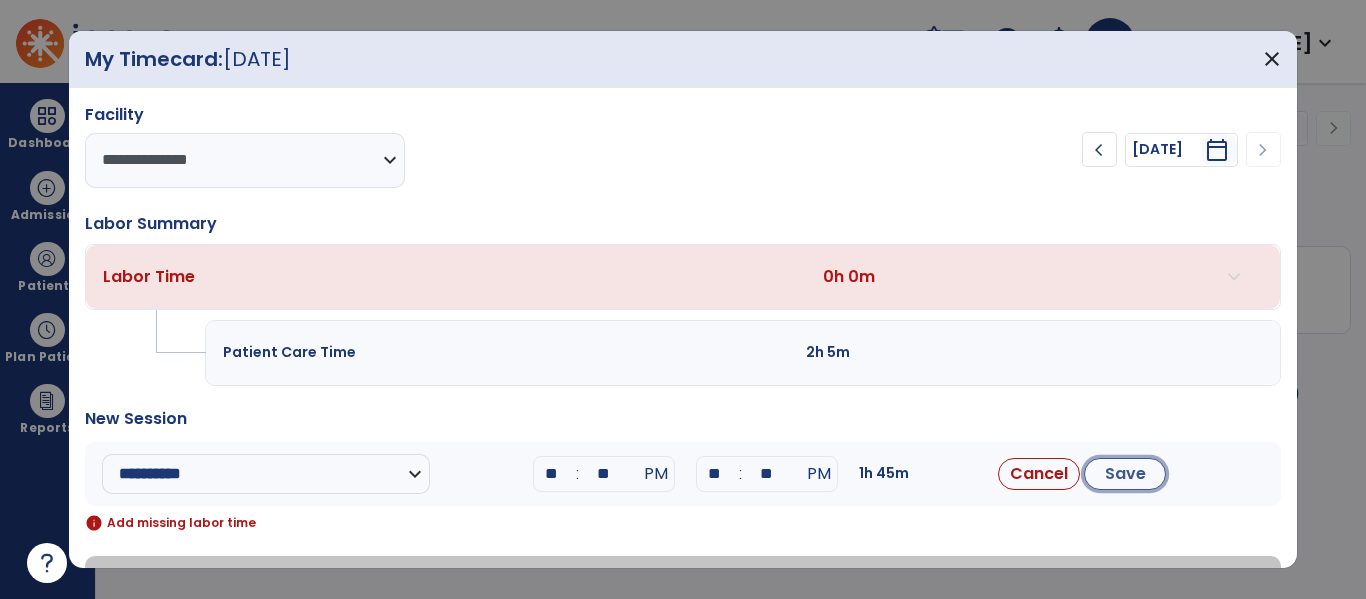 click on "Save" at bounding box center (1125, 474) 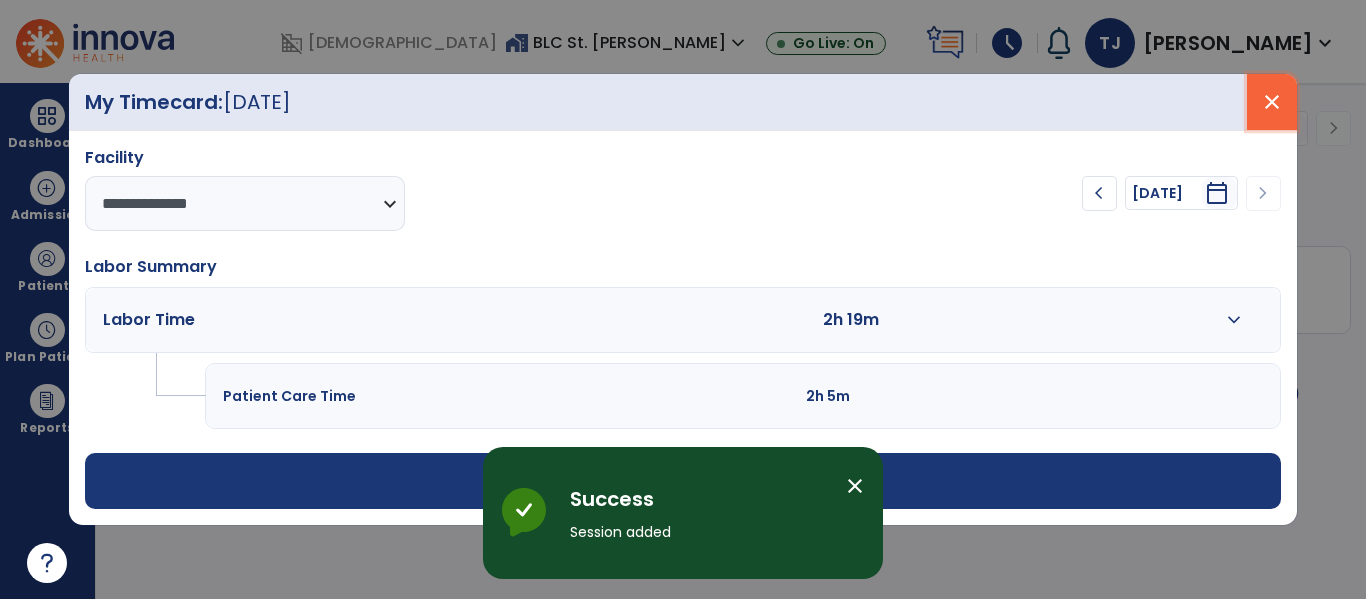 click on "close" at bounding box center [1272, 102] 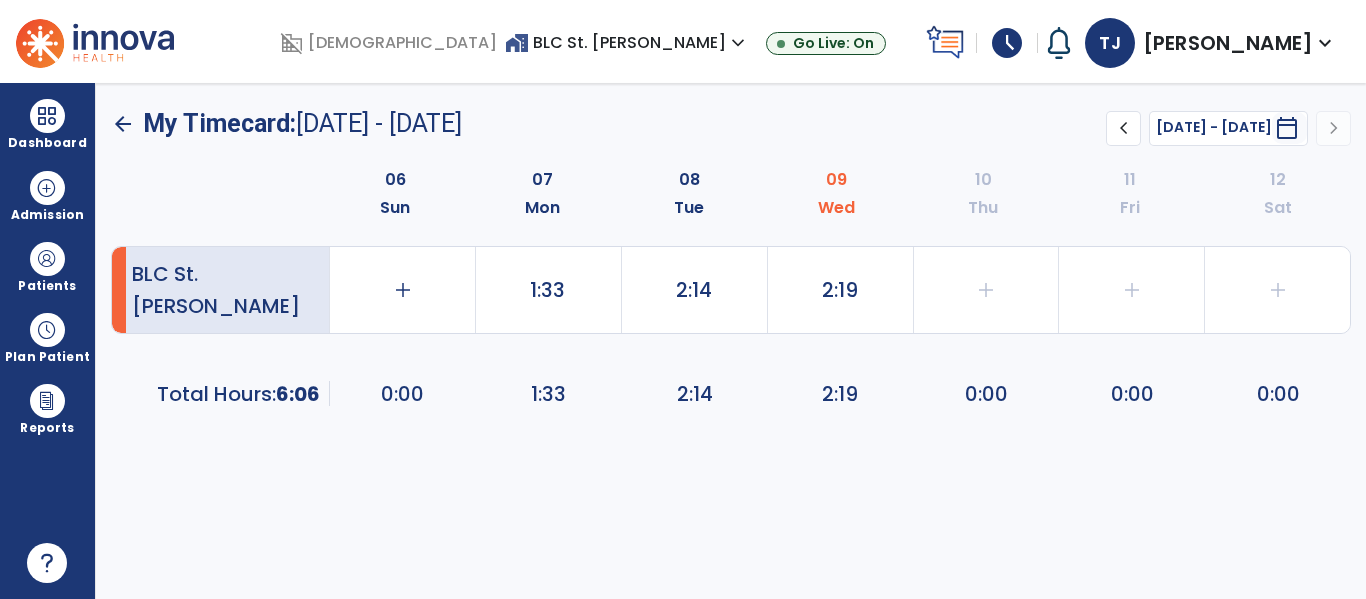 drag, startPoint x: 1319, startPoint y: 38, endPoint x: 1311, endPoint y: 53, distance: 17 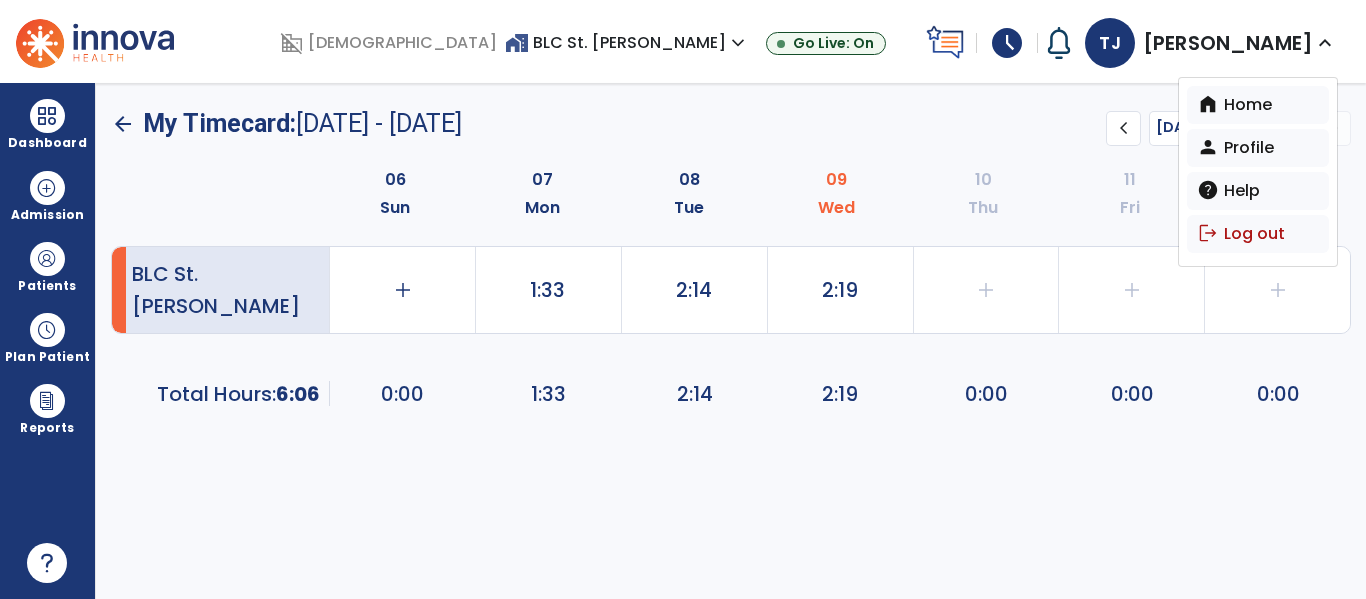 click on "logout   Log out" at bounding box center [1258, 234] 